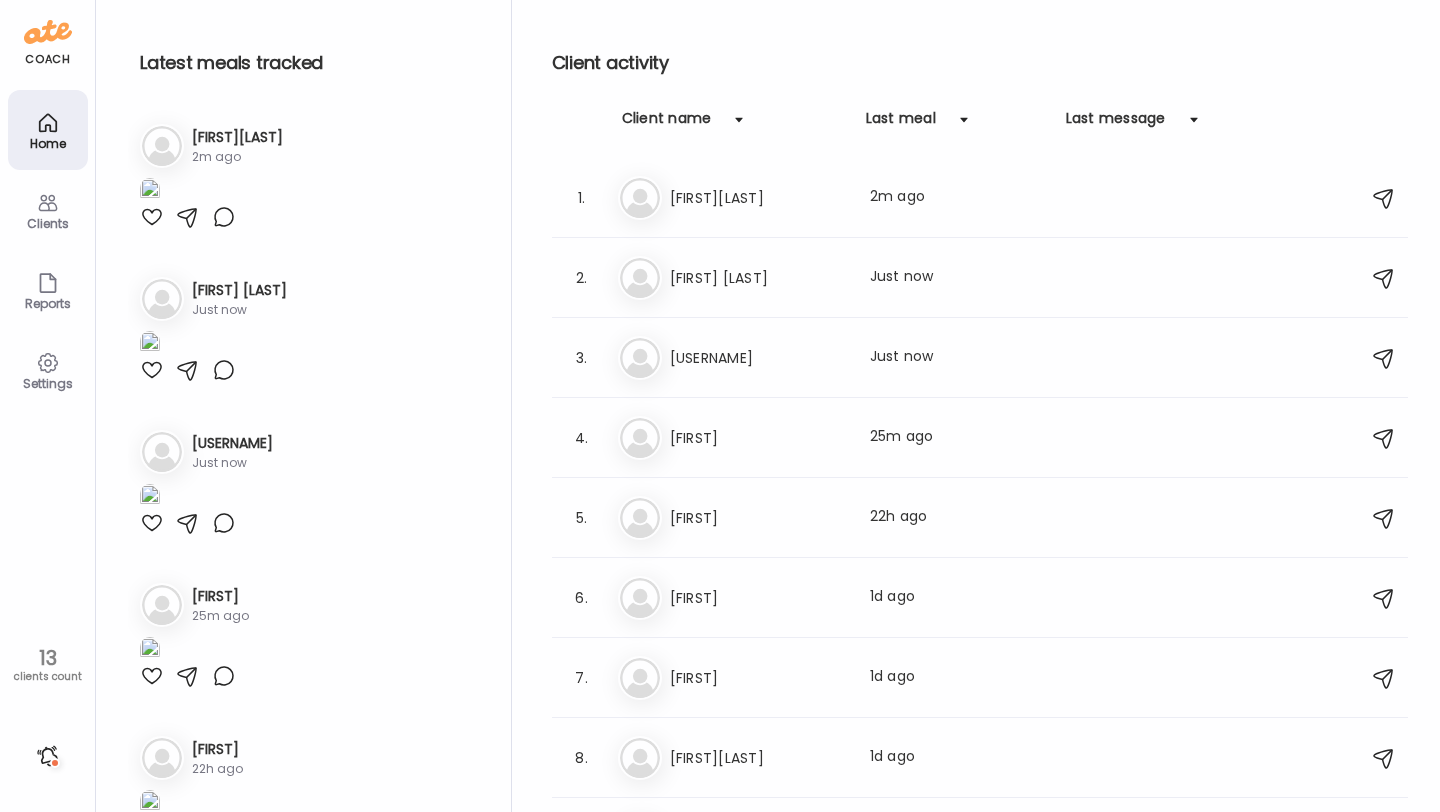 scroll, scrollTop: 0, scrollLeft: 0, axis: both 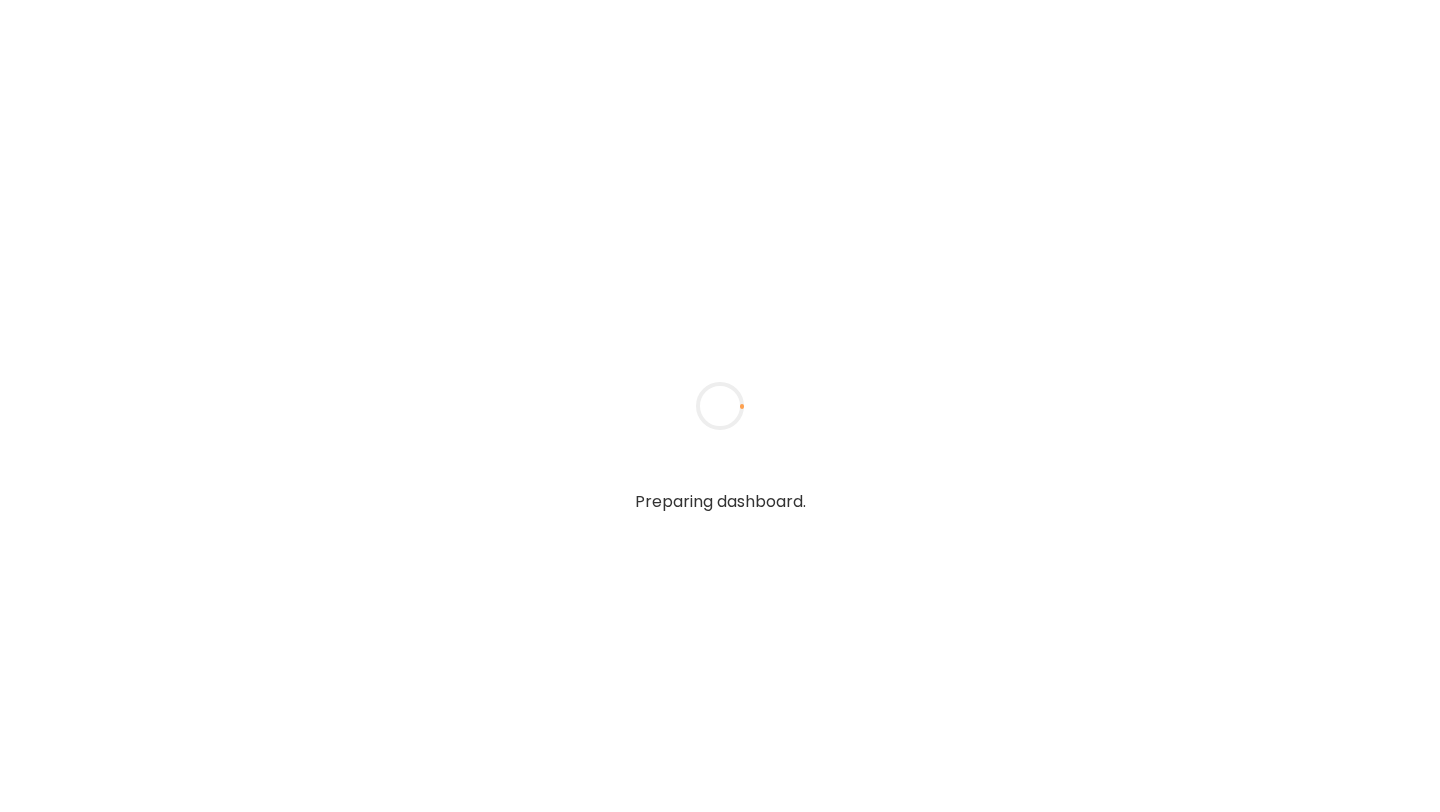 type on "[REDACTED]" 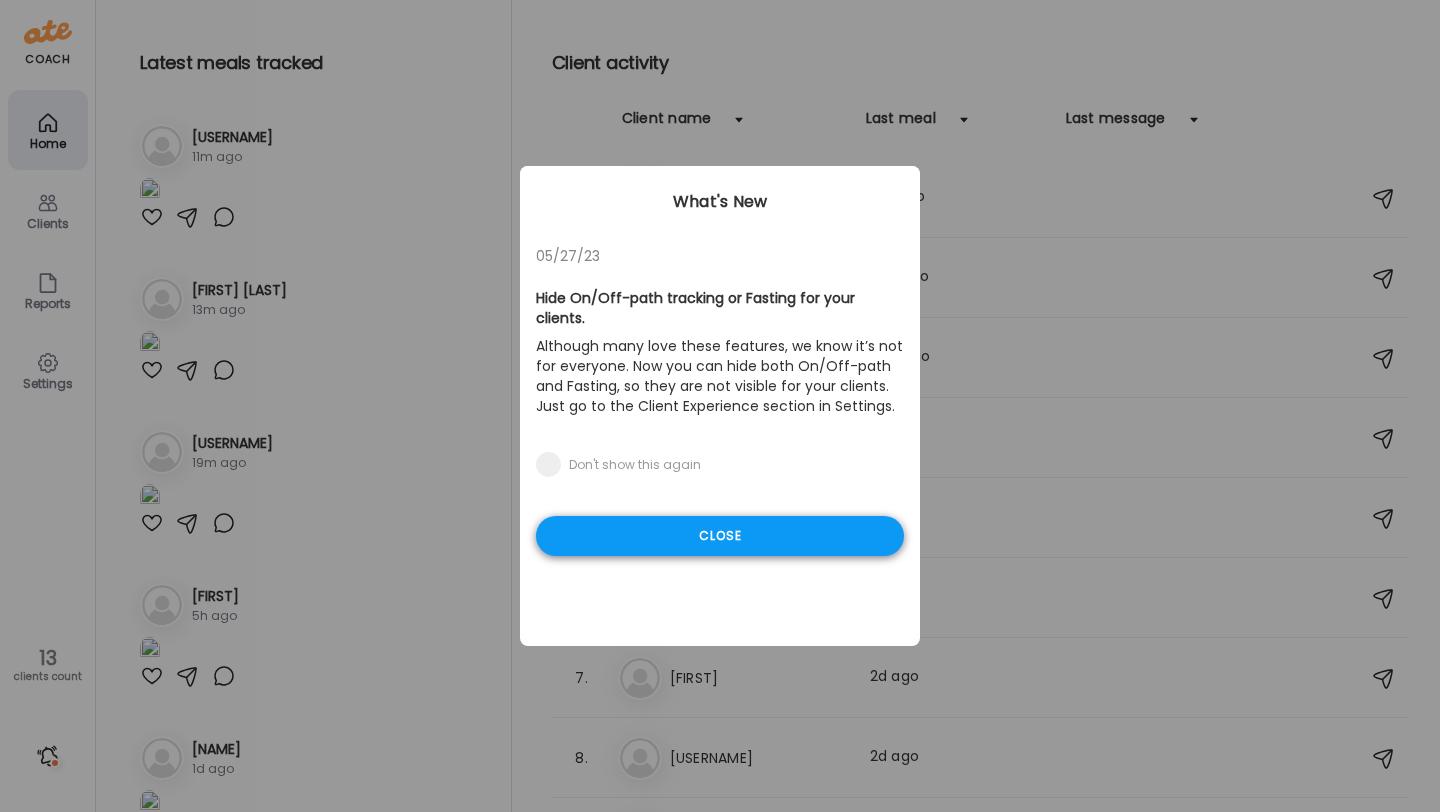 click on "Close" at bounding box center [720, 536] 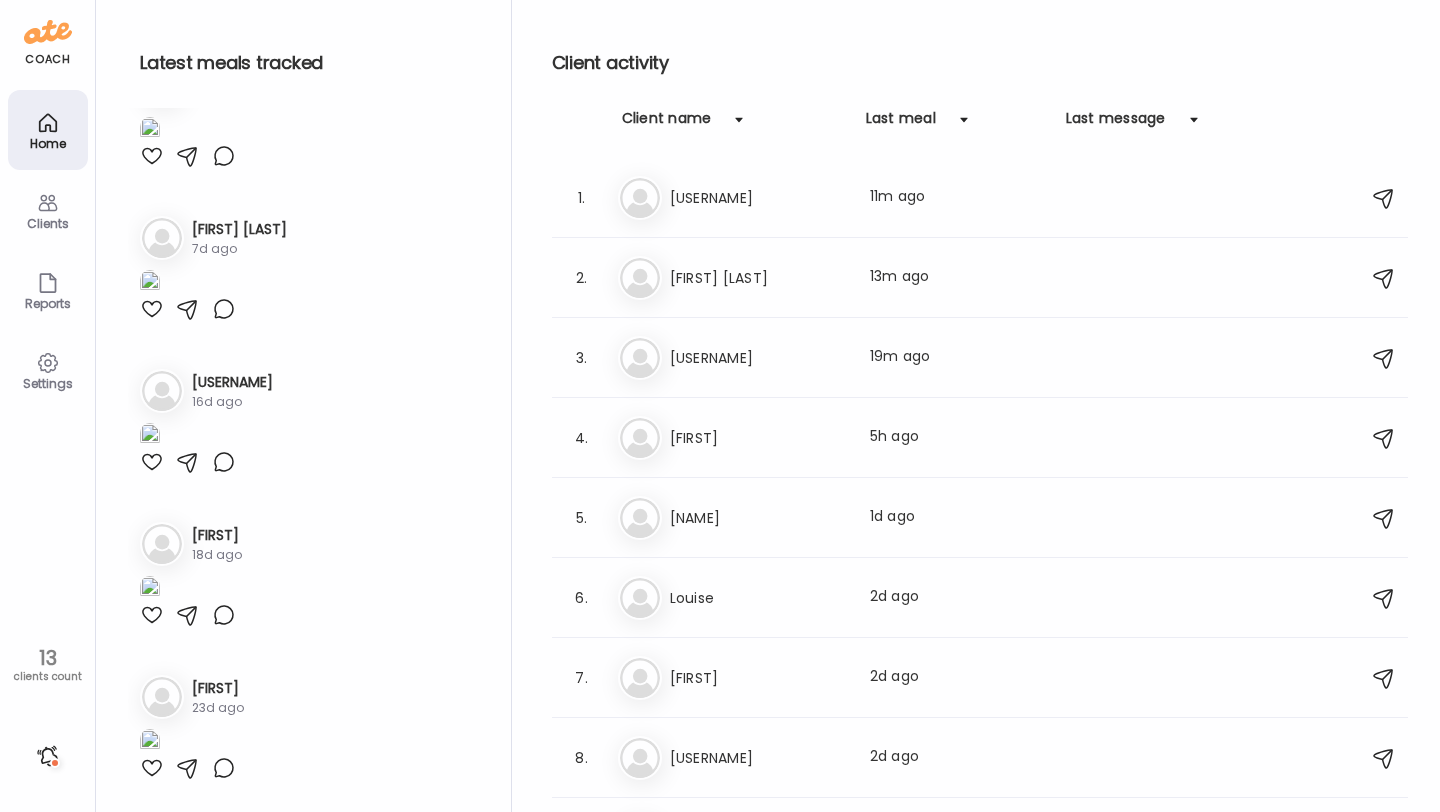 scroll, scrollTop: 2507, scrollLeft: 0, axis: vertical 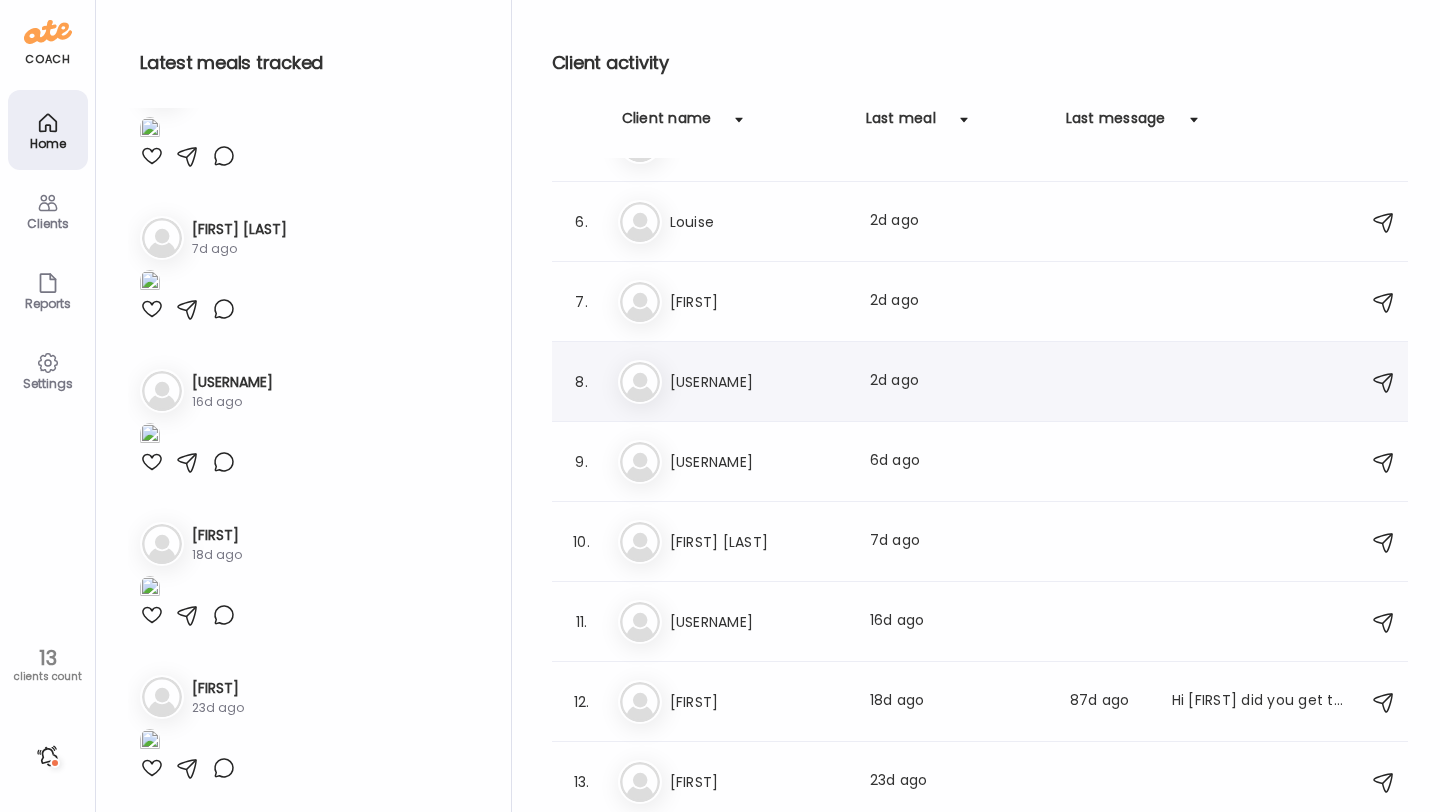 click on "[USERNAME]" at bounding box center [758, 382] 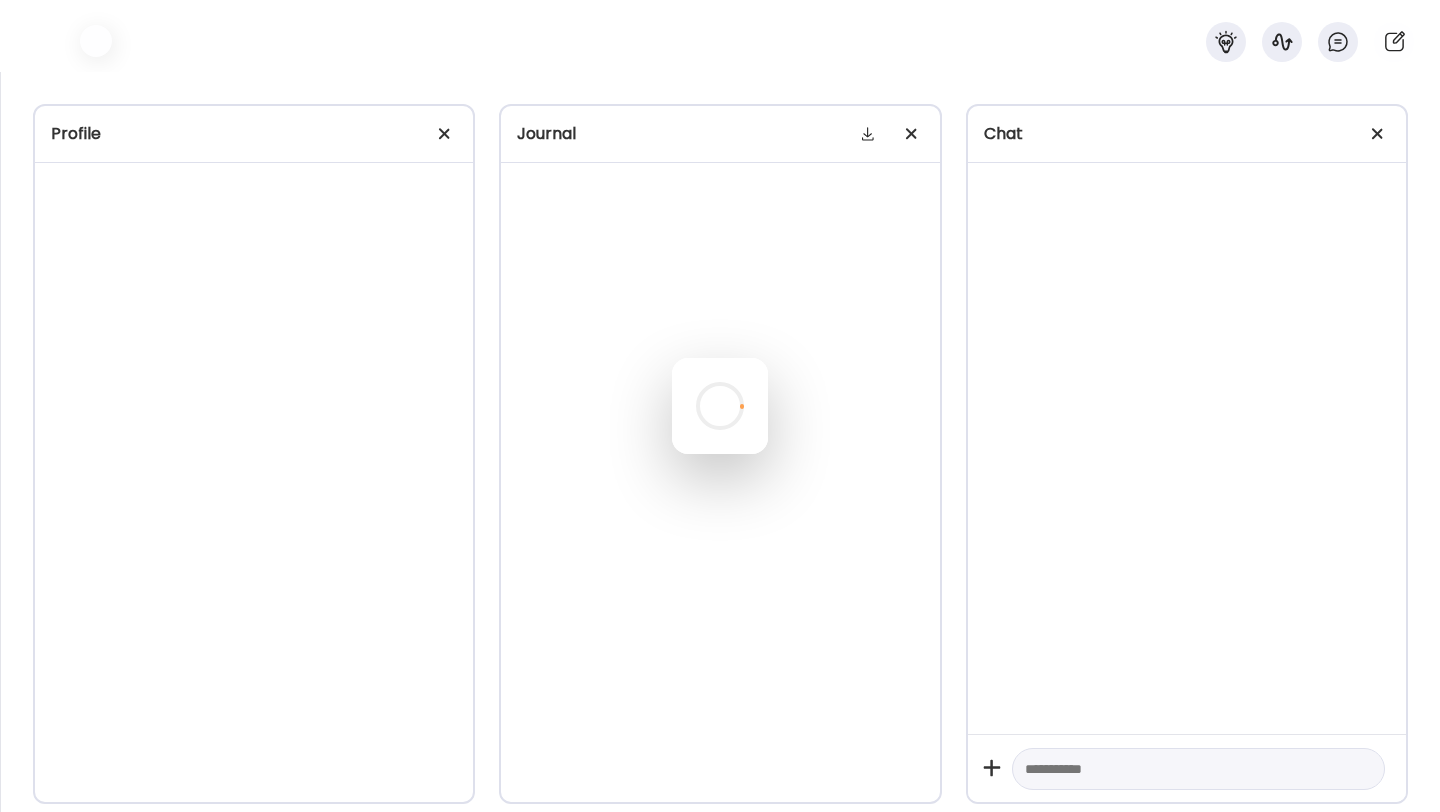 scroll, scrollTop: 3790, scrollLeft: 0, axis: vertical 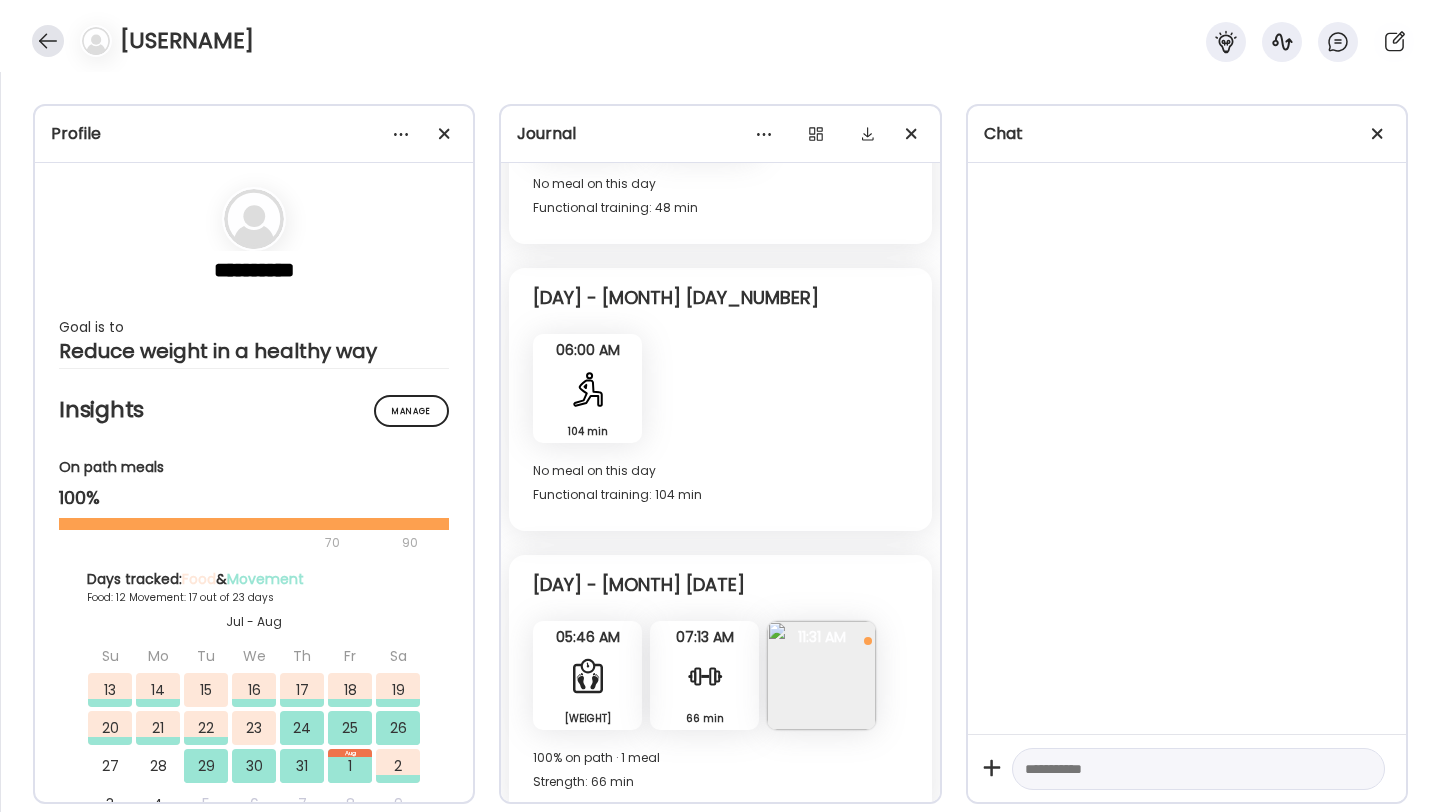 click at bounding box center [48, 41] 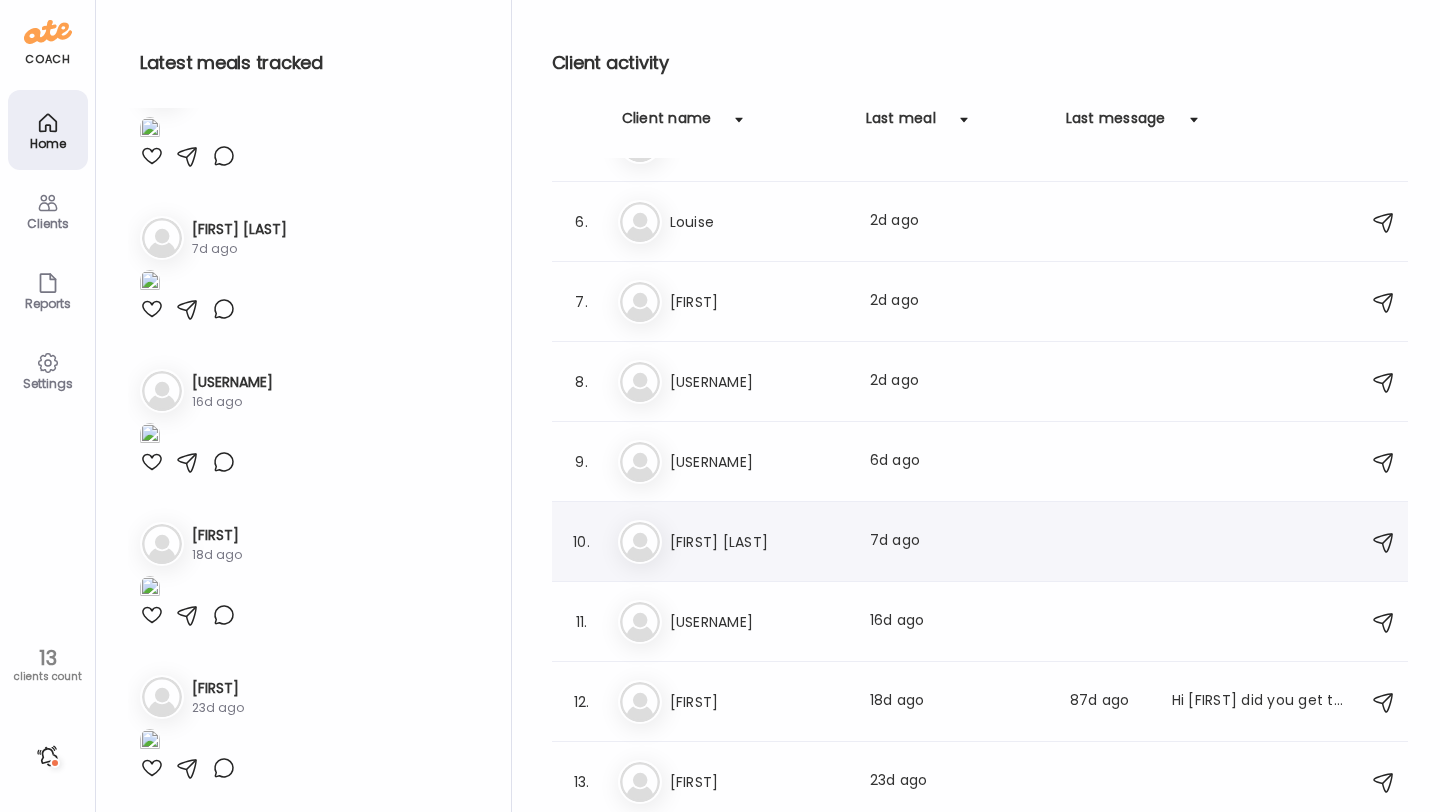 scroll, scrollTop: 3720, scrollLeft: 0, axis: vertical 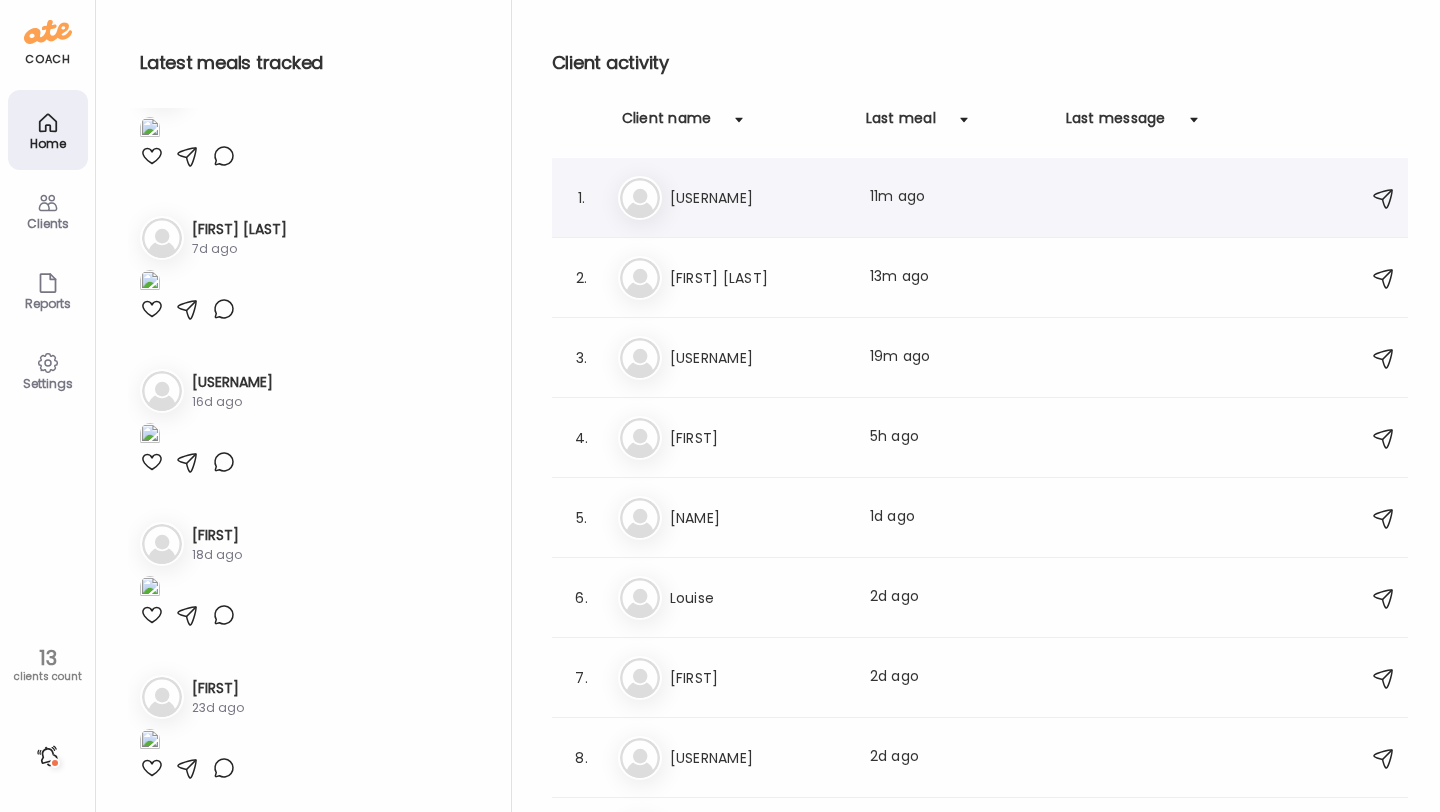 click on "[USERNAME]" at bounding box center (758, 198) 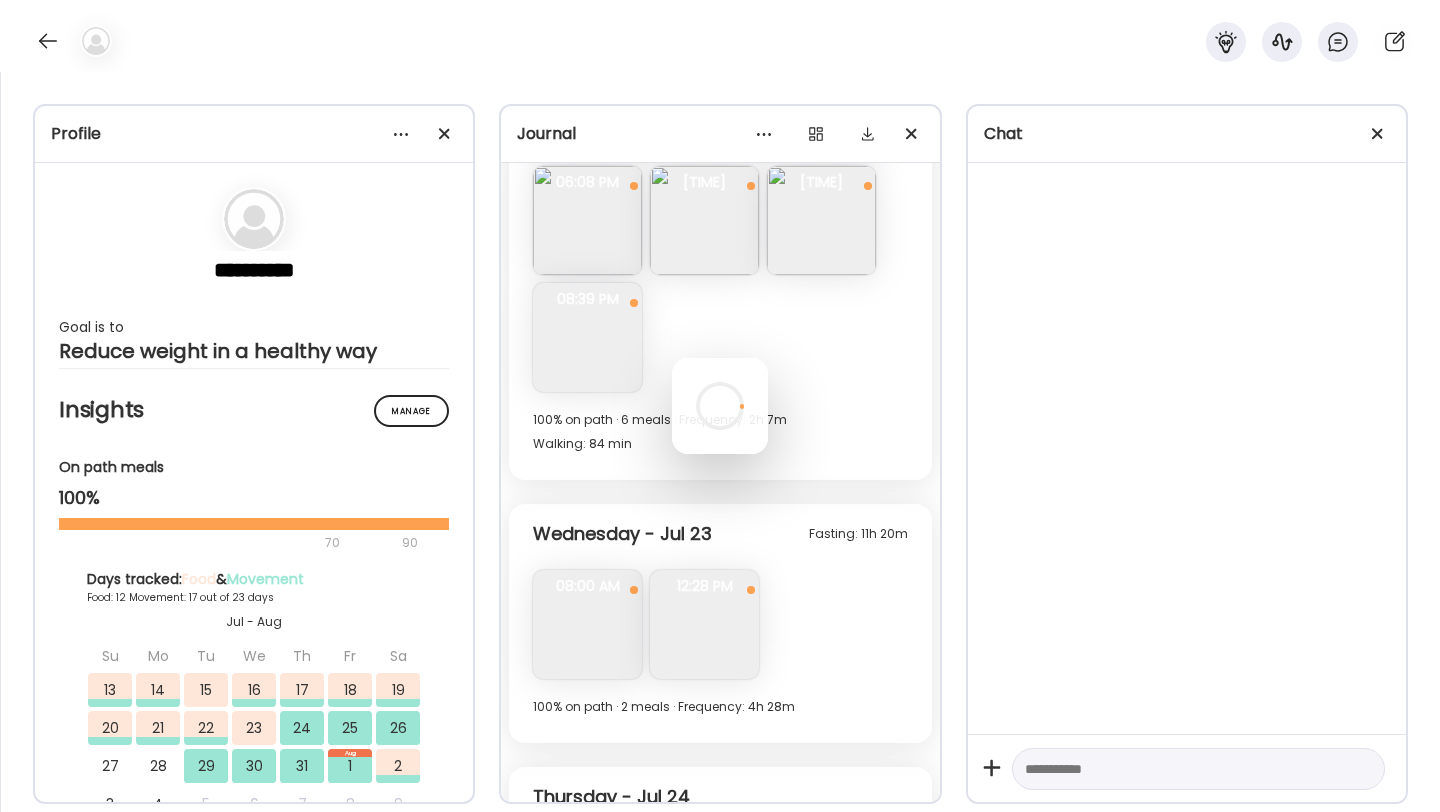 scroll, scrollTop: 12469, scrollLeft: 0, axis: vertical 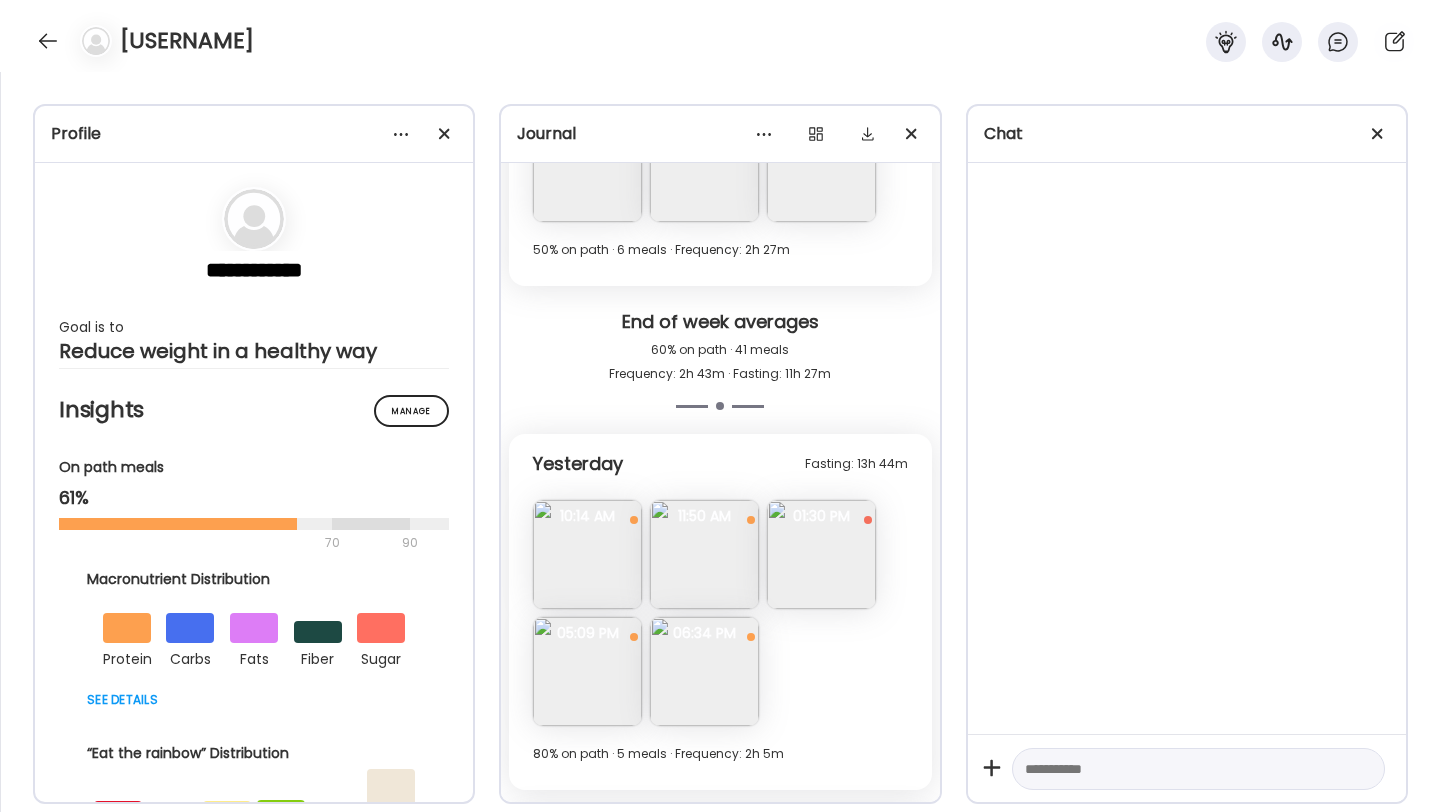 click at bounding box center [704, 554] 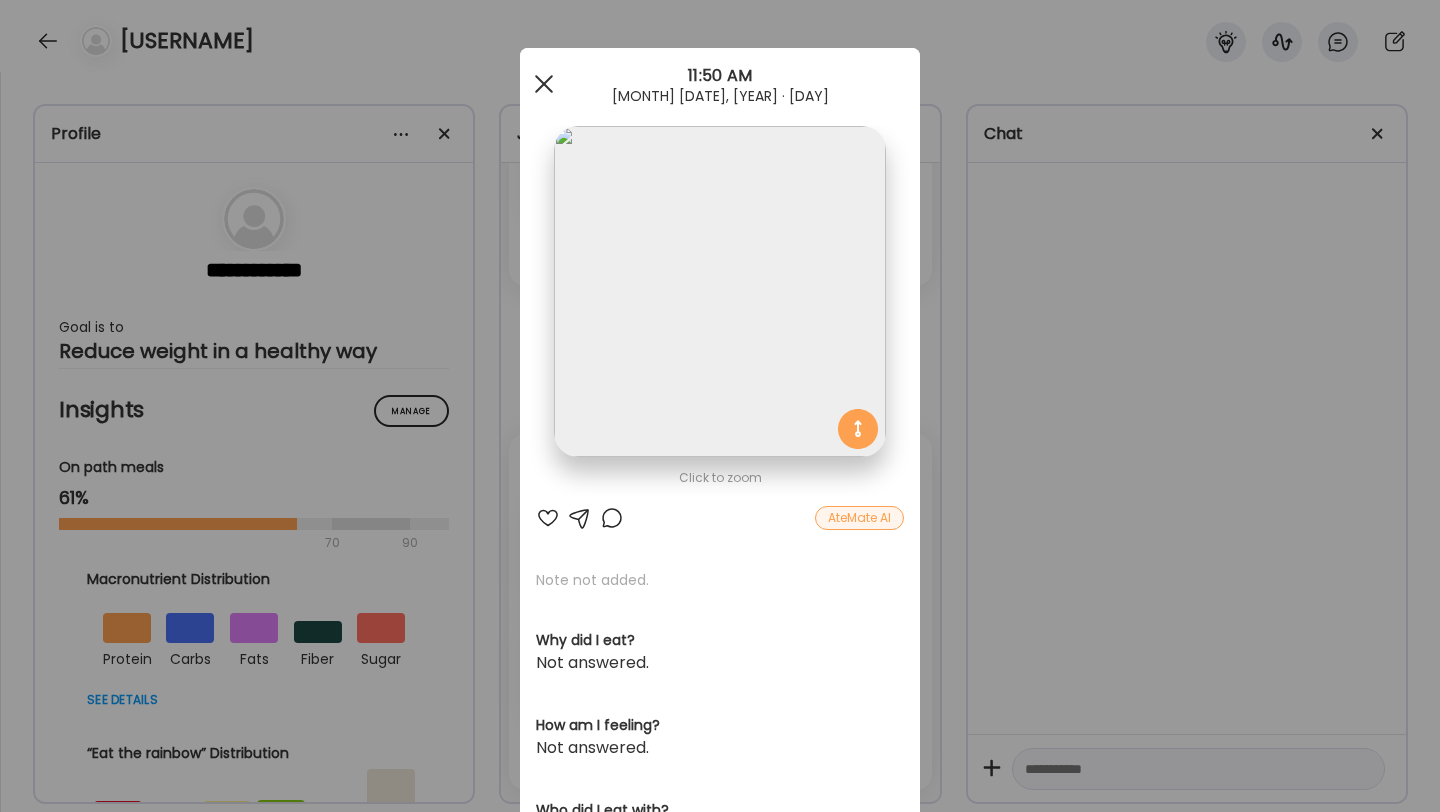 click at bounding box center [544, 84] 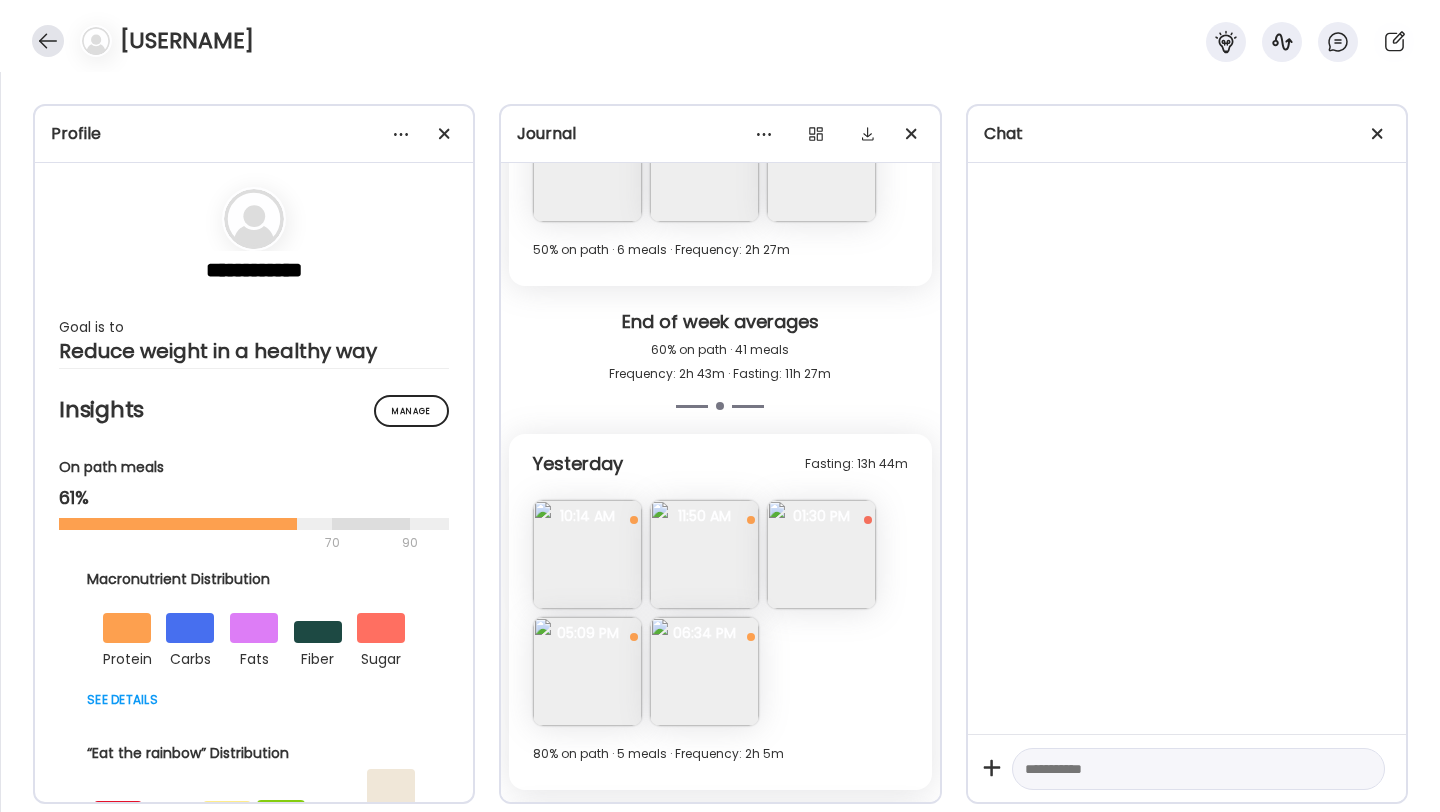 click at bounding box center [48, 41] 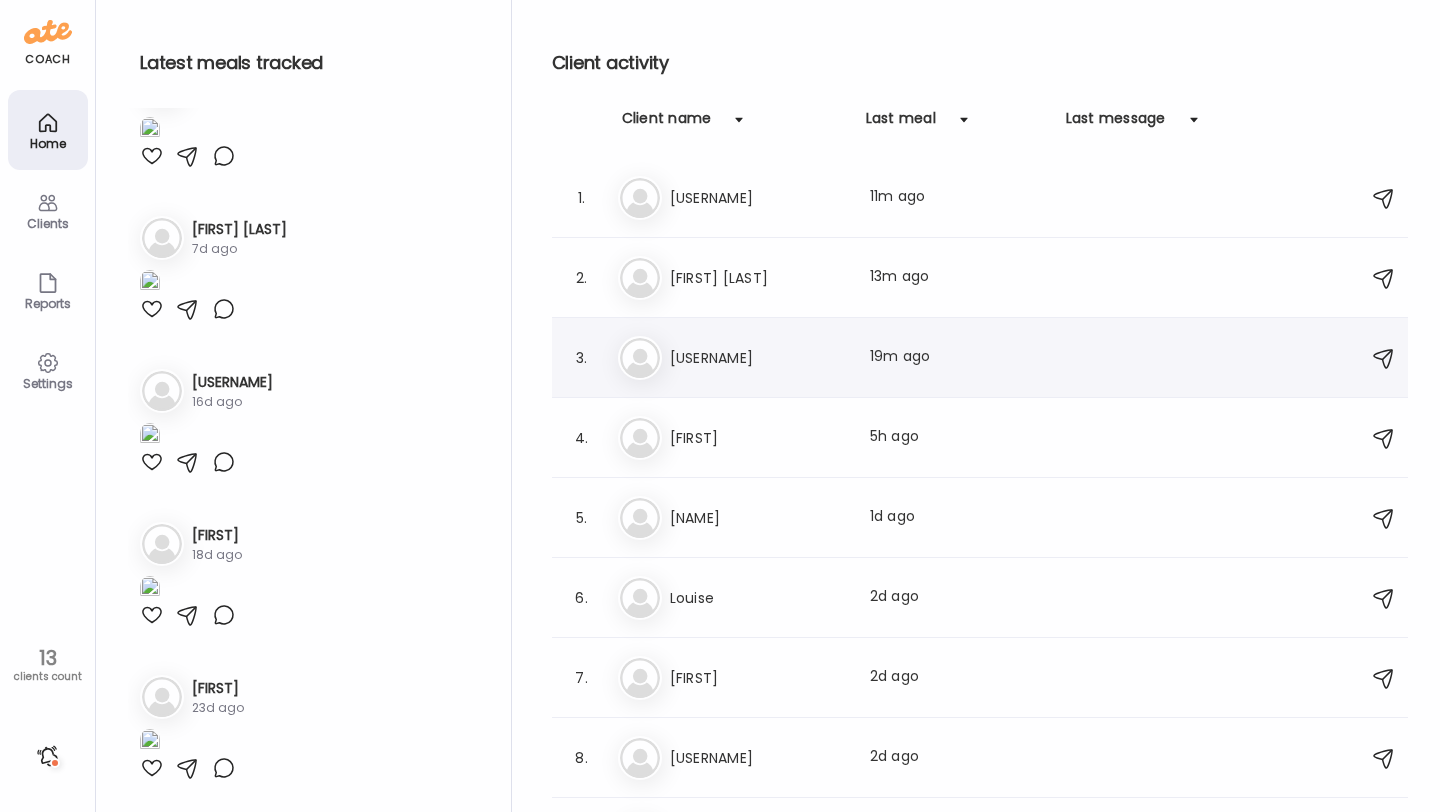 scroll, scrollTop: 3720, scrollLeft: 0, axis: vertical 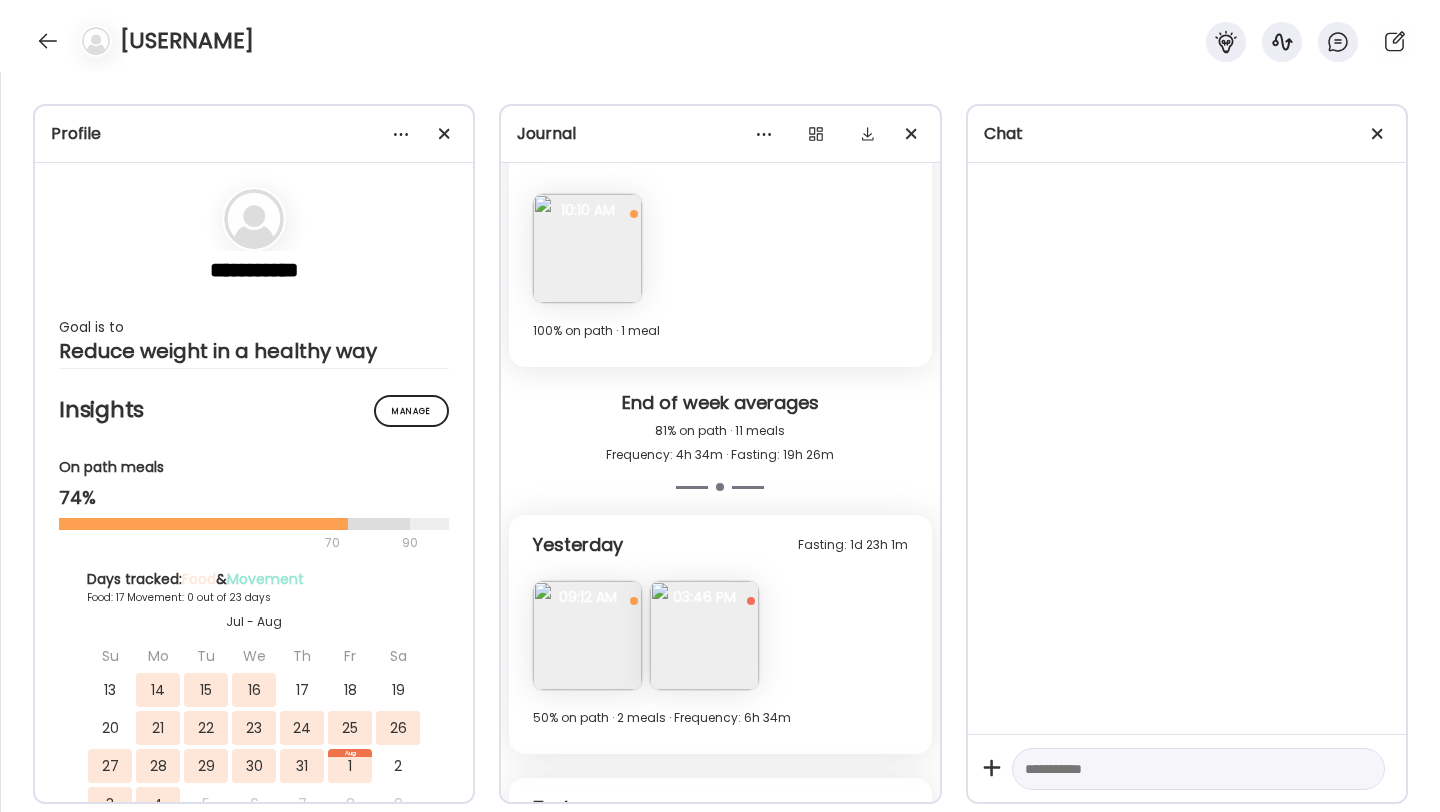 click at bounding box center [704, 635] 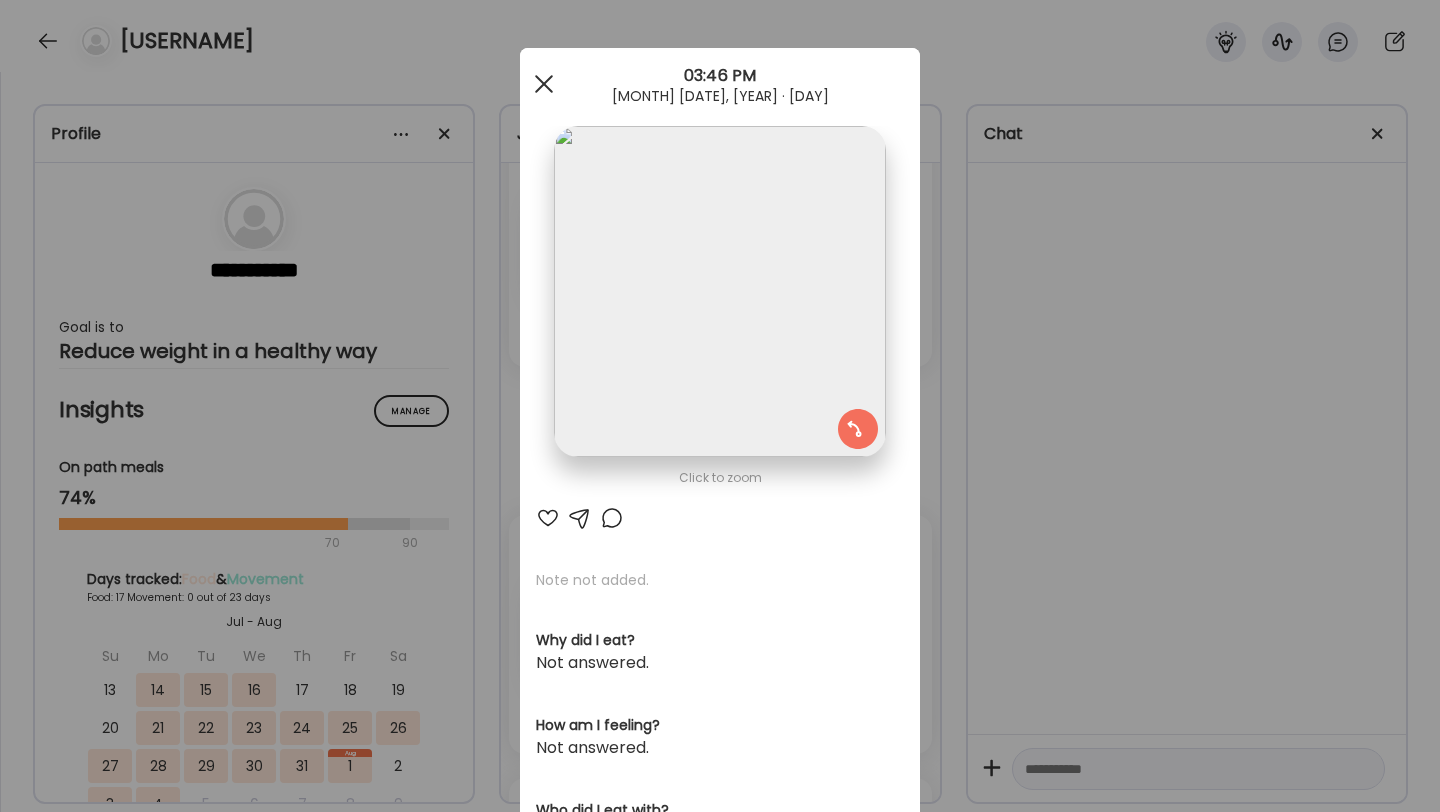 click at bounding box center (544, 84) 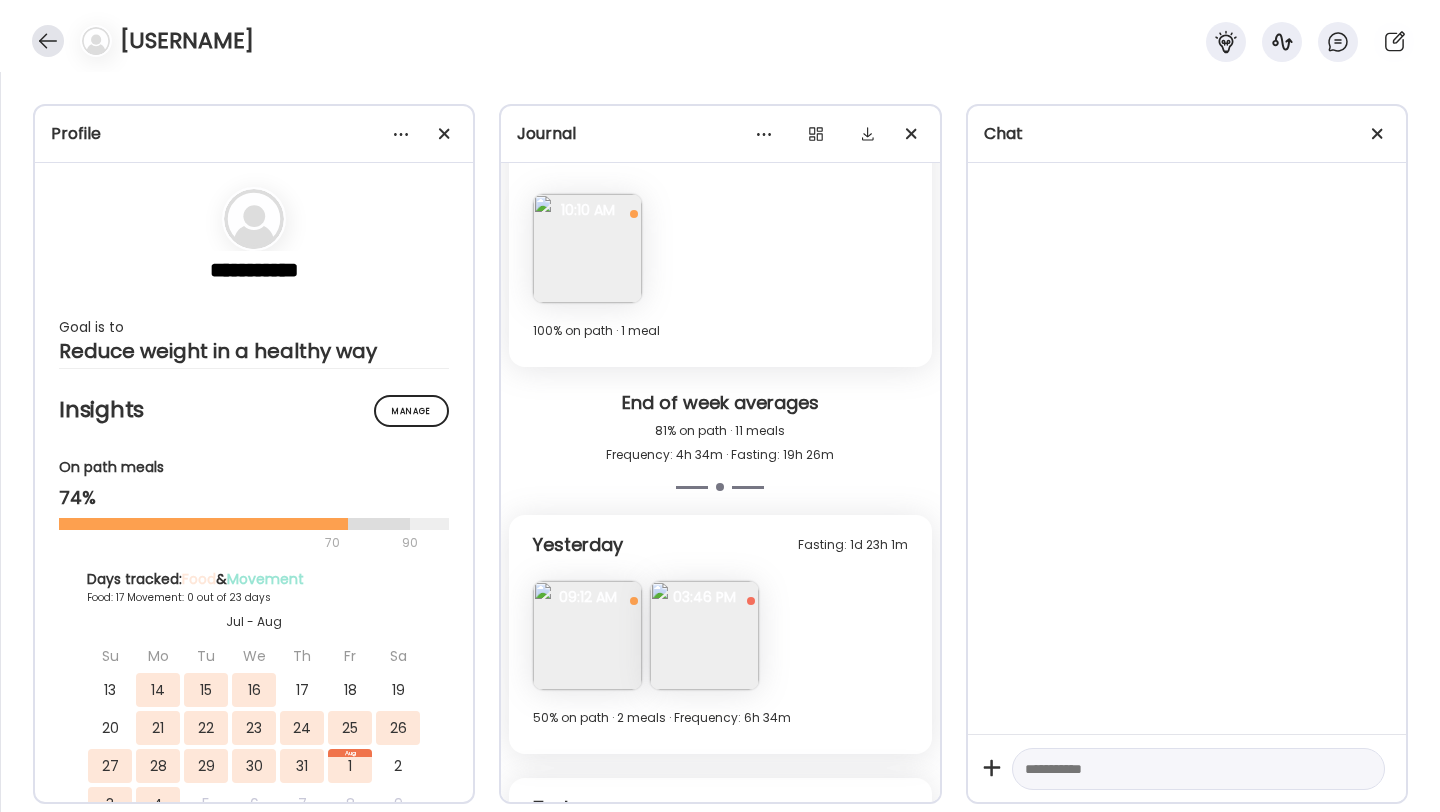 click at bounding box center (48, 41) 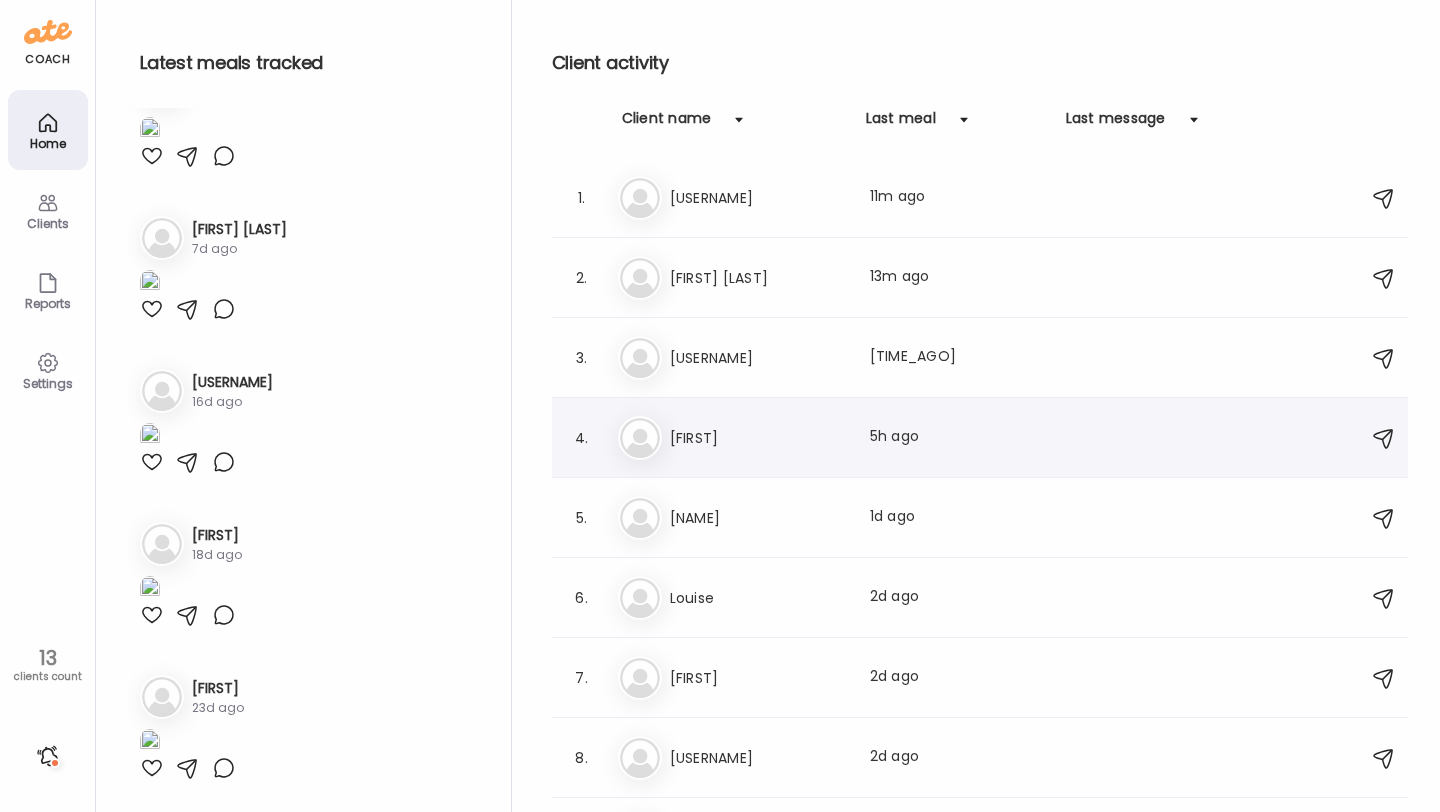 scroll, scrollTop: 3720, scrollLeft: 0, axis: vertical 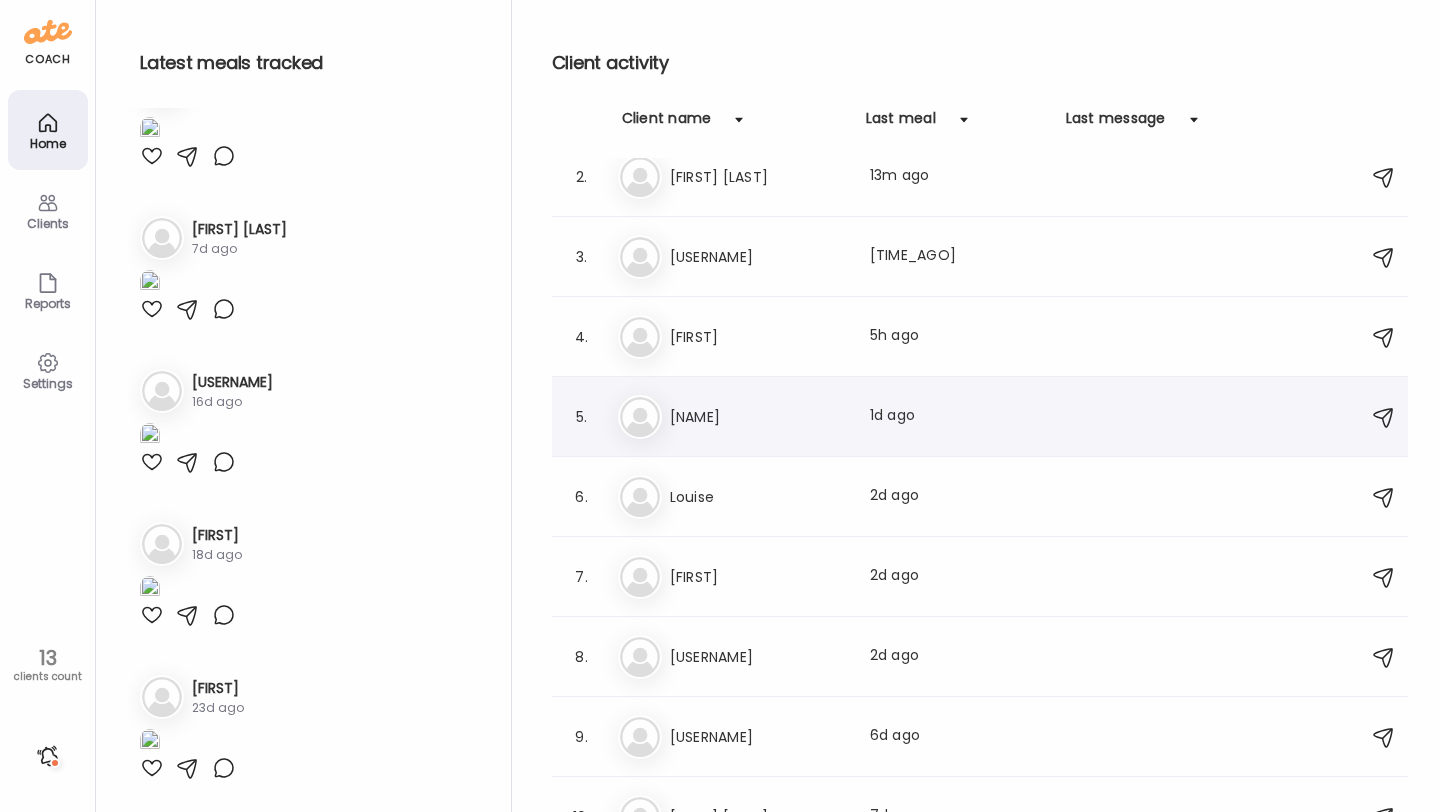click on "[FIRST]" at bounding box center [758, 417] 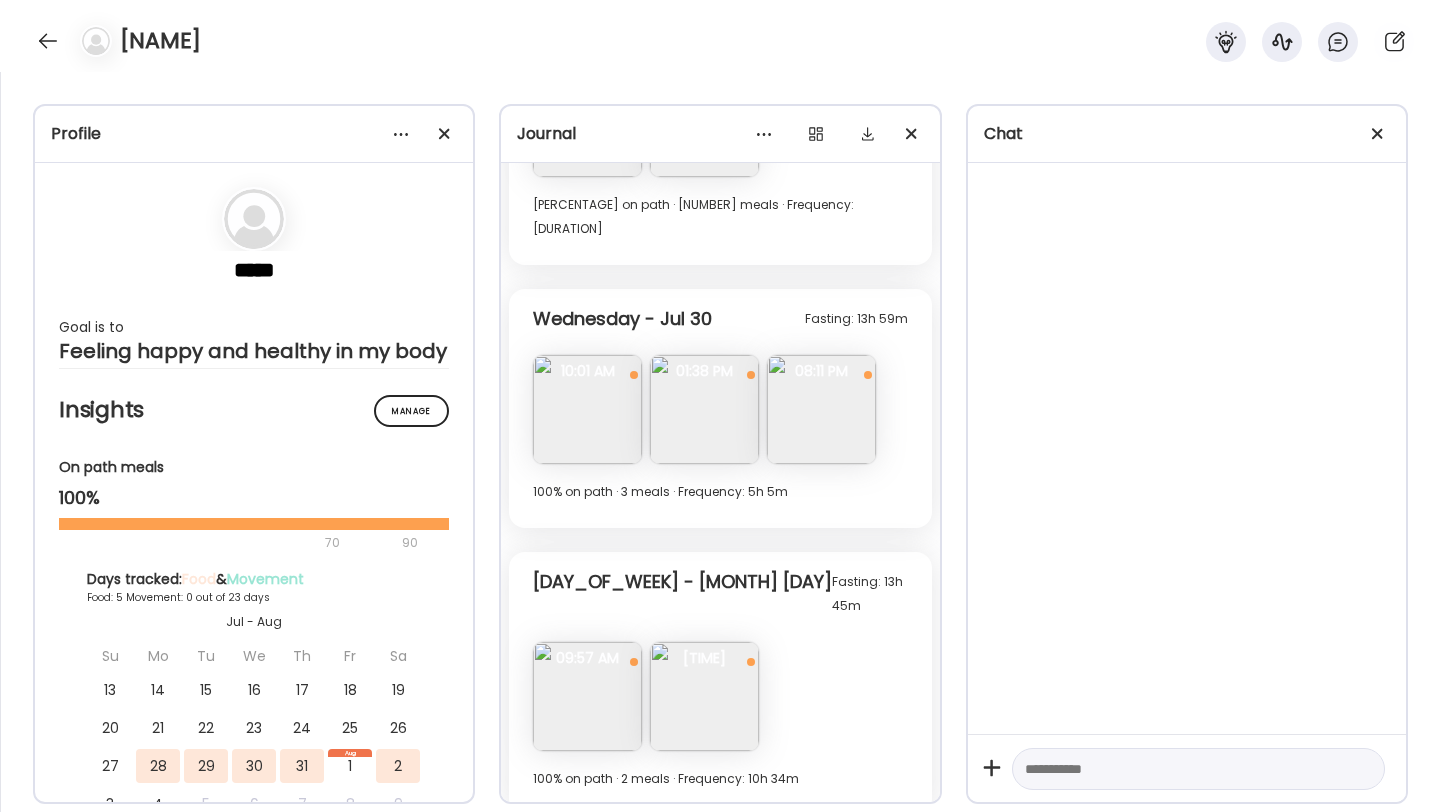 click at bounding box center [704, 409] 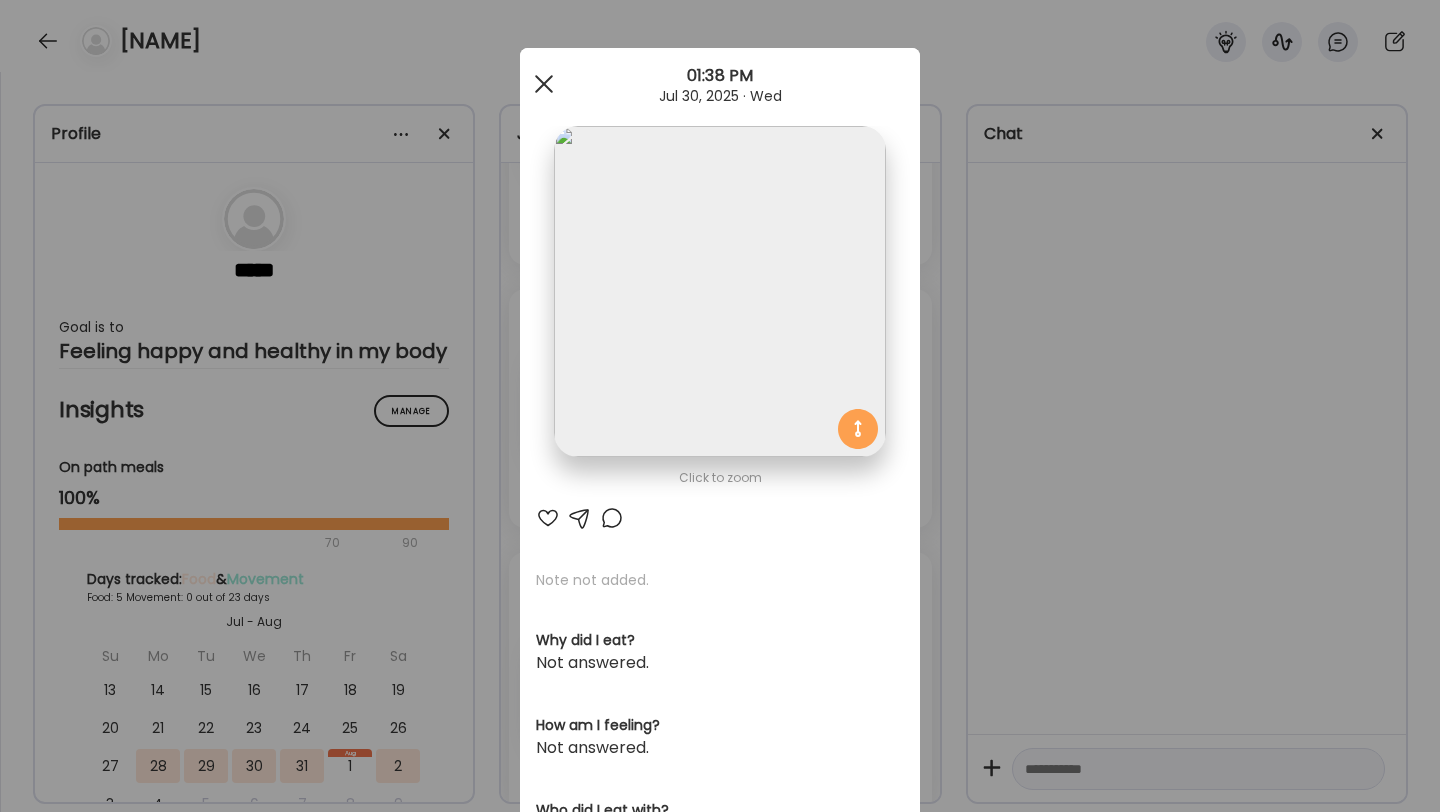 click at bounding box center (544, 84) 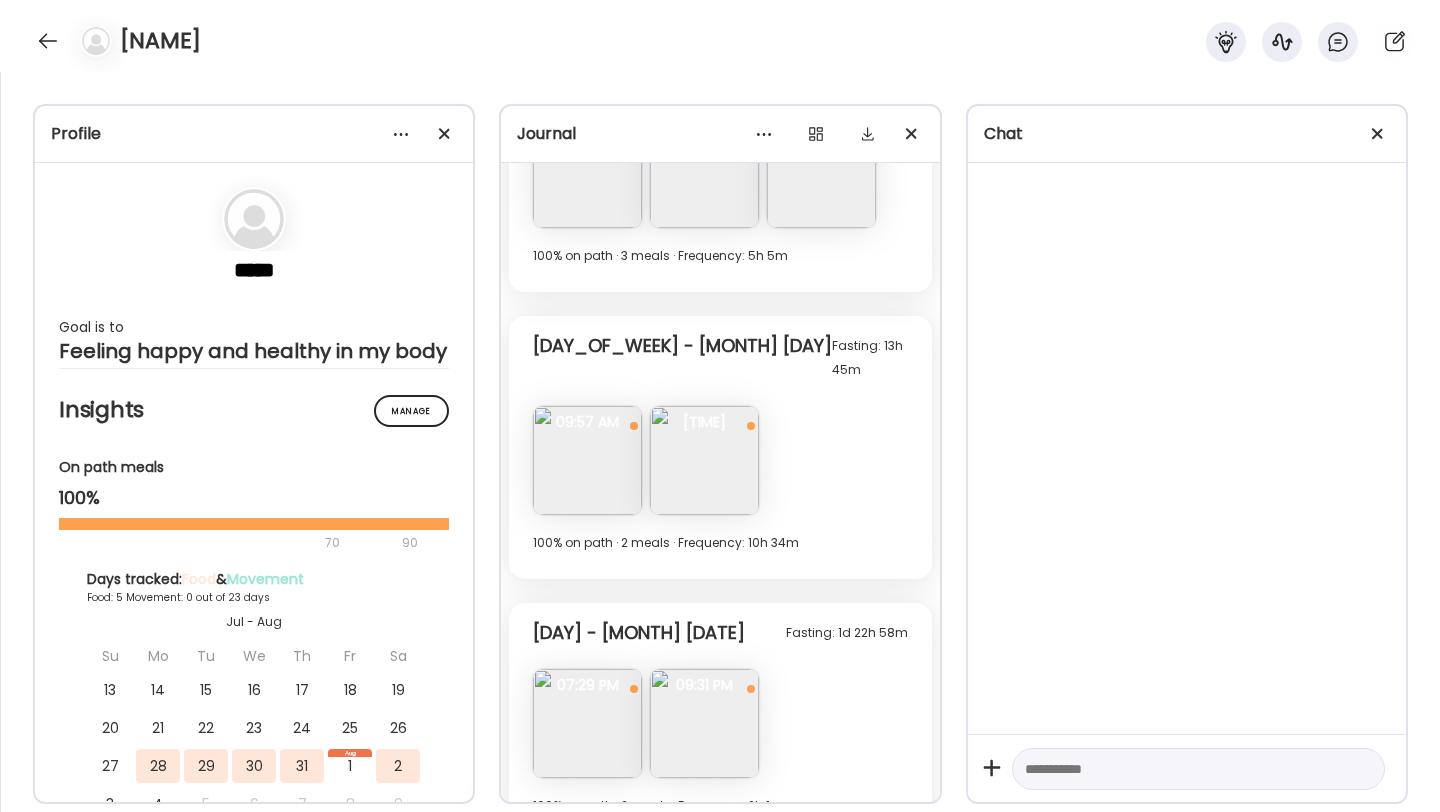 click at bounding box center (704, 723) 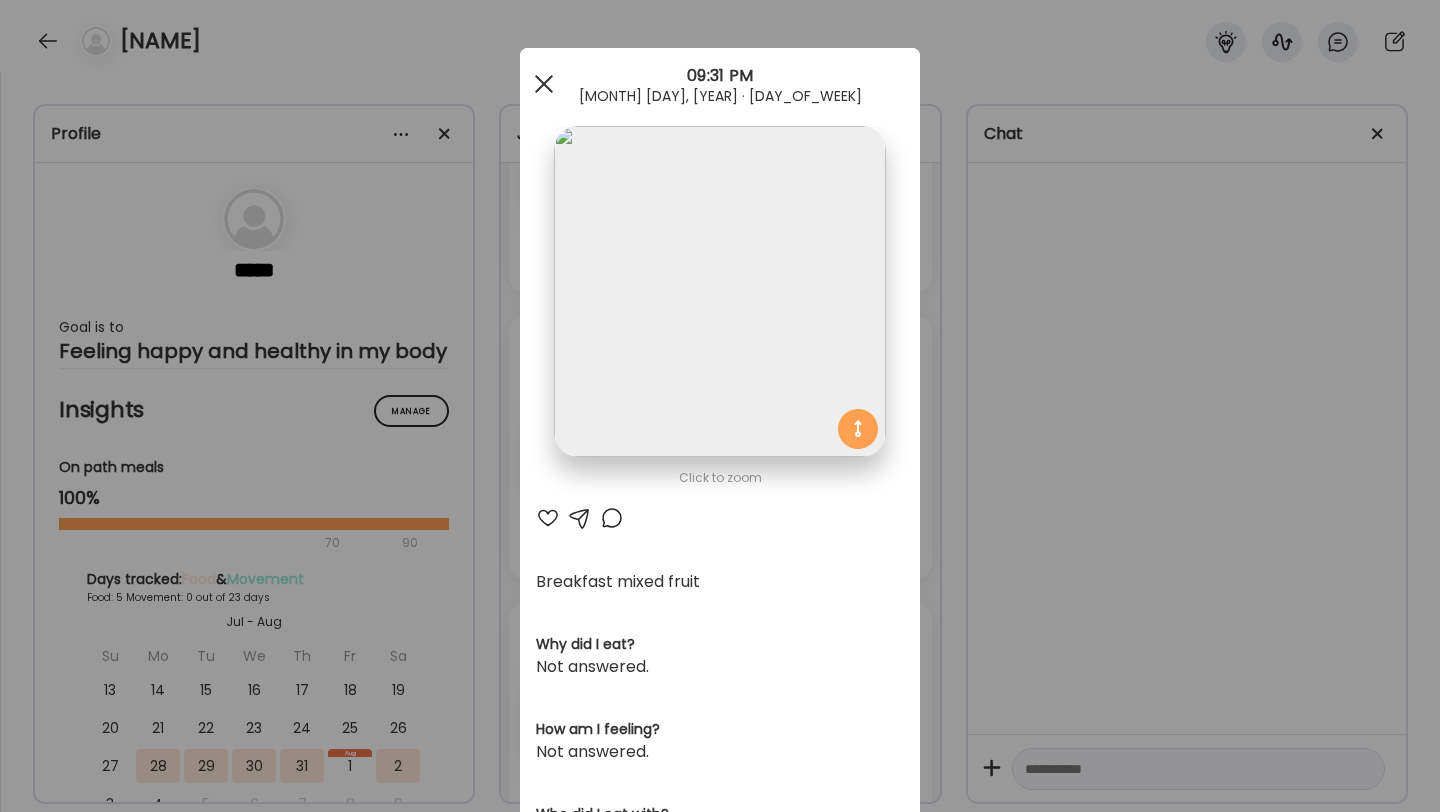 click at bounding box center (544, 84) 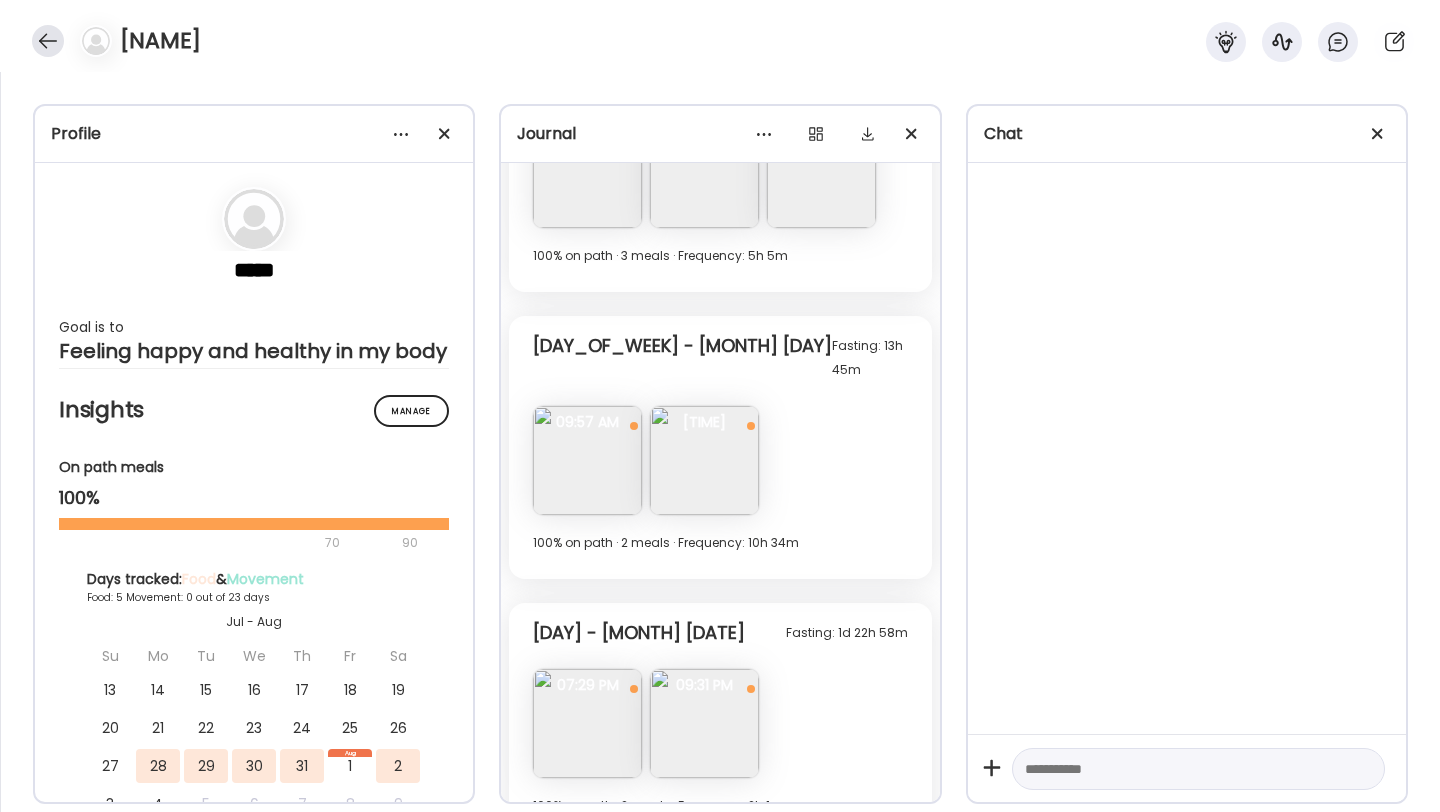 click at bounding box center [48, 41] 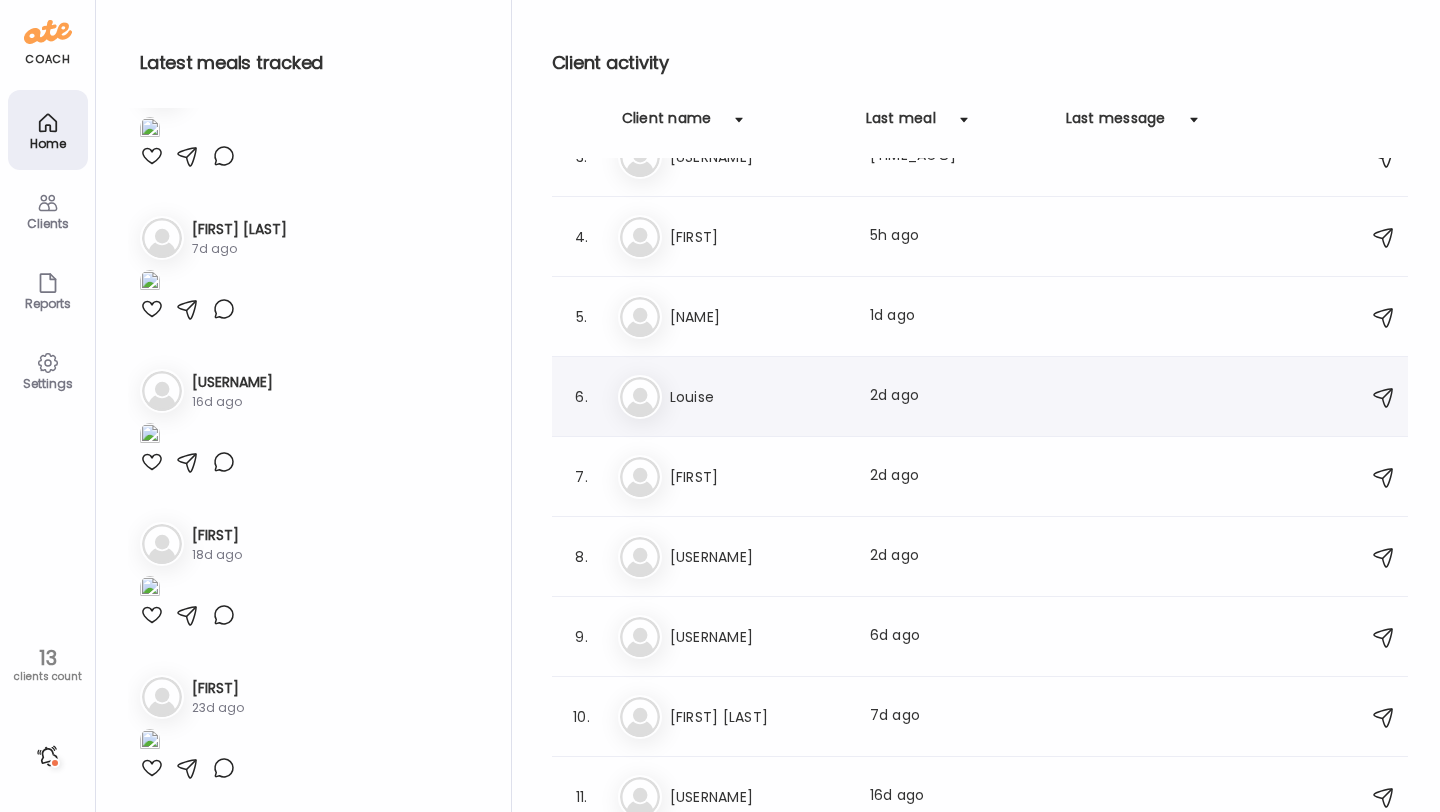 click on "Lo
Louise
Last meal:  2d ago" at bounding box center [983, 397] 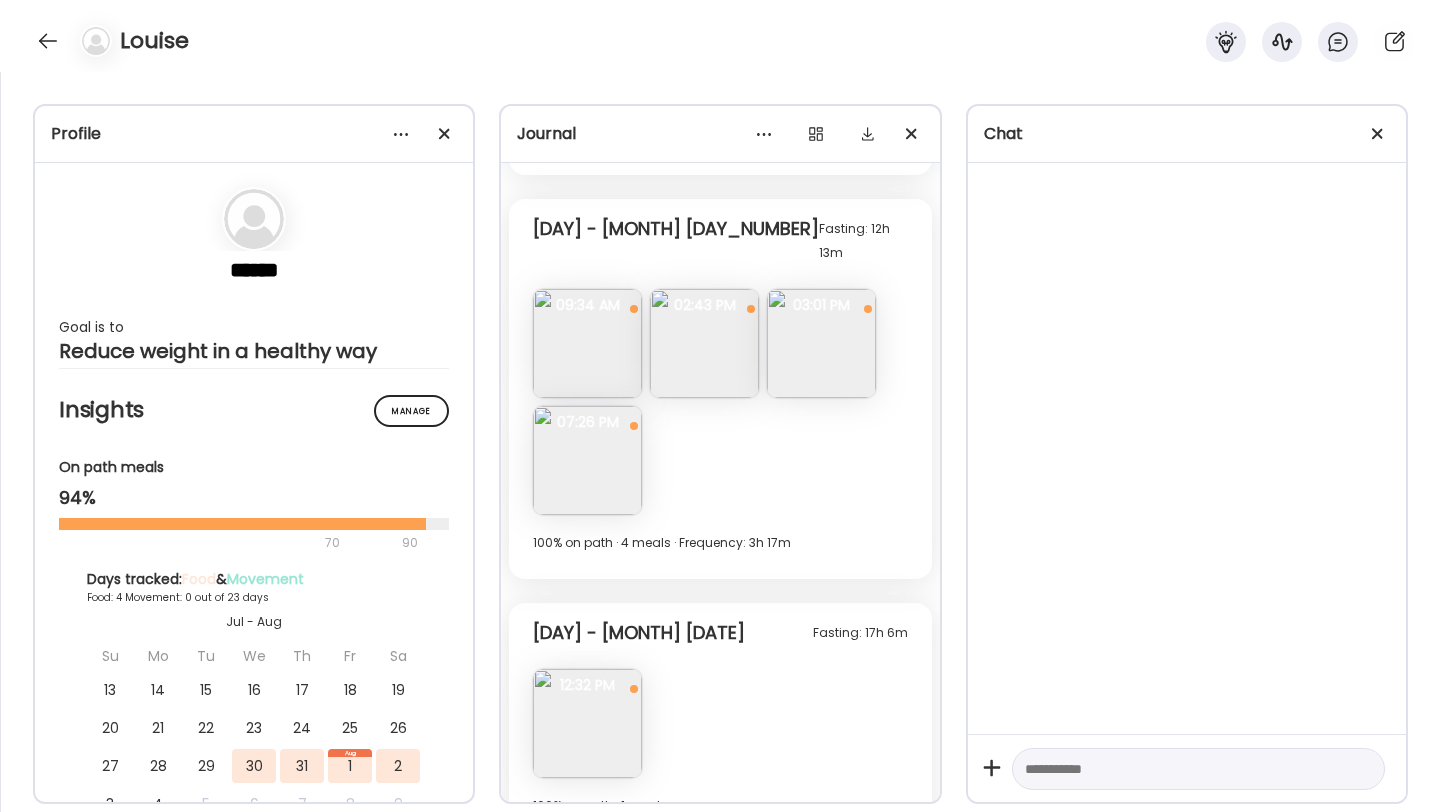 click on "[NAME]" at bounding box center [720, 36] 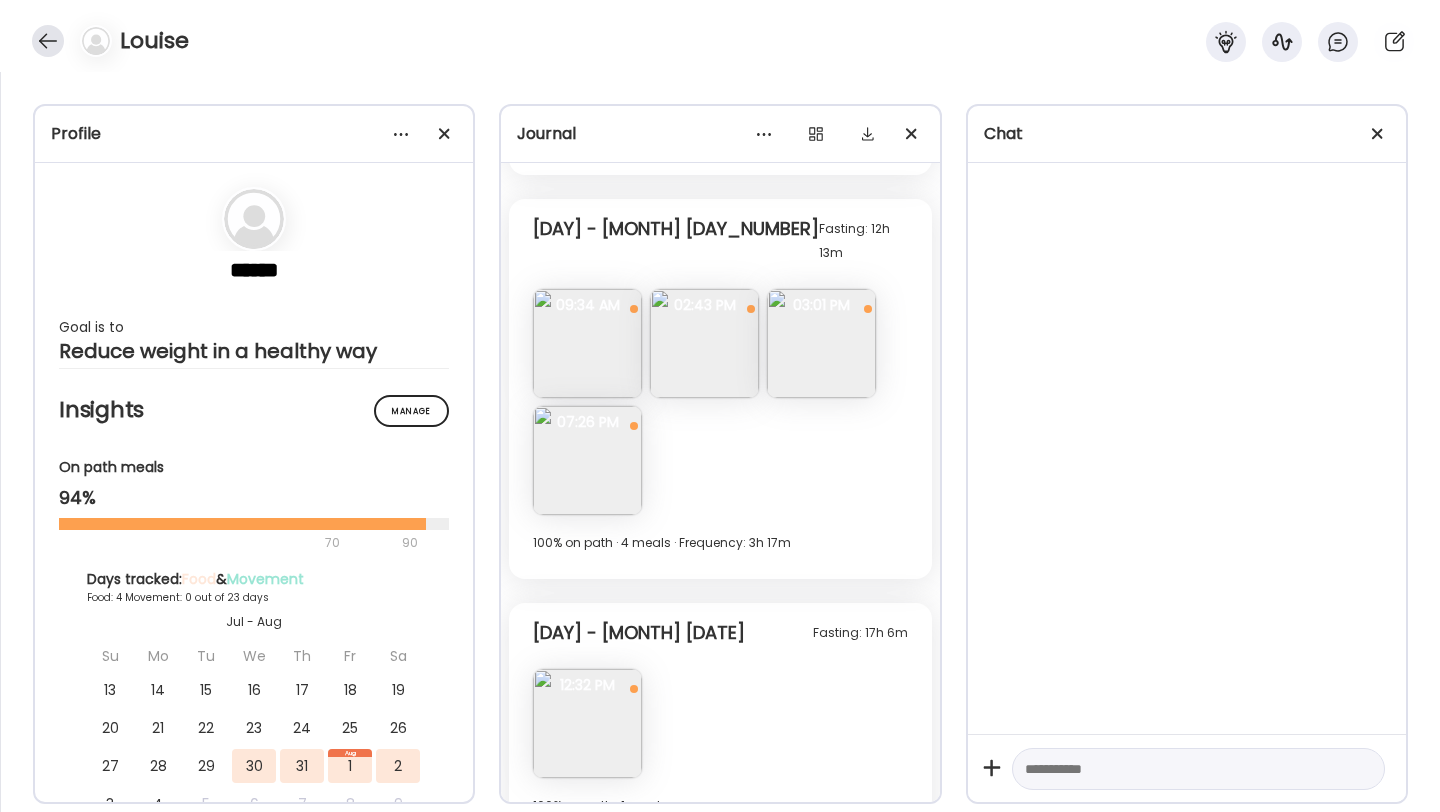 click at bounding box center [48, 41] 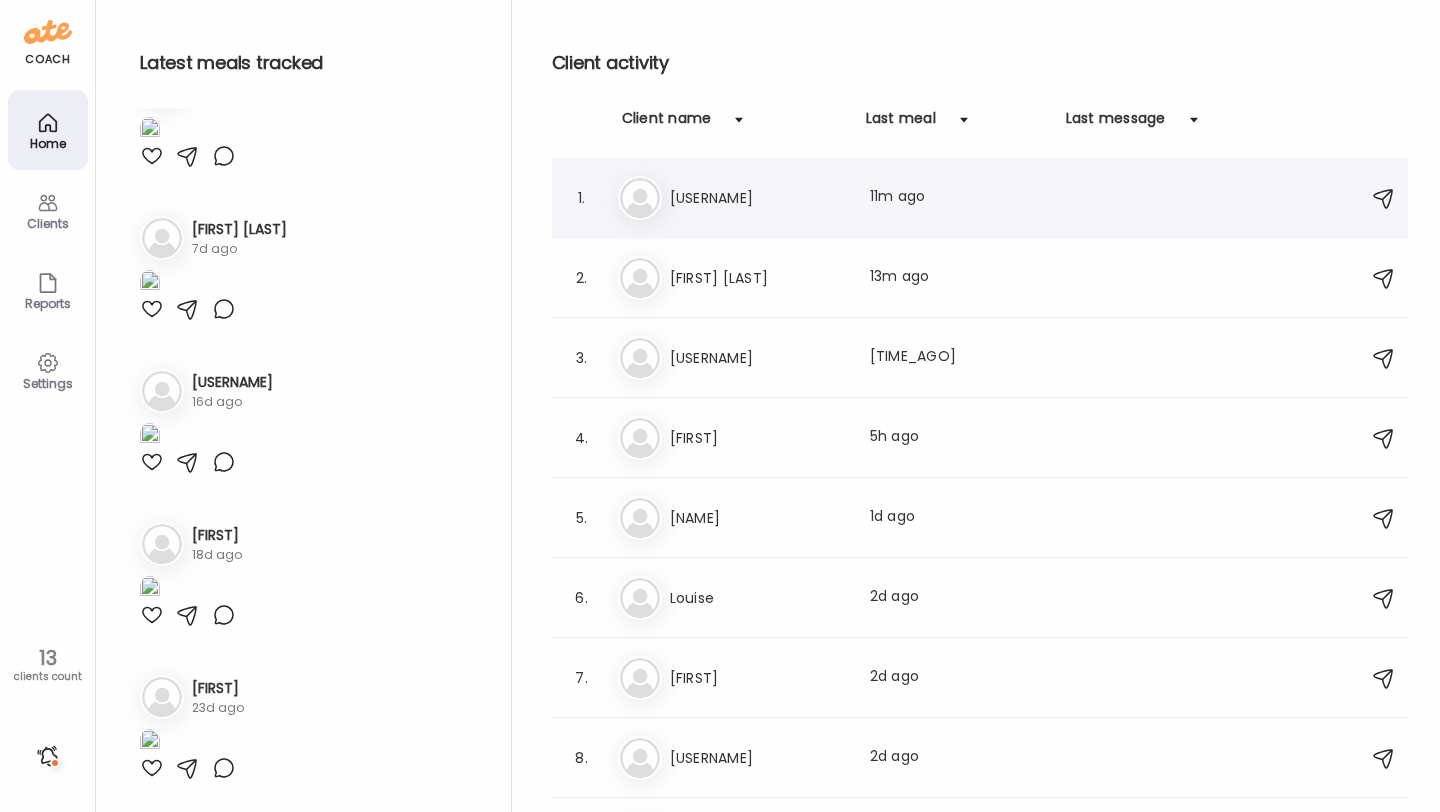 click on "1.
Lo
LouiseDurham
Last meal:  11m ago" at bounding box center (980, 198) 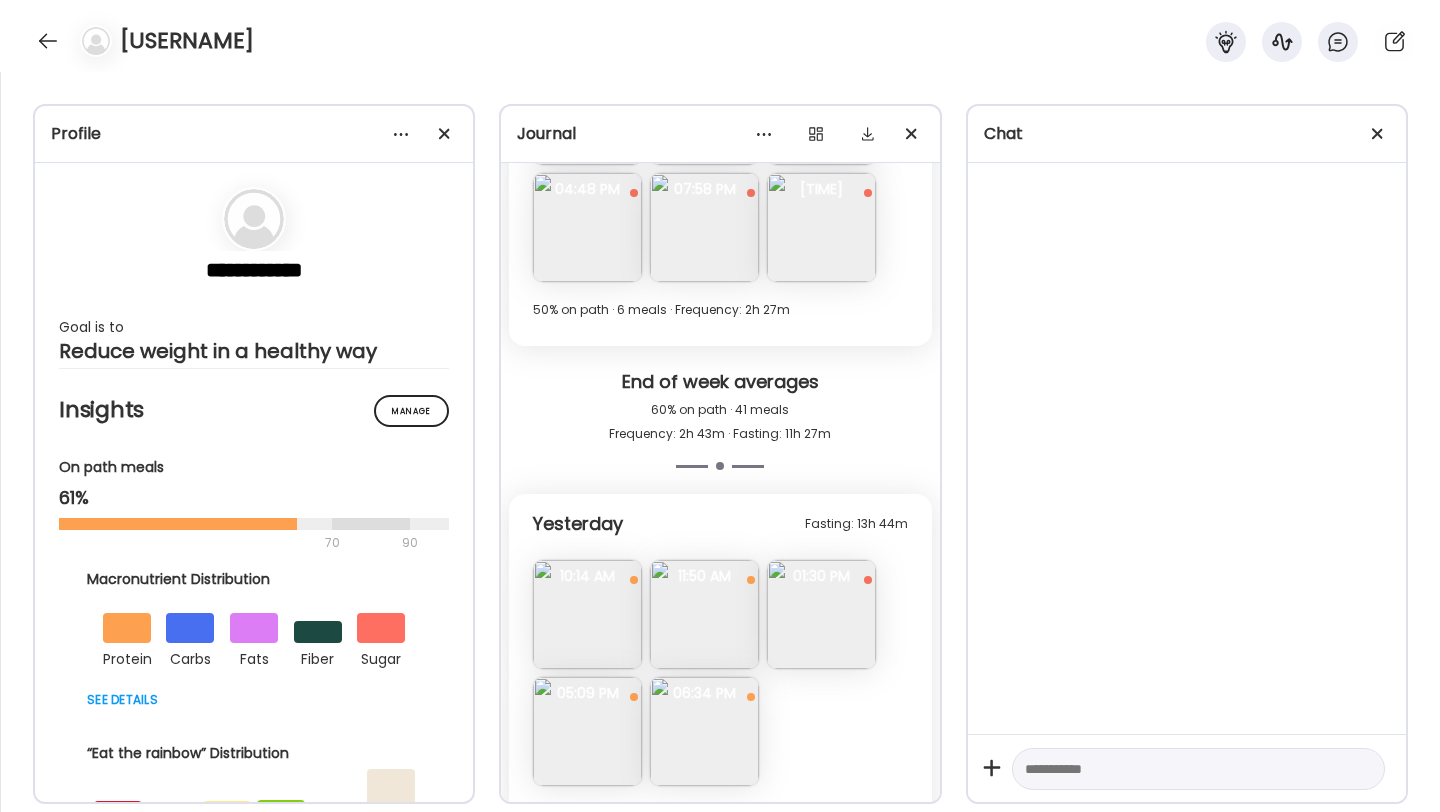 scroll, scrollTop: 10601, scrollLeft: 0, axis: vertical 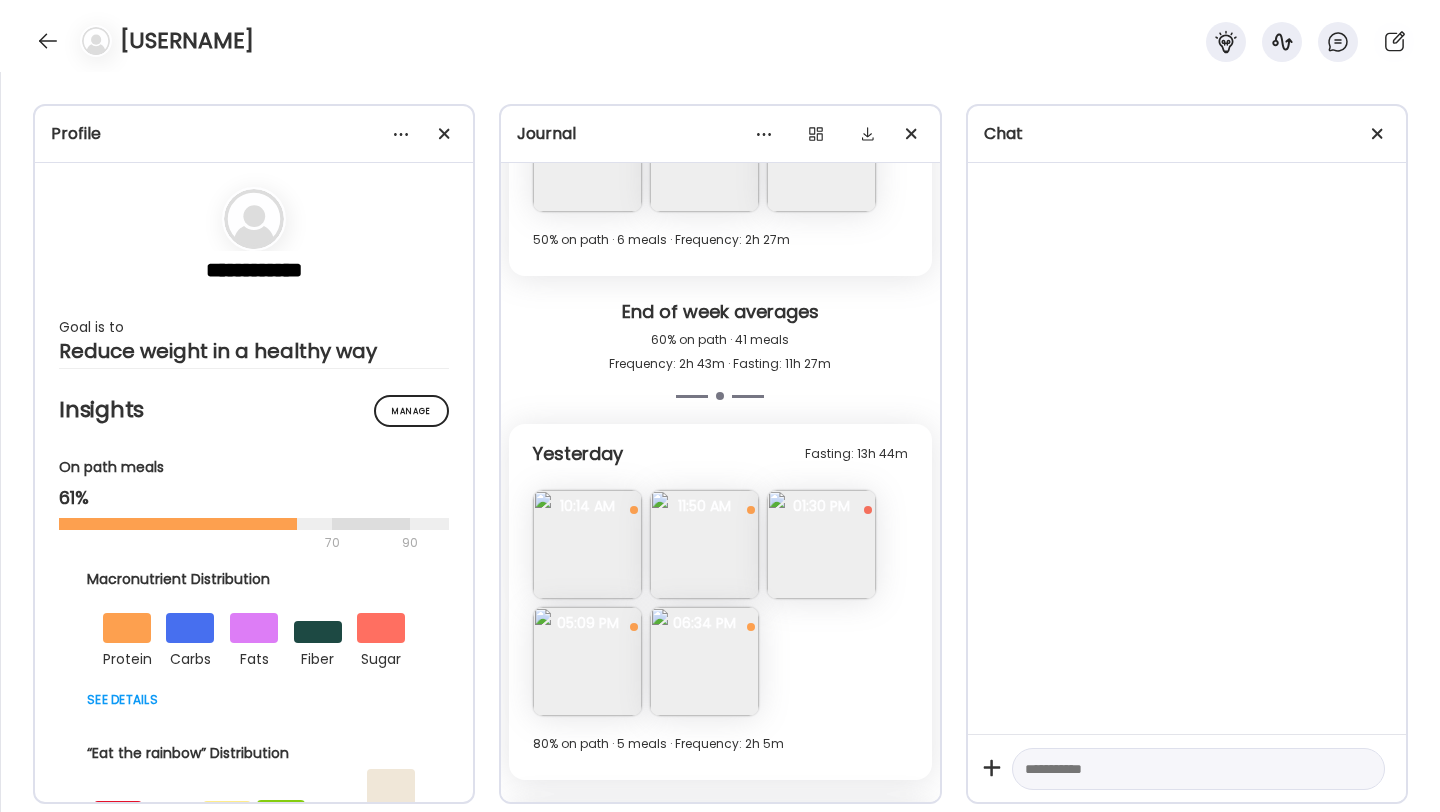 click at bounding box center [587, 661] 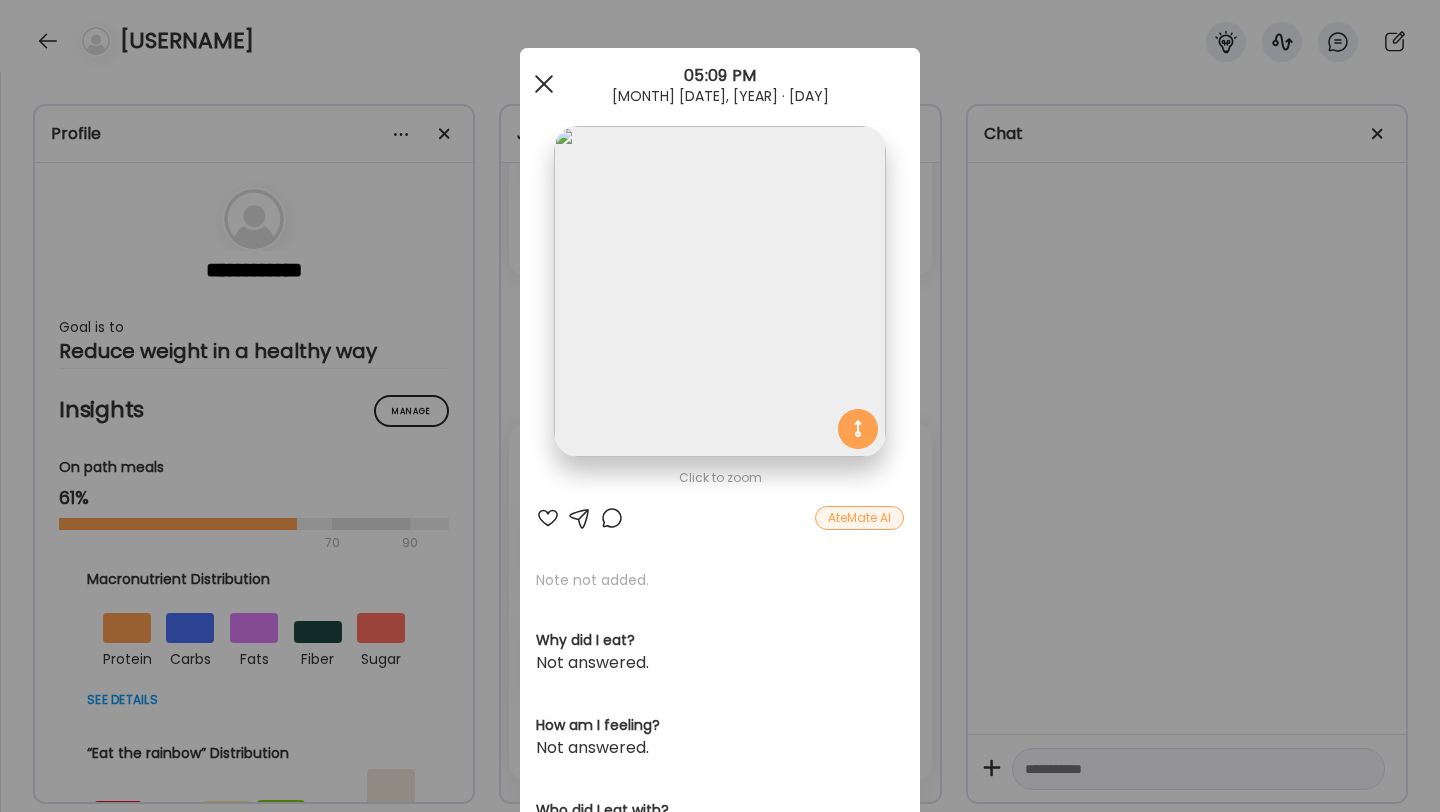 click at bounding box center (544, 84) 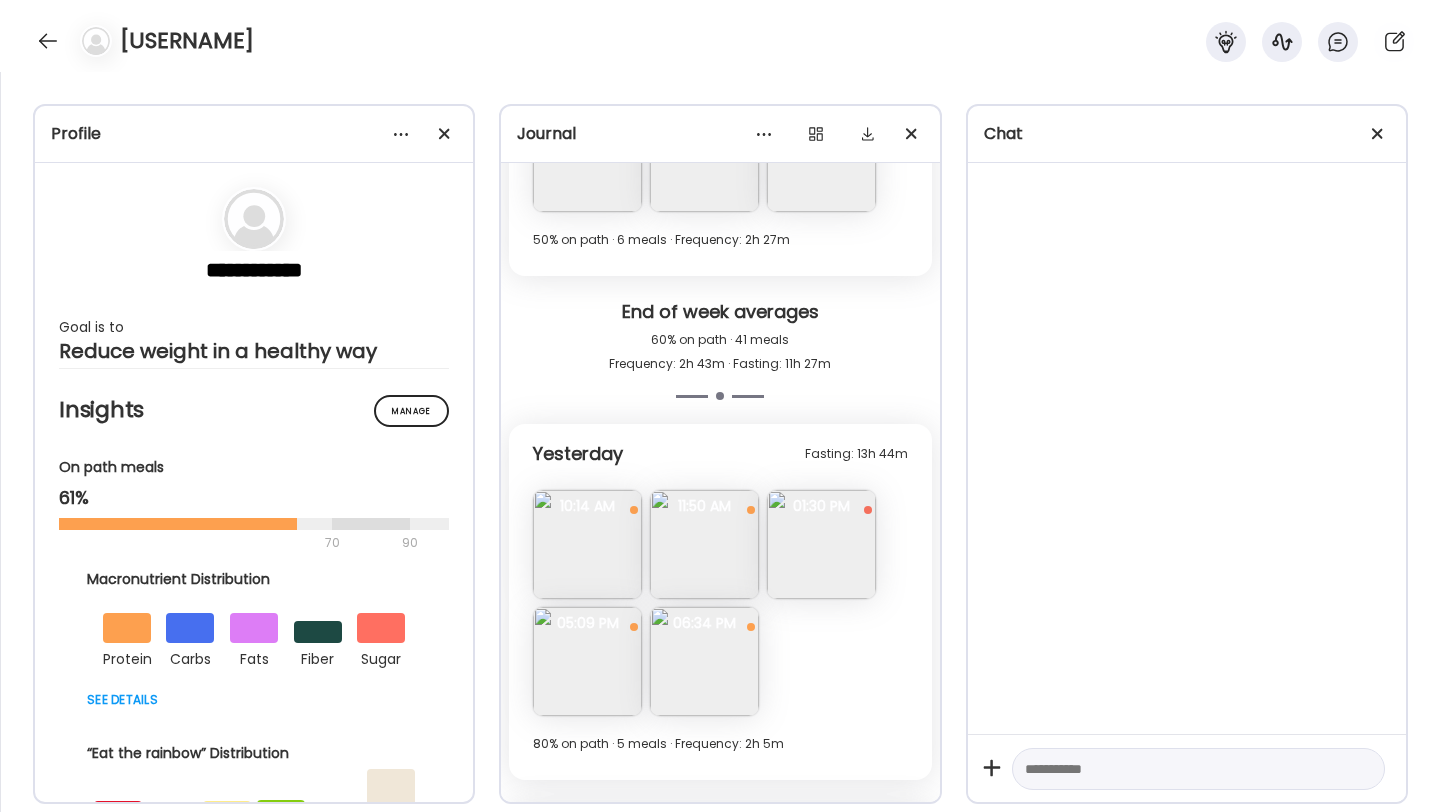 click at bounding box center (704, 544) 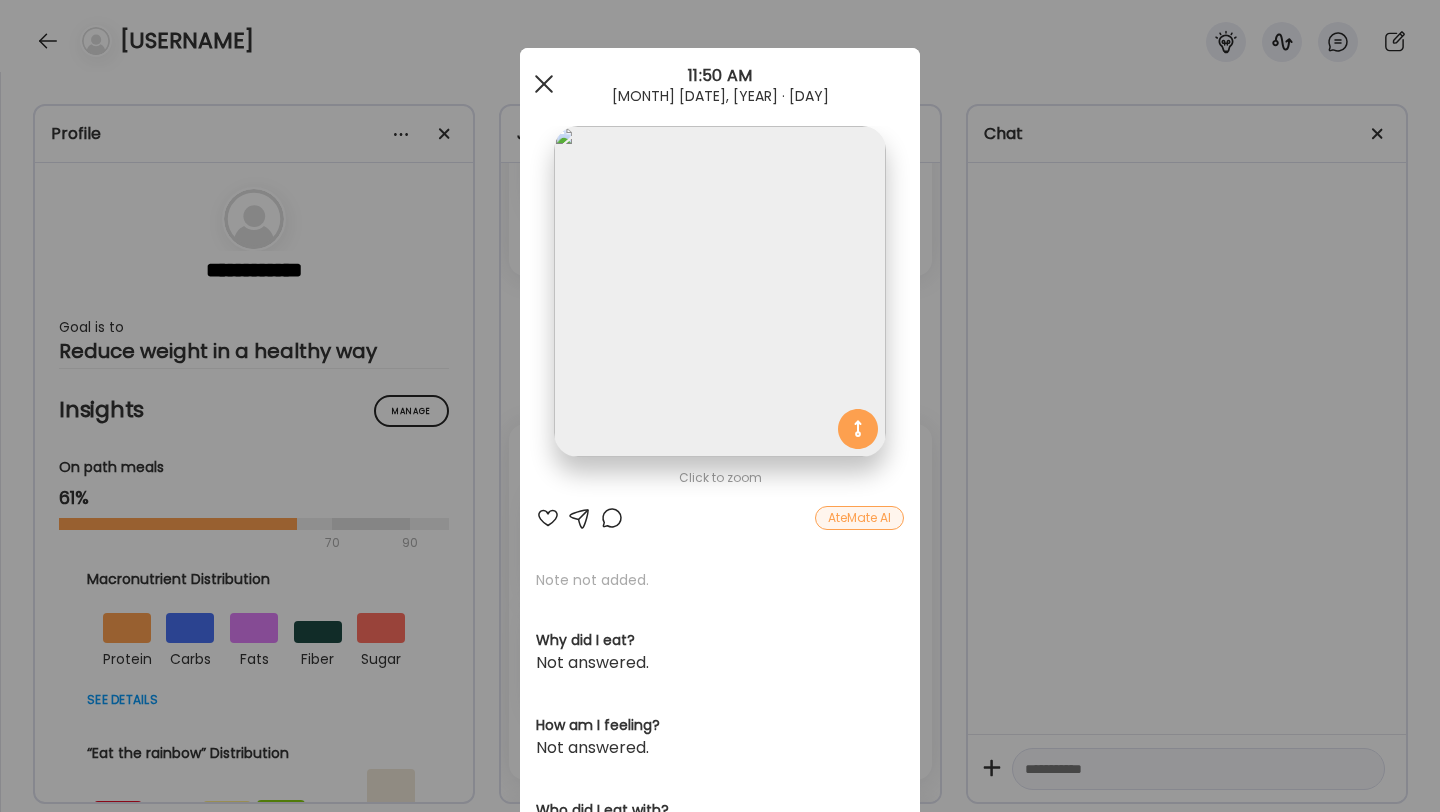 click at bounding box center (544, 84) 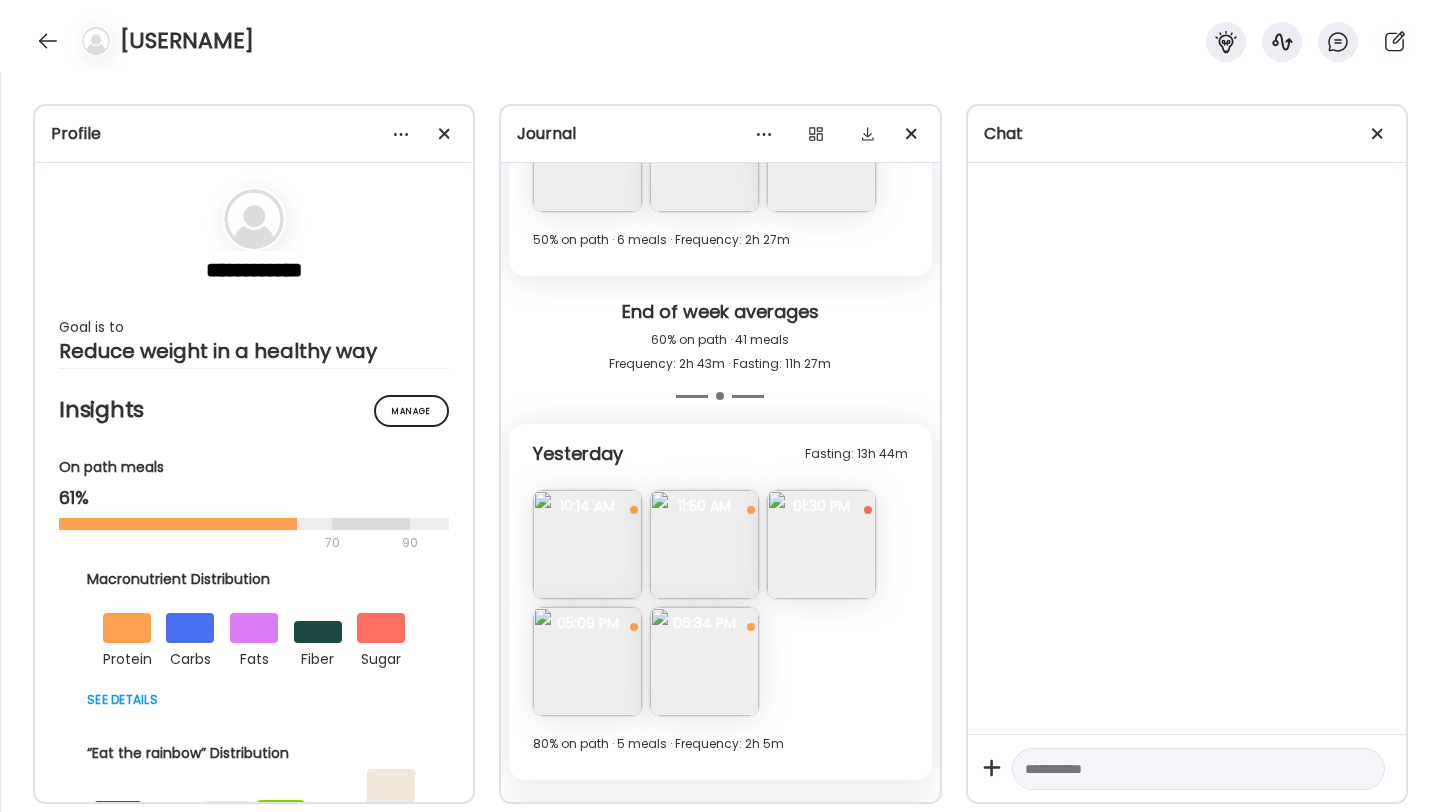 click at bounding box center (821, 544) 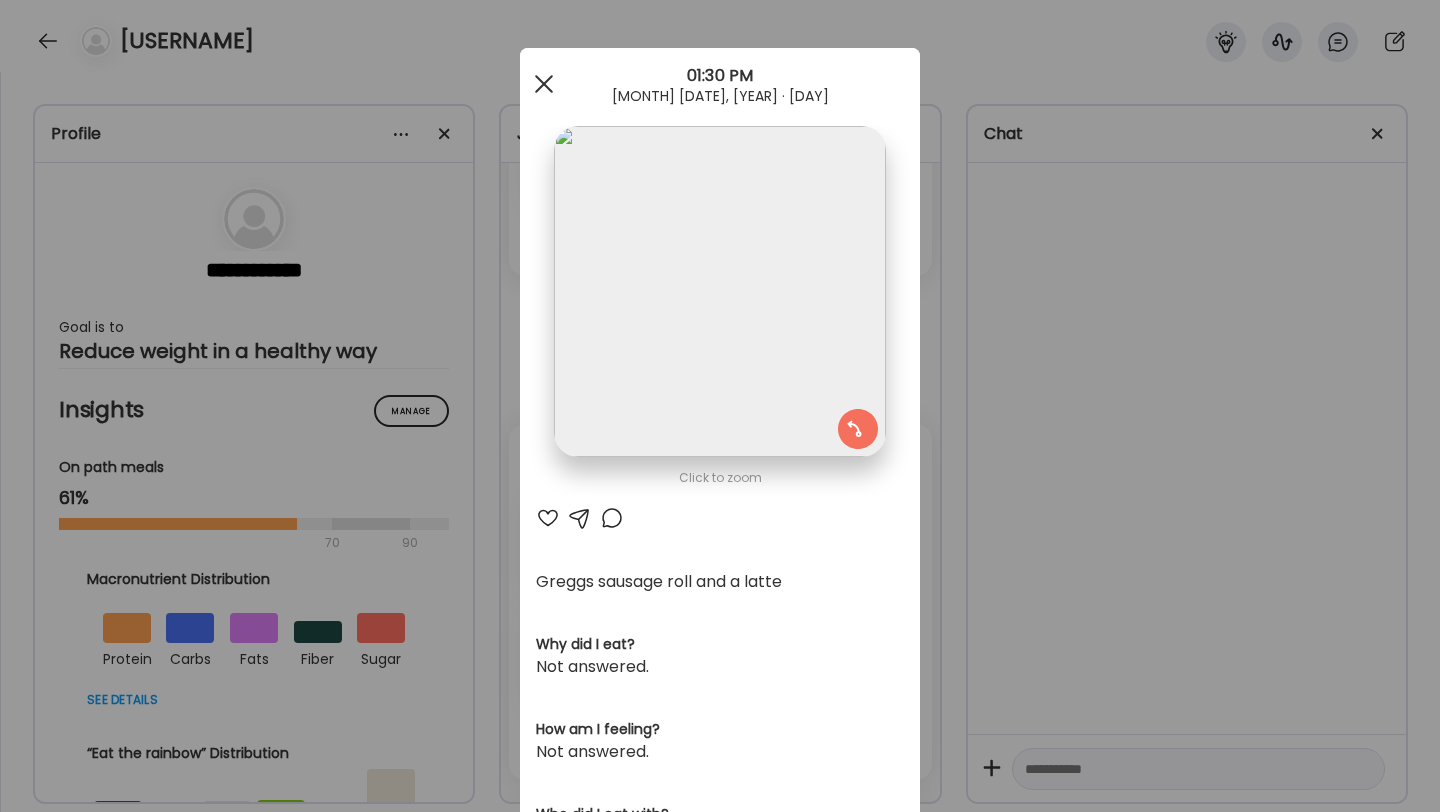 click at bounding box center [544, 84] 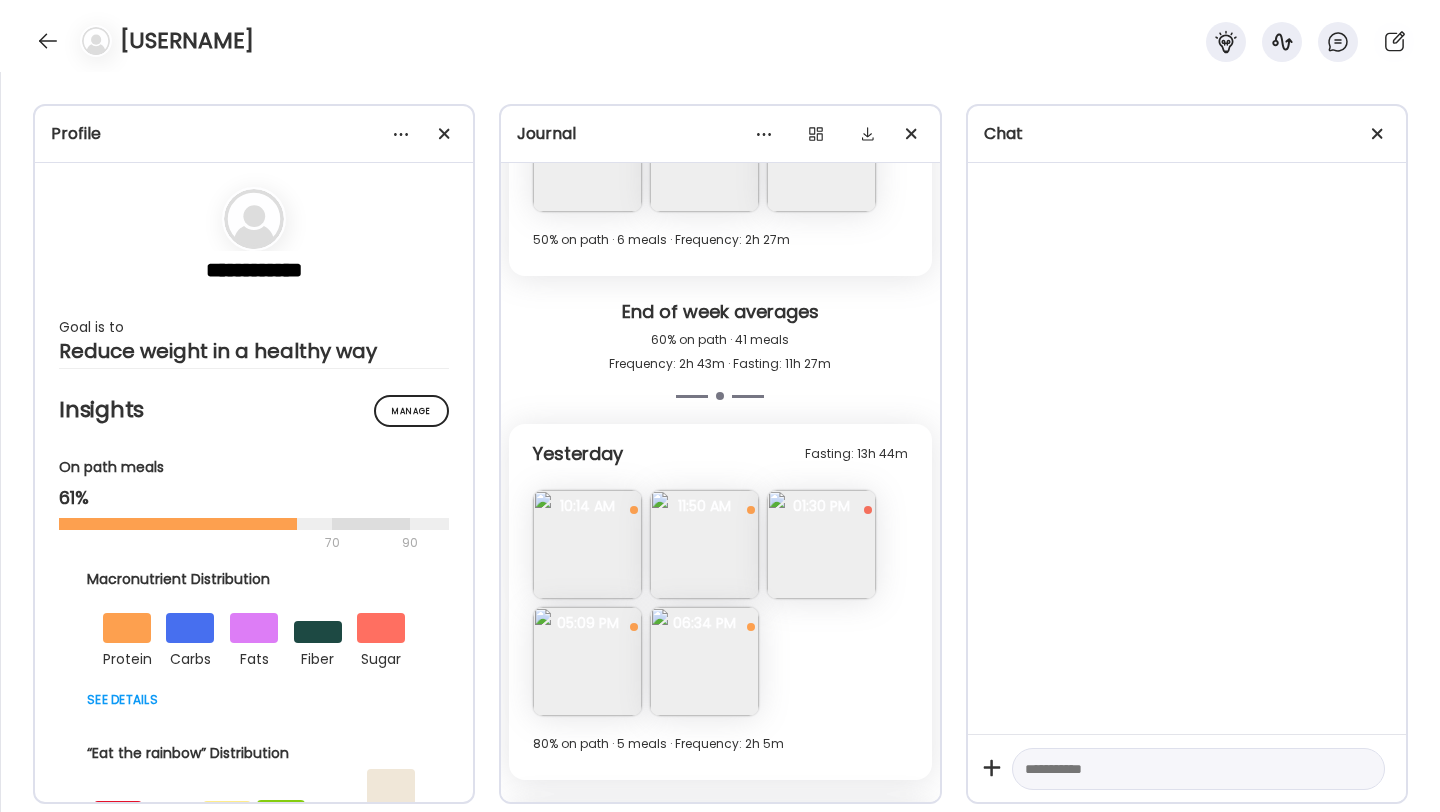 click at bounding box center (704, 544) 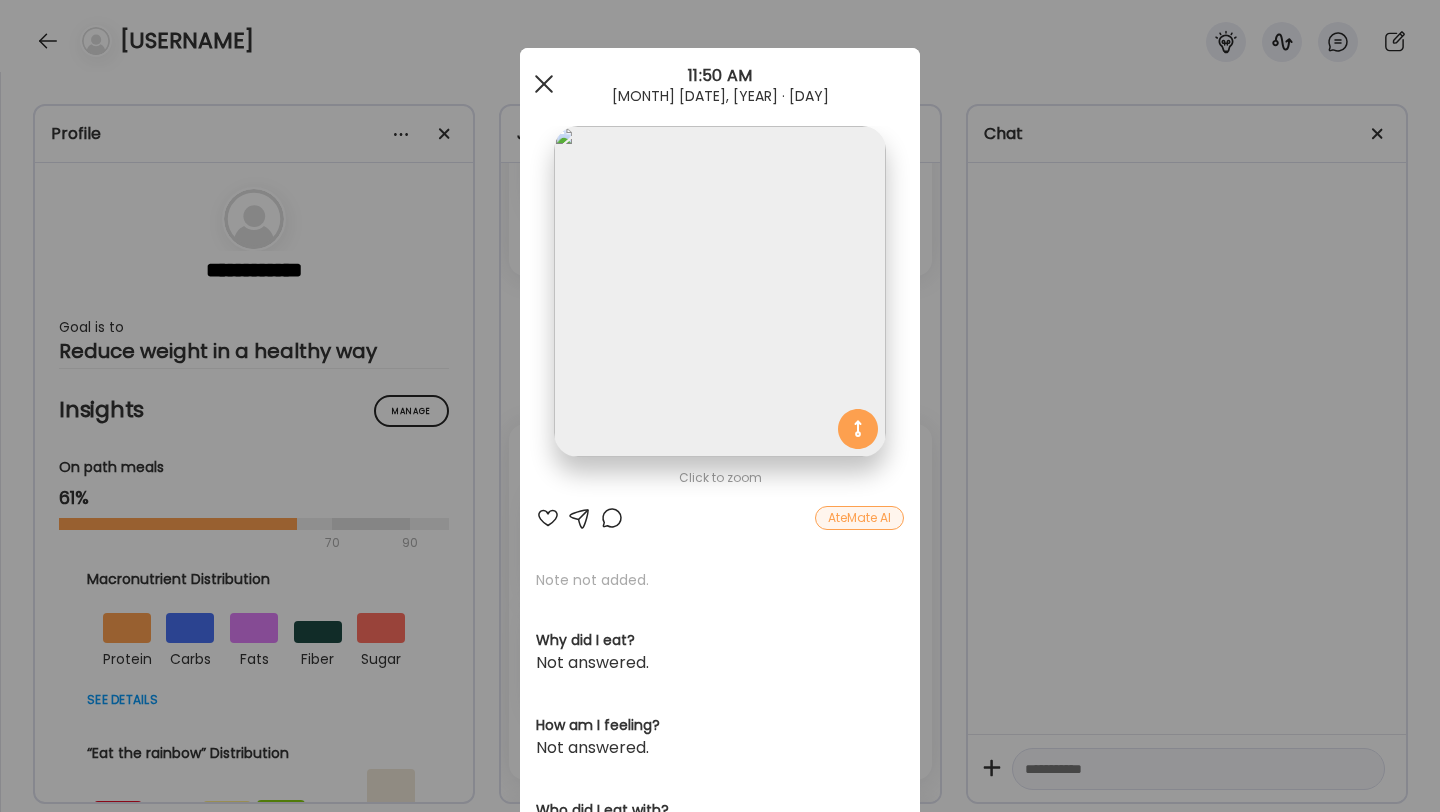 click at bounding box center [544, 84] 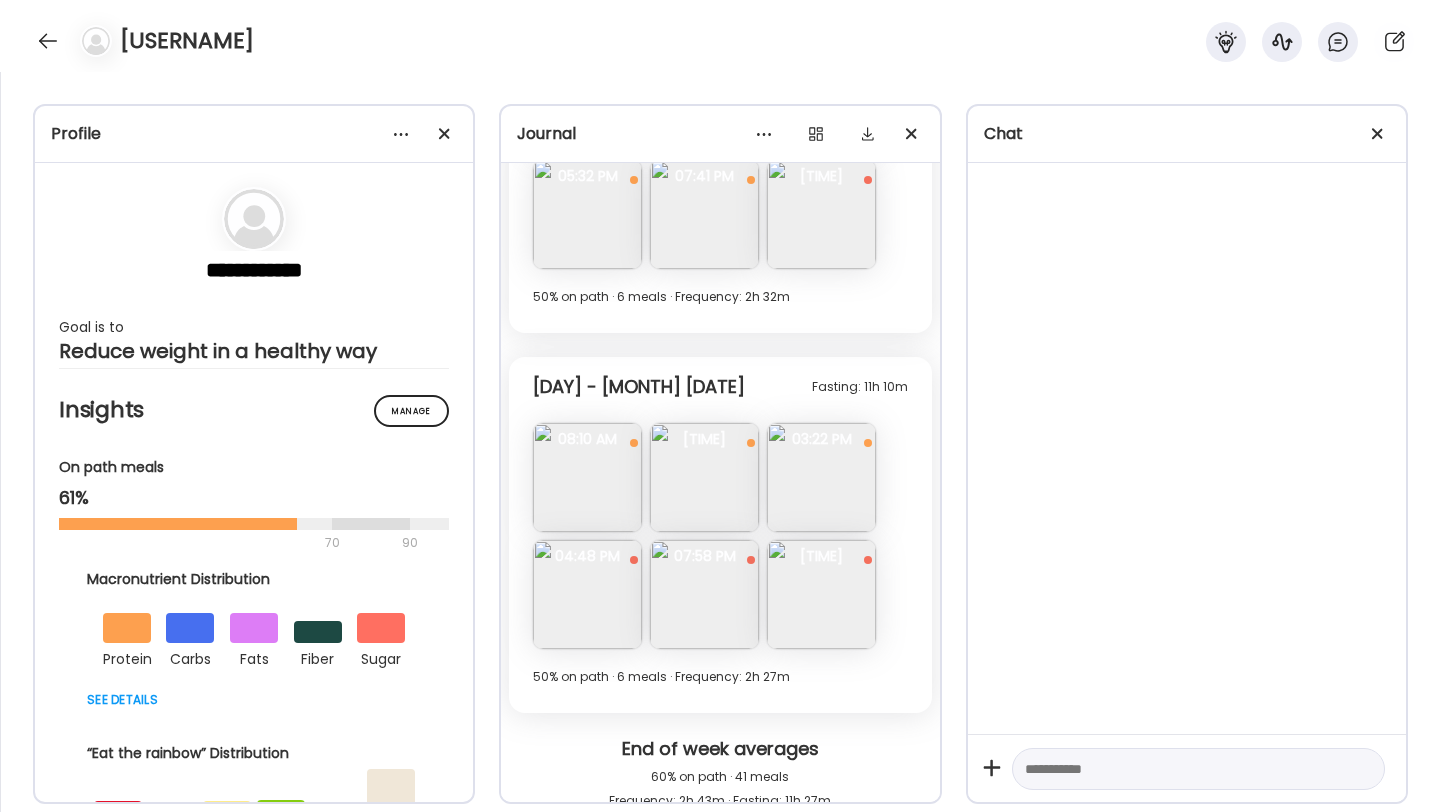 scroll, scrollTop: 10161, scrollLeft: 0, axis: vertical 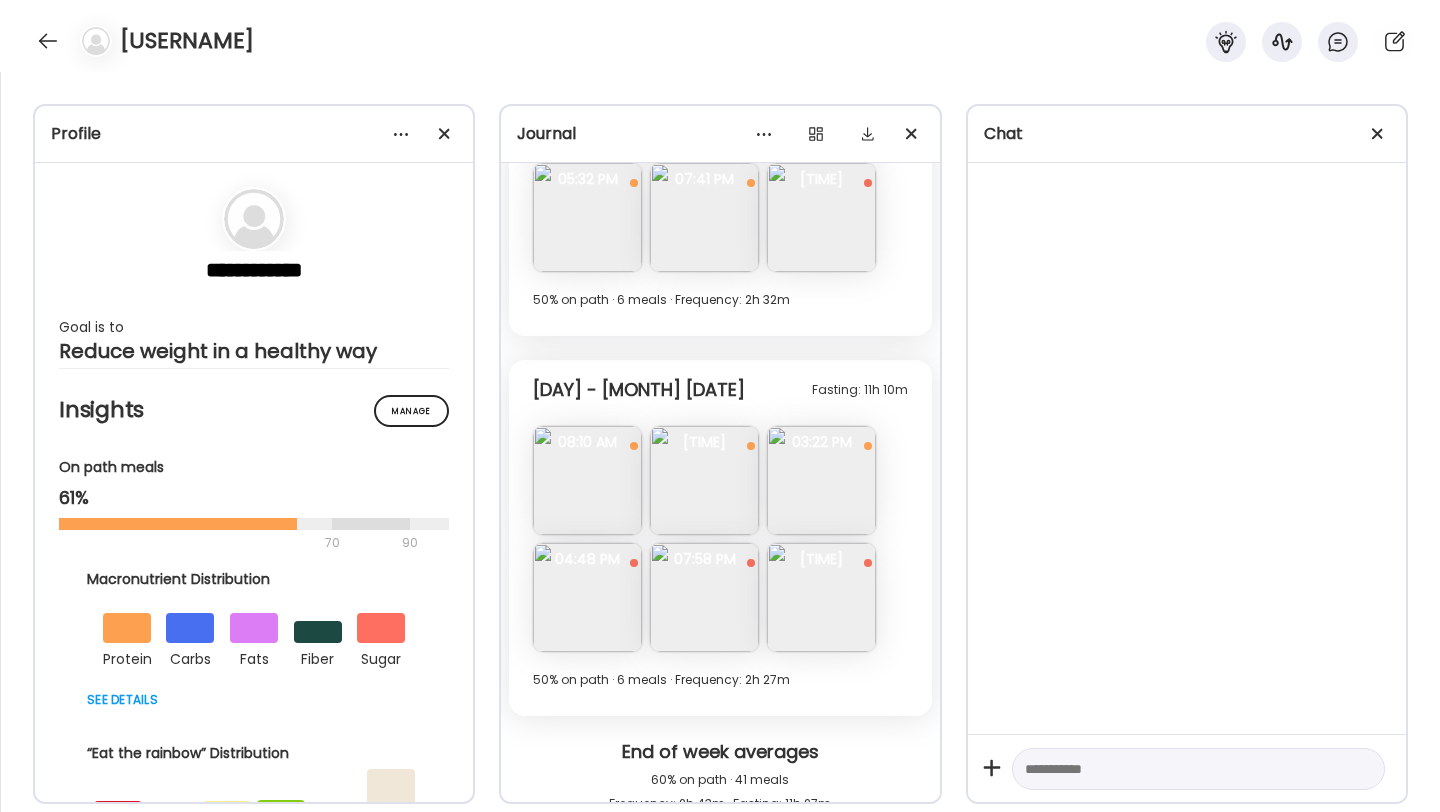 click at bounding box center [821, 480] 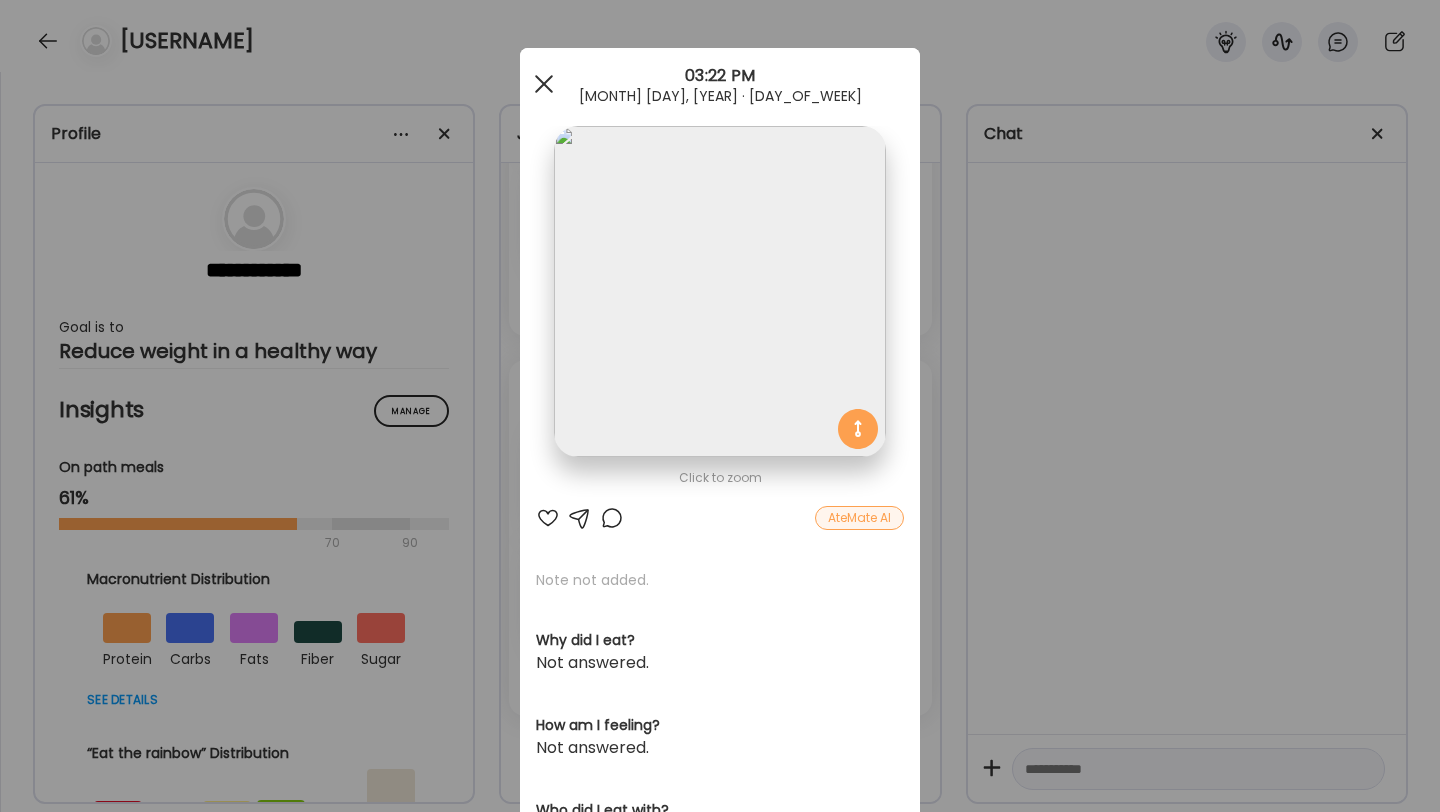 click at bounding box center [544, 84] 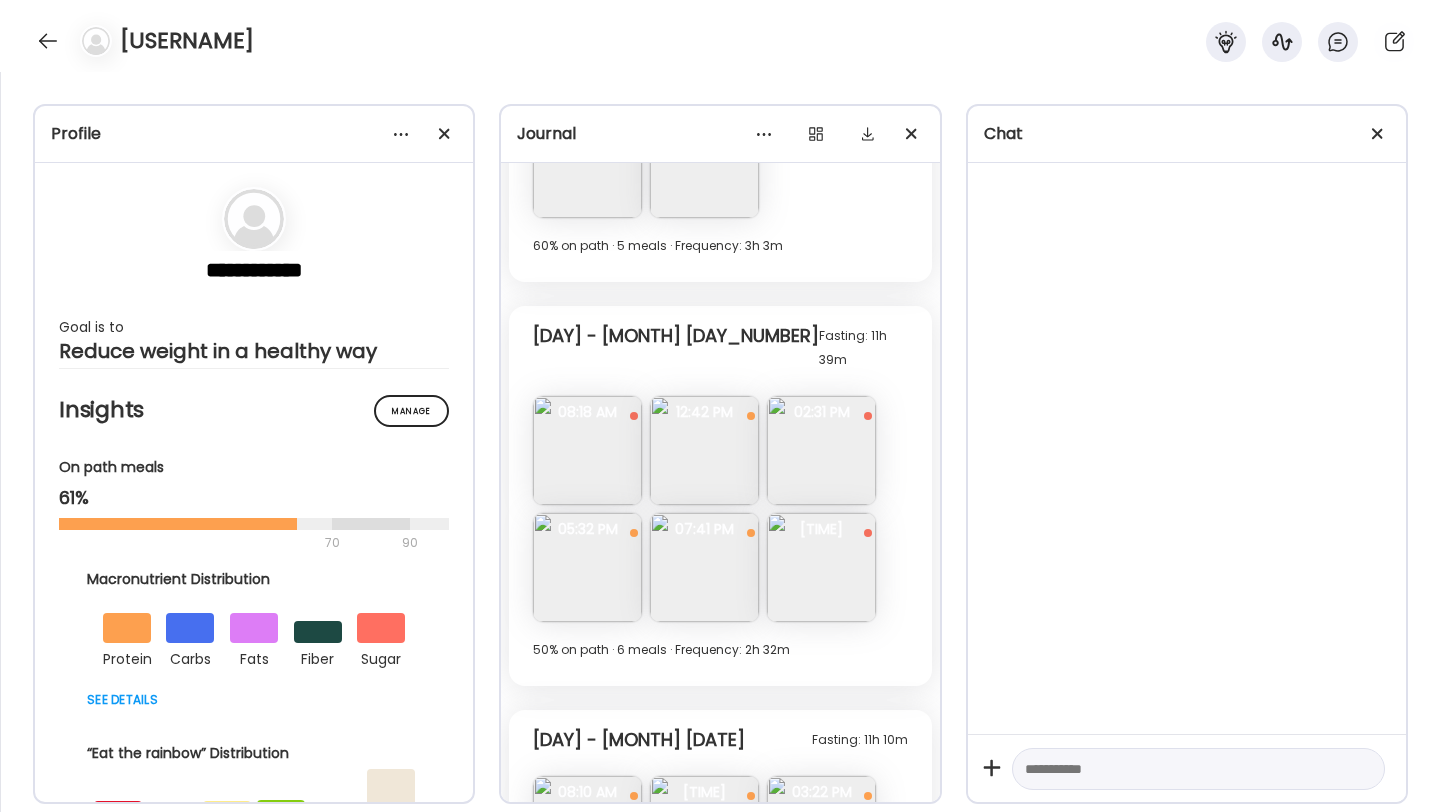scroll, scrollTop: 9807, scrollLeft: 0, axis: vertical 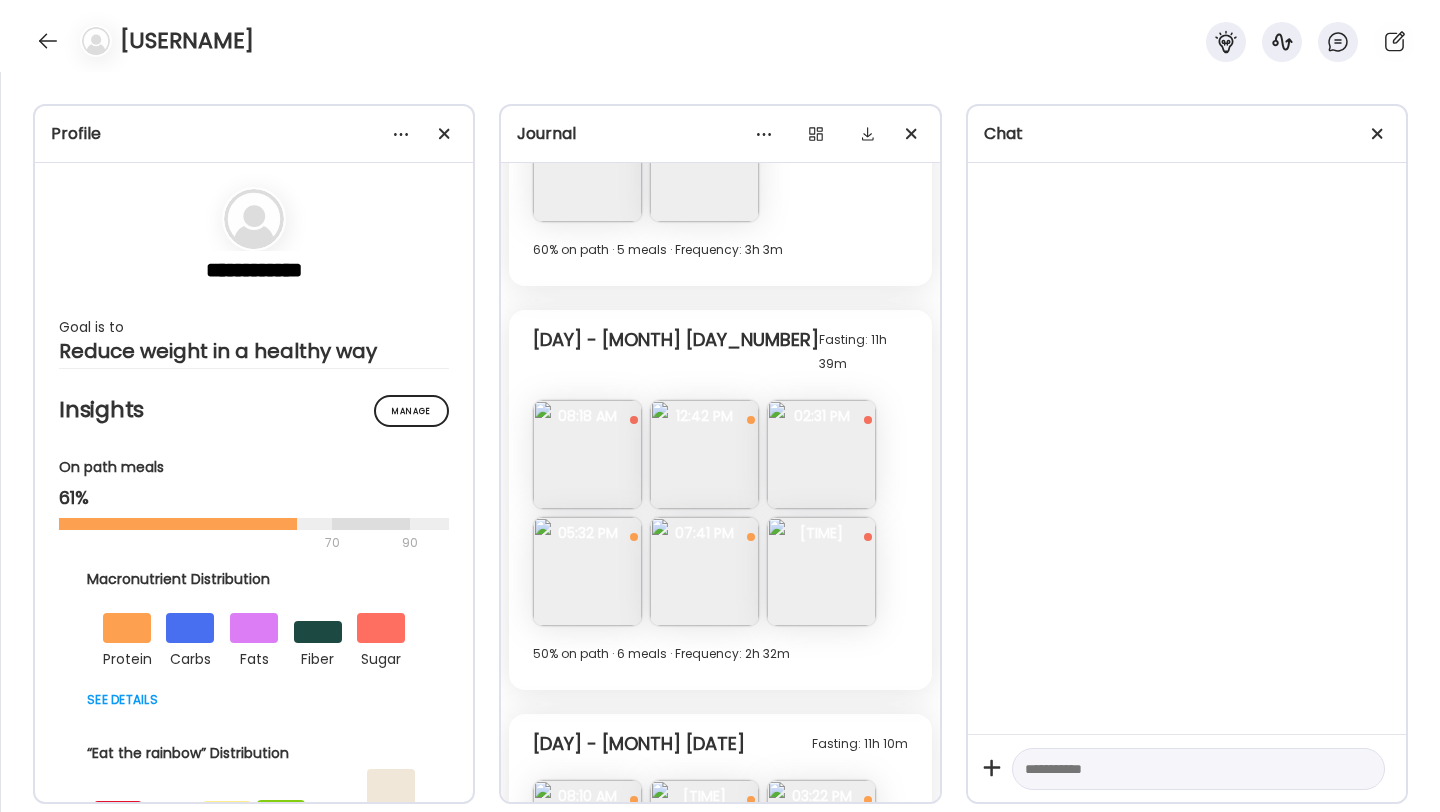click at bounding box center [704, 571] 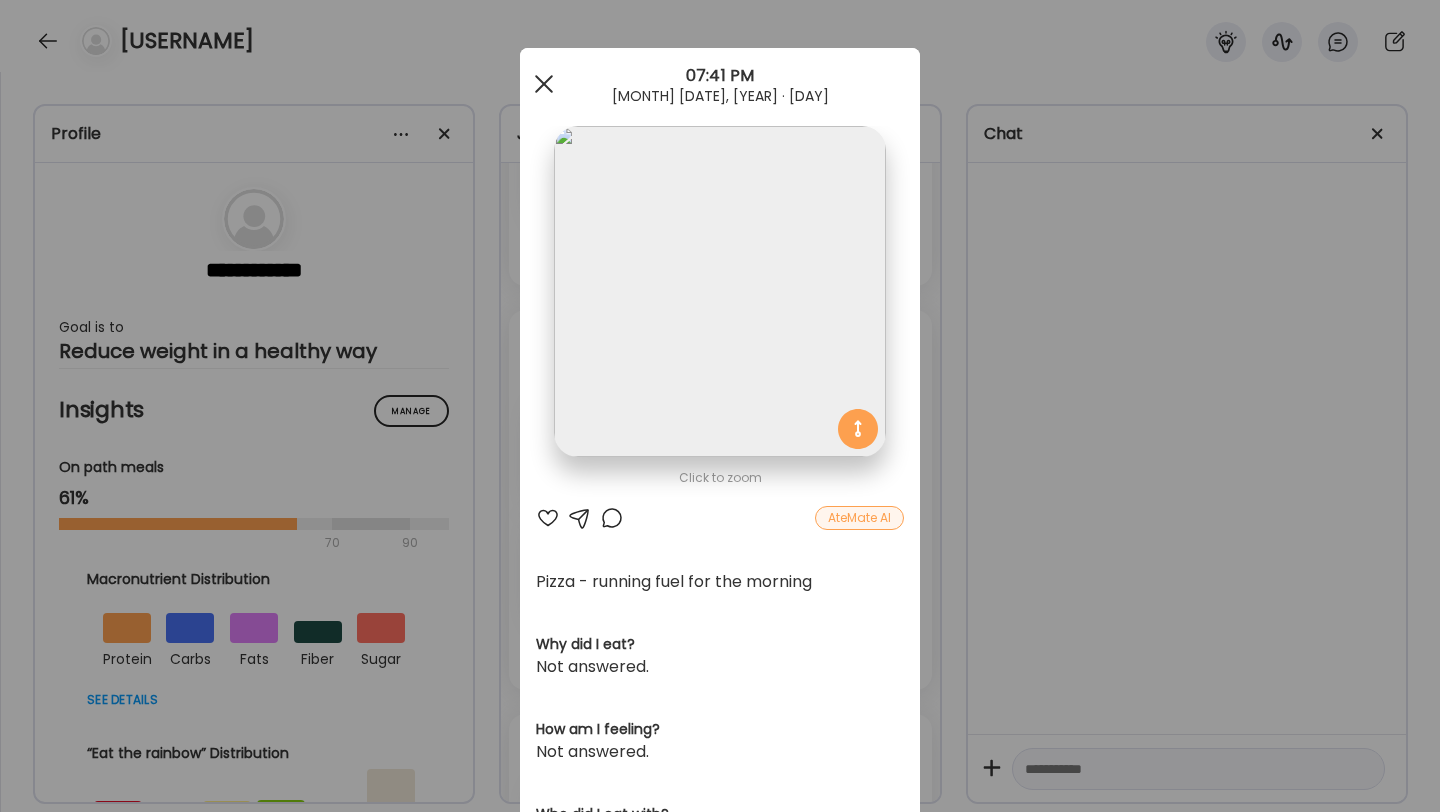 click at bounding box center [544, 84] 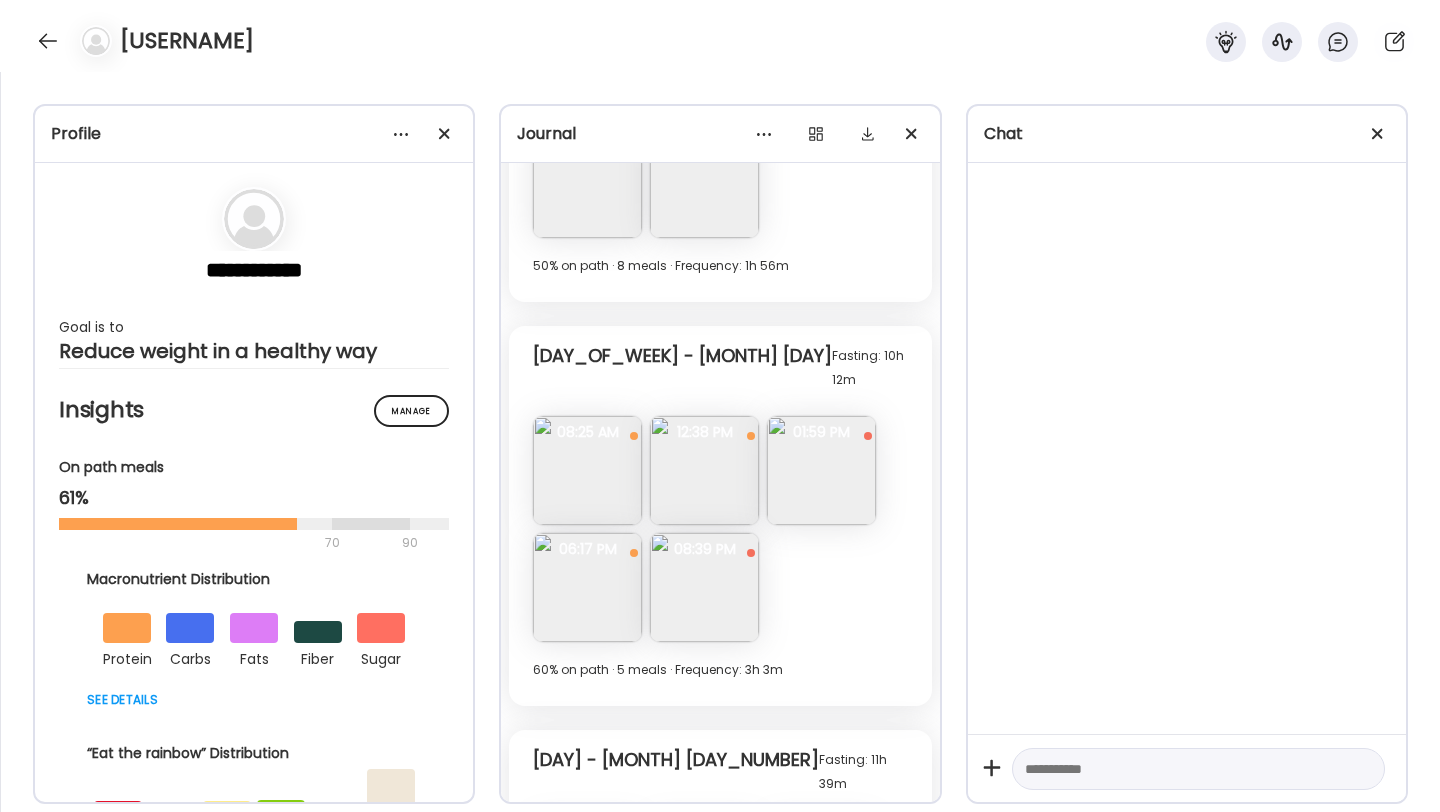 scroll, scrollTop: 9478, scrollLeft: 0, axis: vertical 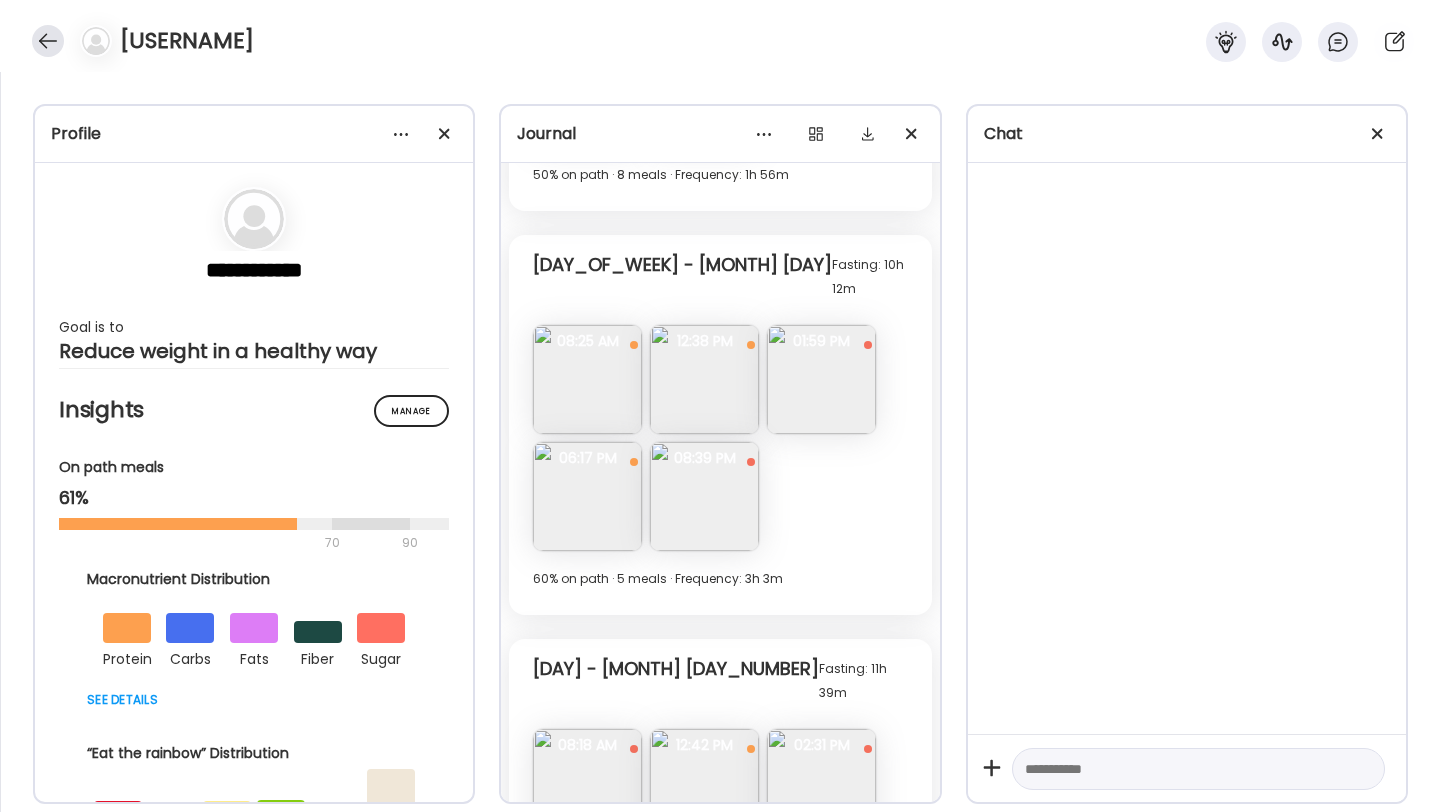 click at bounding box center (48, 41) 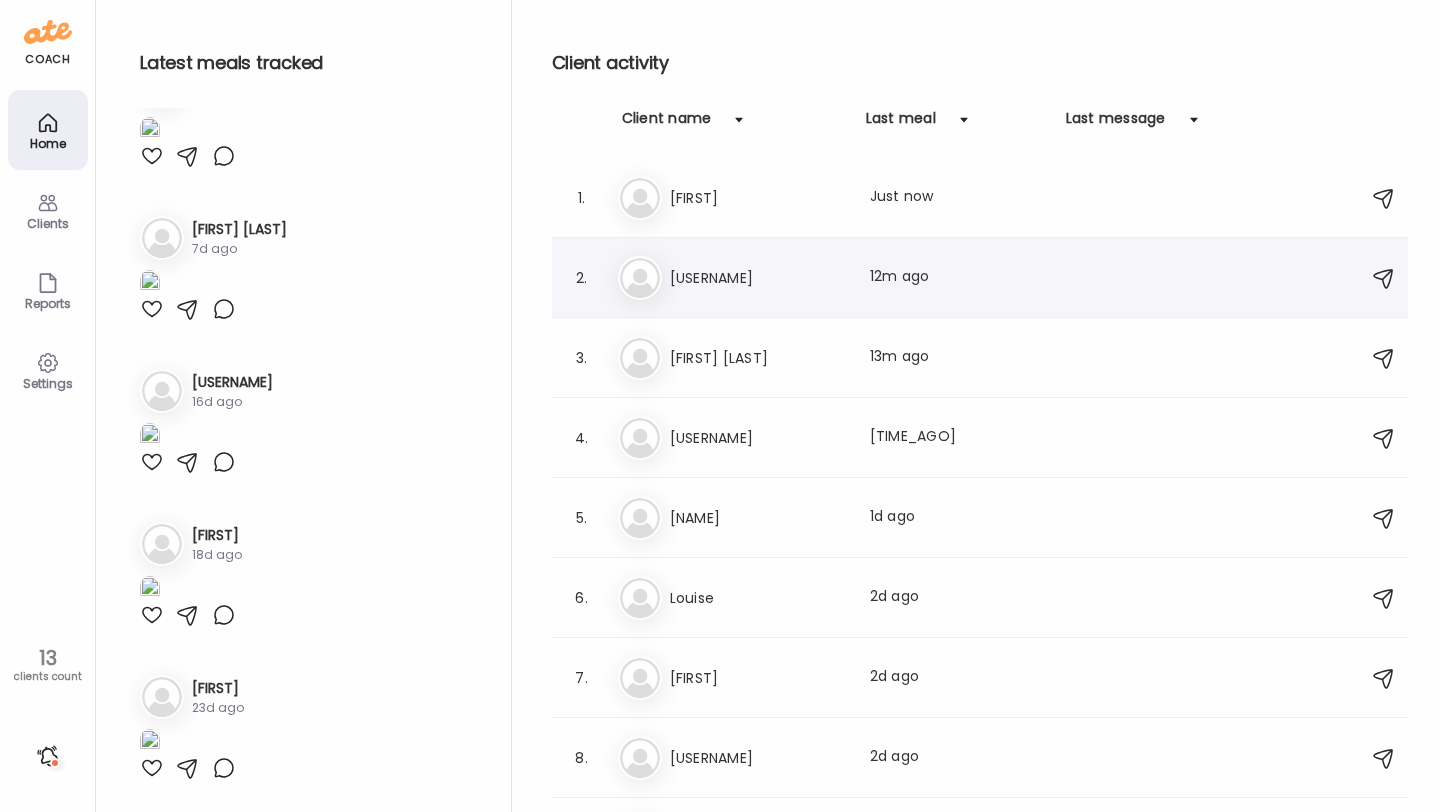 scroll, scrollTop: 3720, scrollLeft: 0, axis: vertical 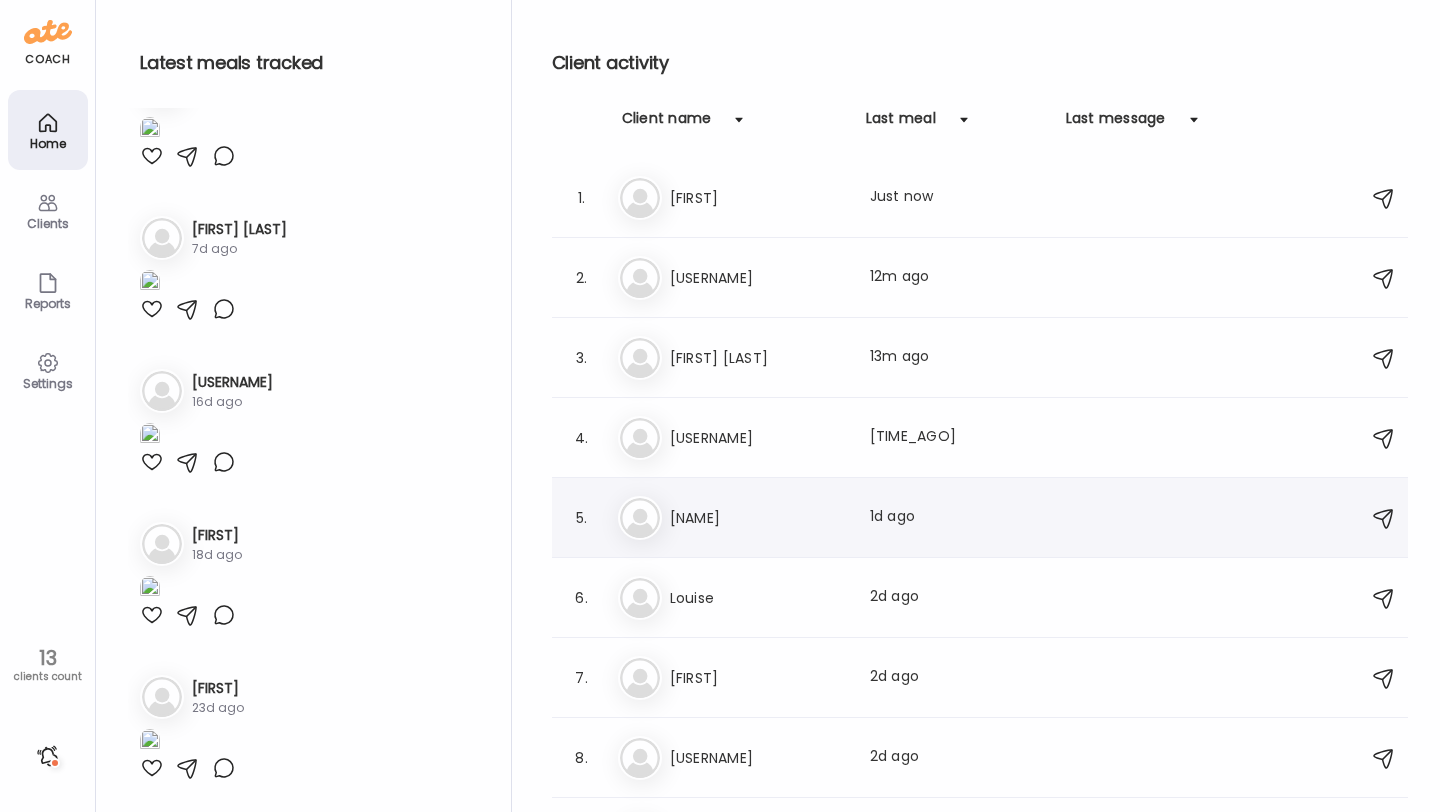 click on "Ci
Cindy
Last meal:  1d ago" at bounding box center [983, 518] 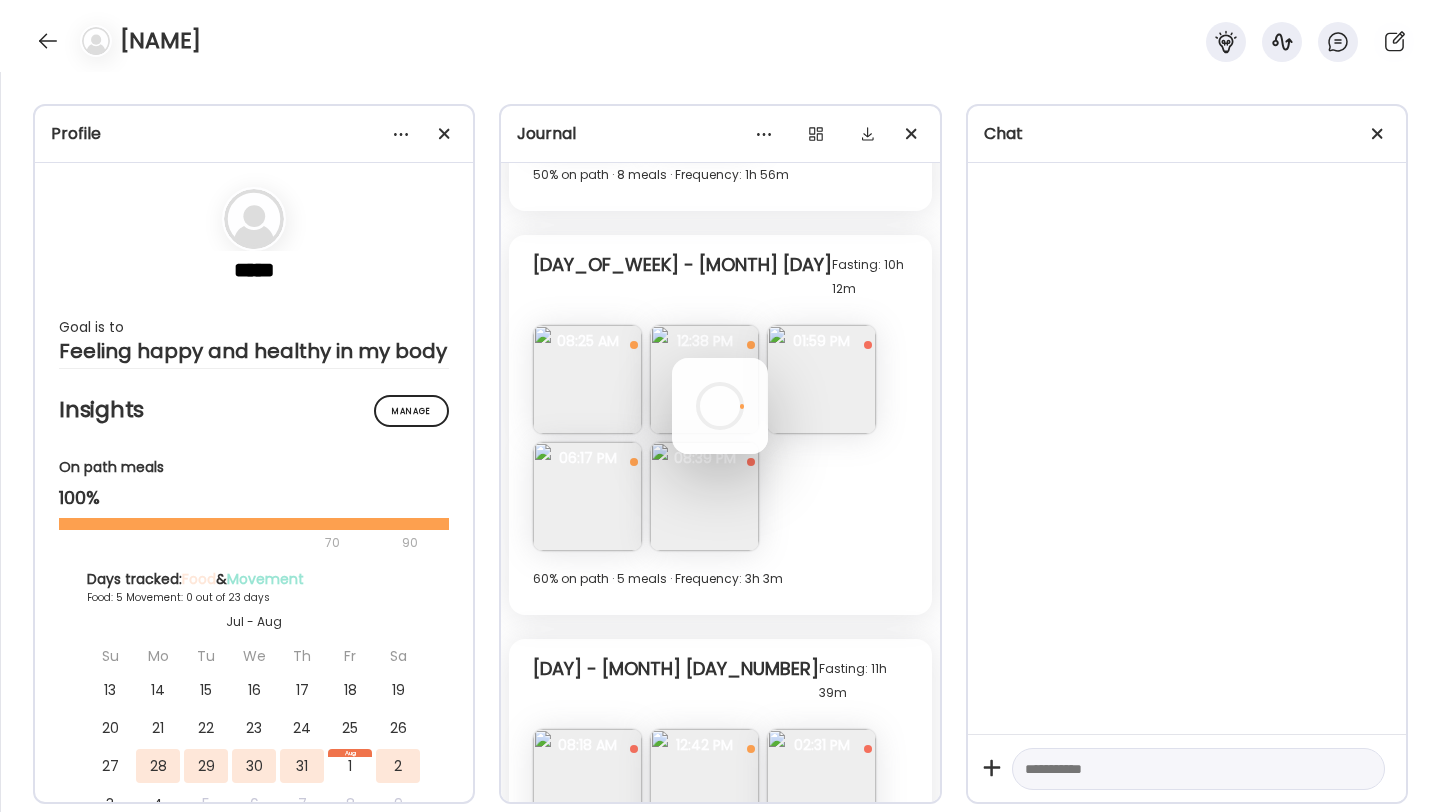 scroll, scrollTop: 10730, scrollLeft: 0, axis: vertical 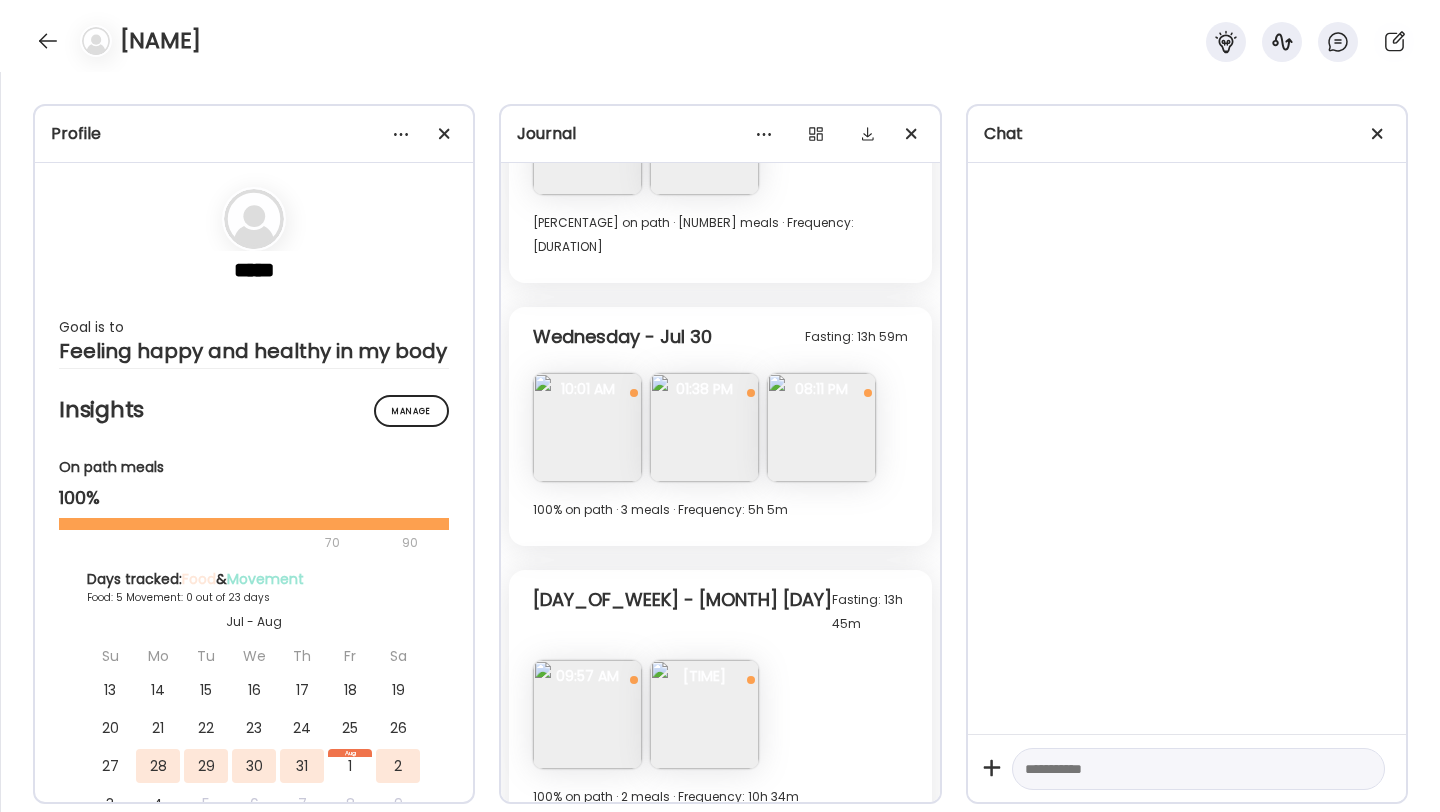 click at bounding box center (587, 427) 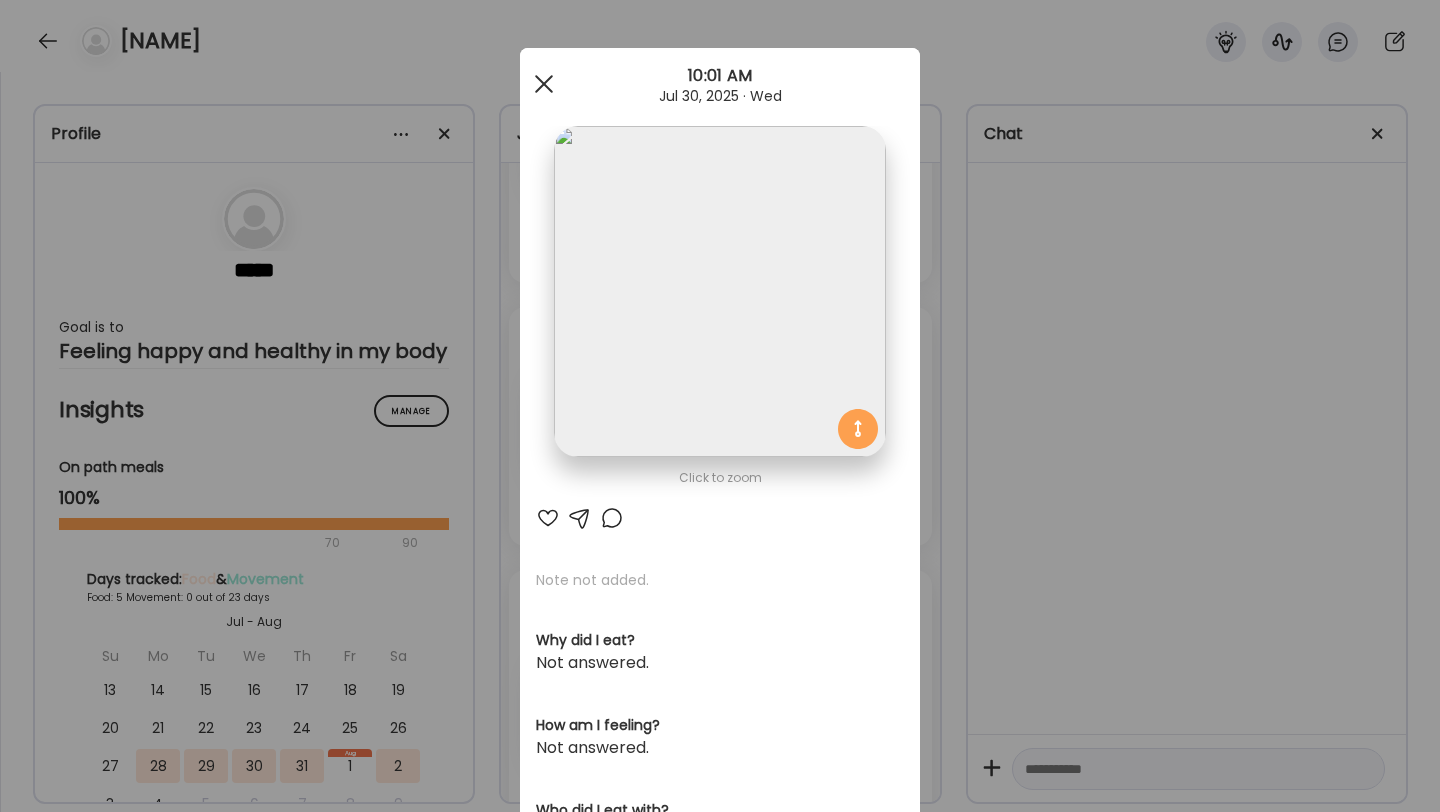 click at bounding box center (544, 84) 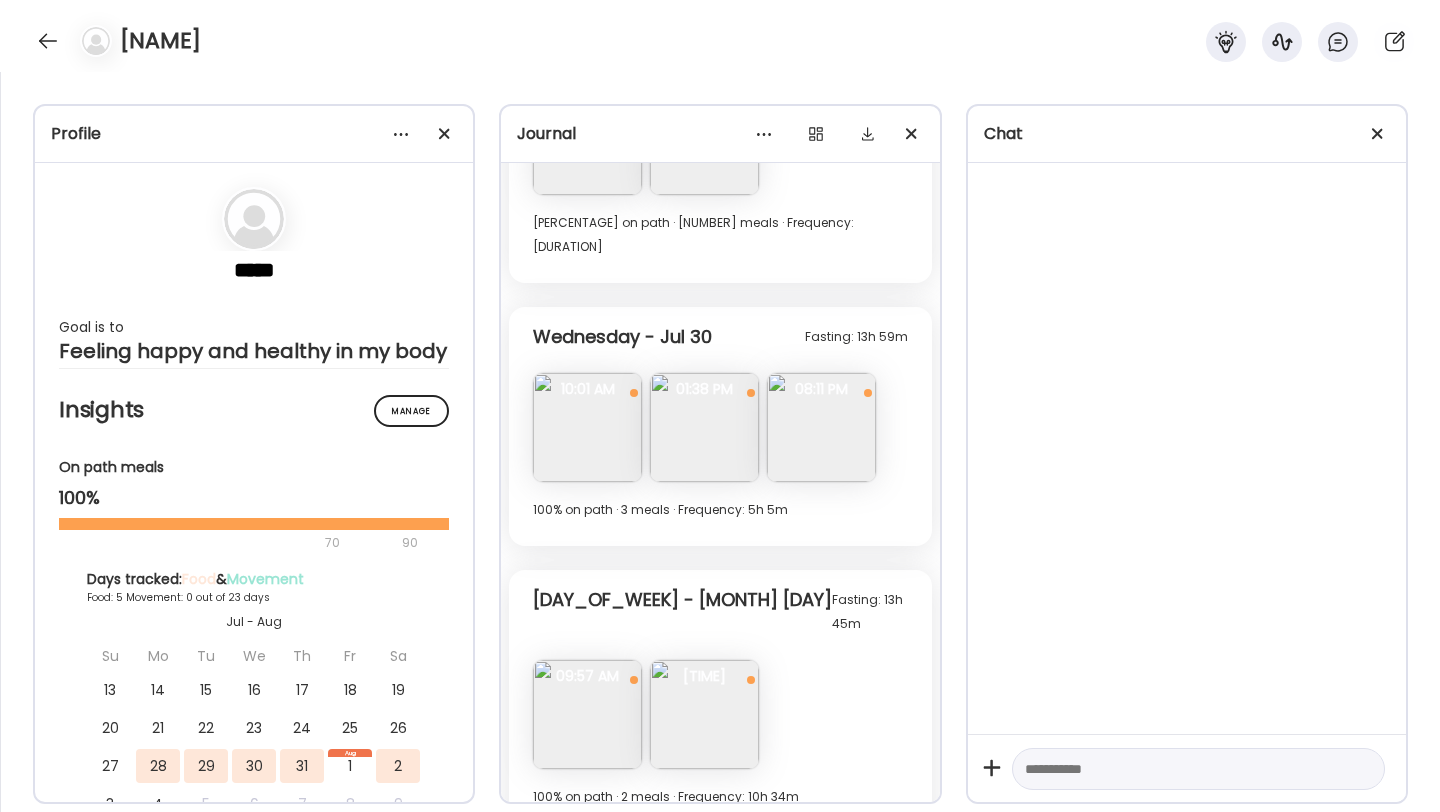 click at bounding box center (704, 427) 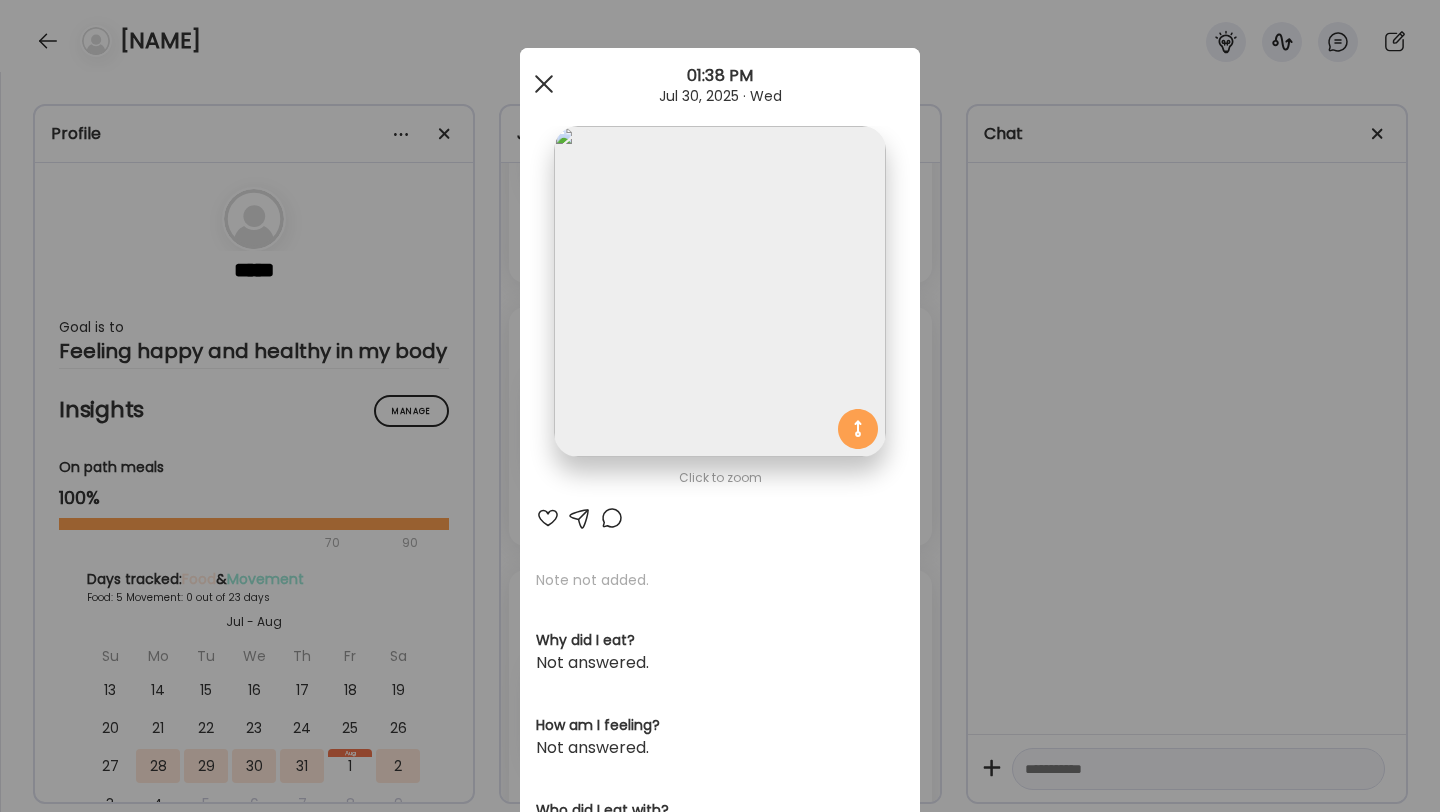 click at bounding box center (544, 84) 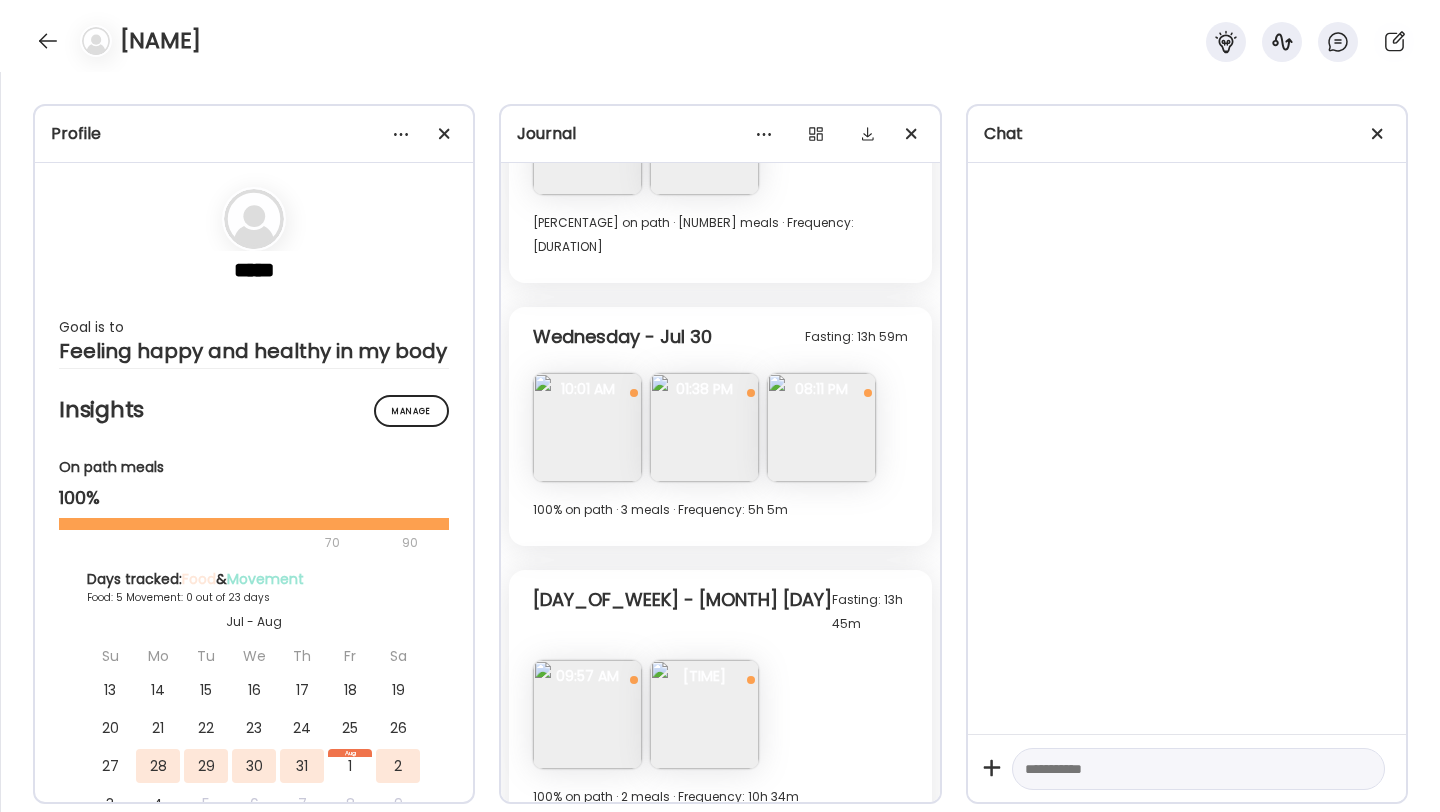 click at bounding box center [821, 427] 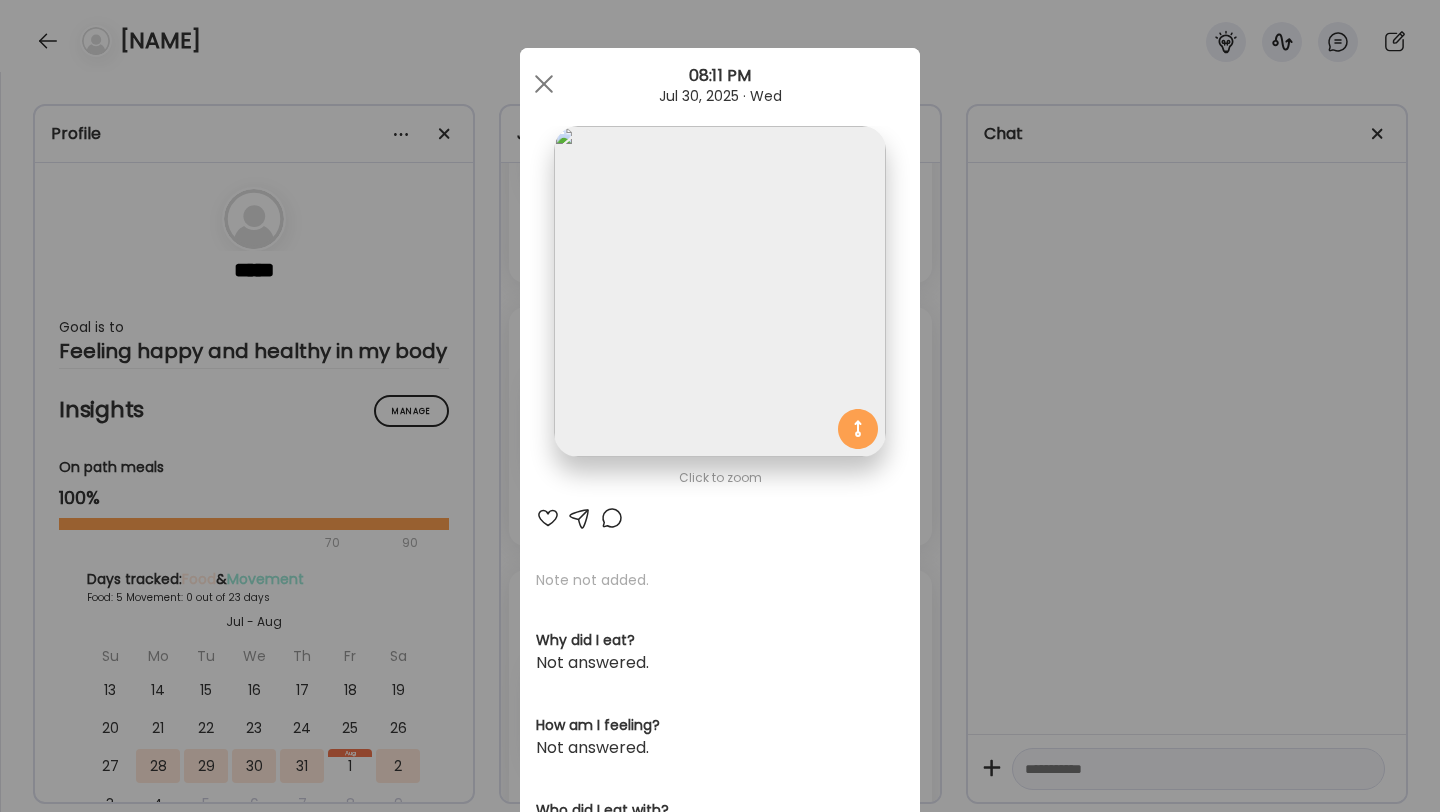 click at bounding box center [719, 291] 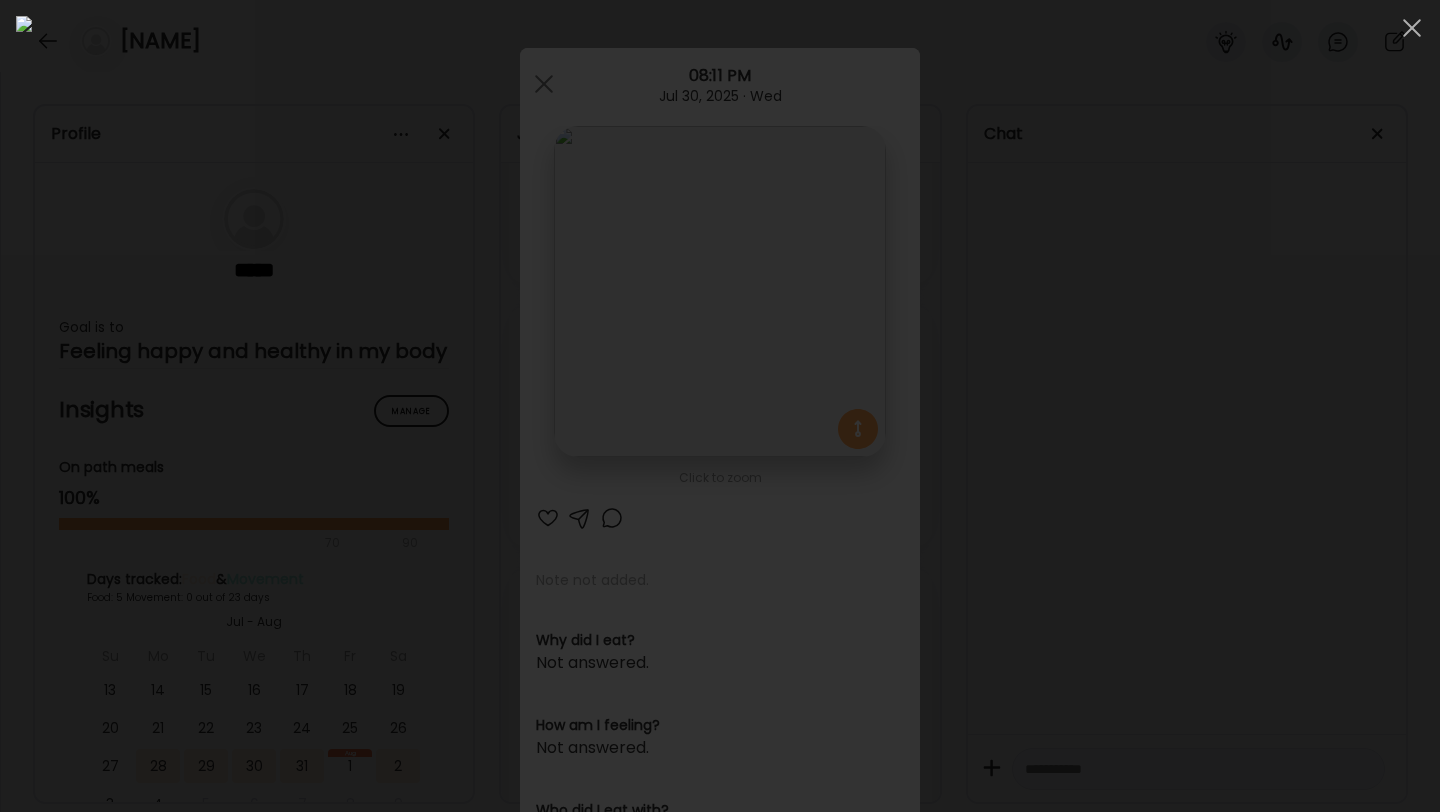 click at bounding box center [720, 406] 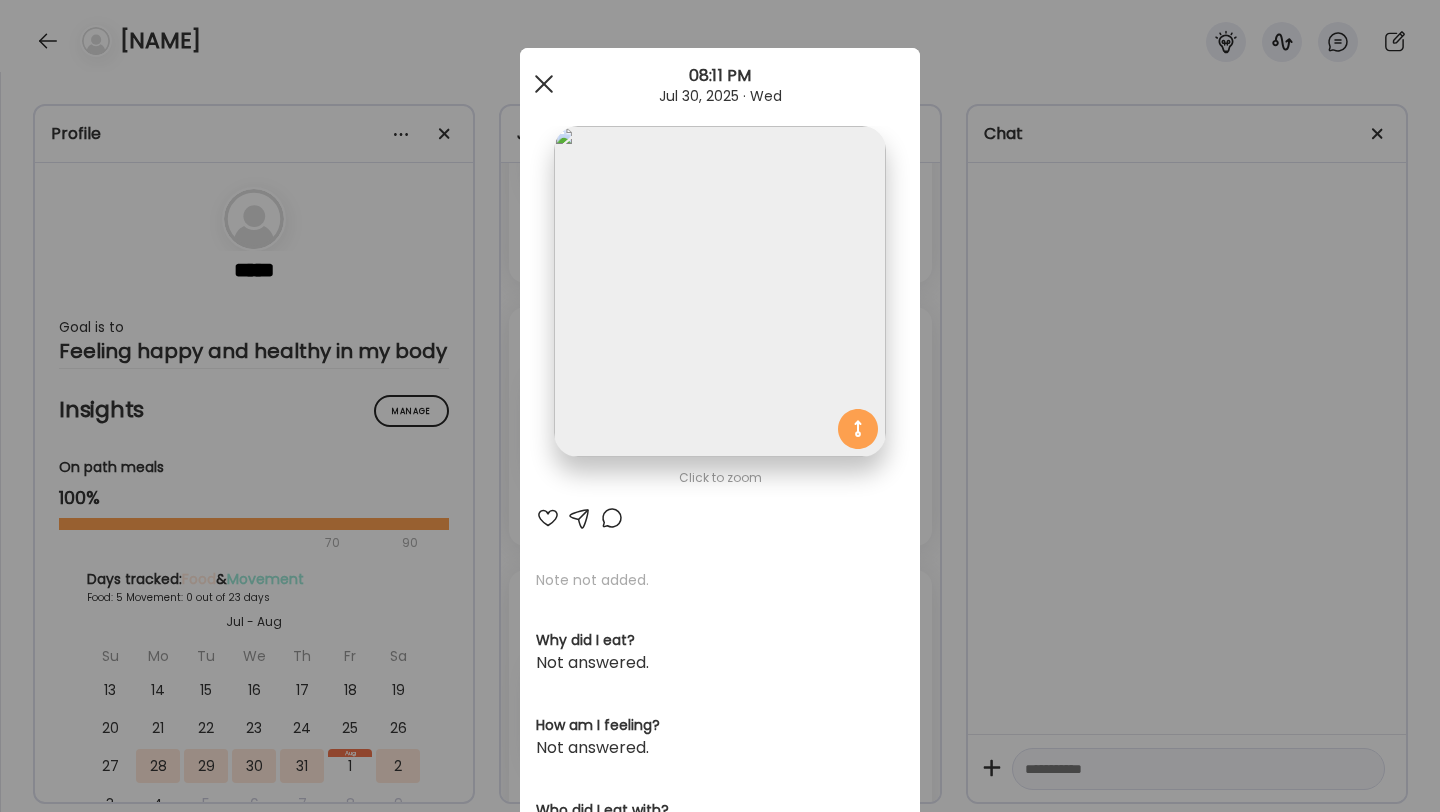 click at bounding box center [544, 84] 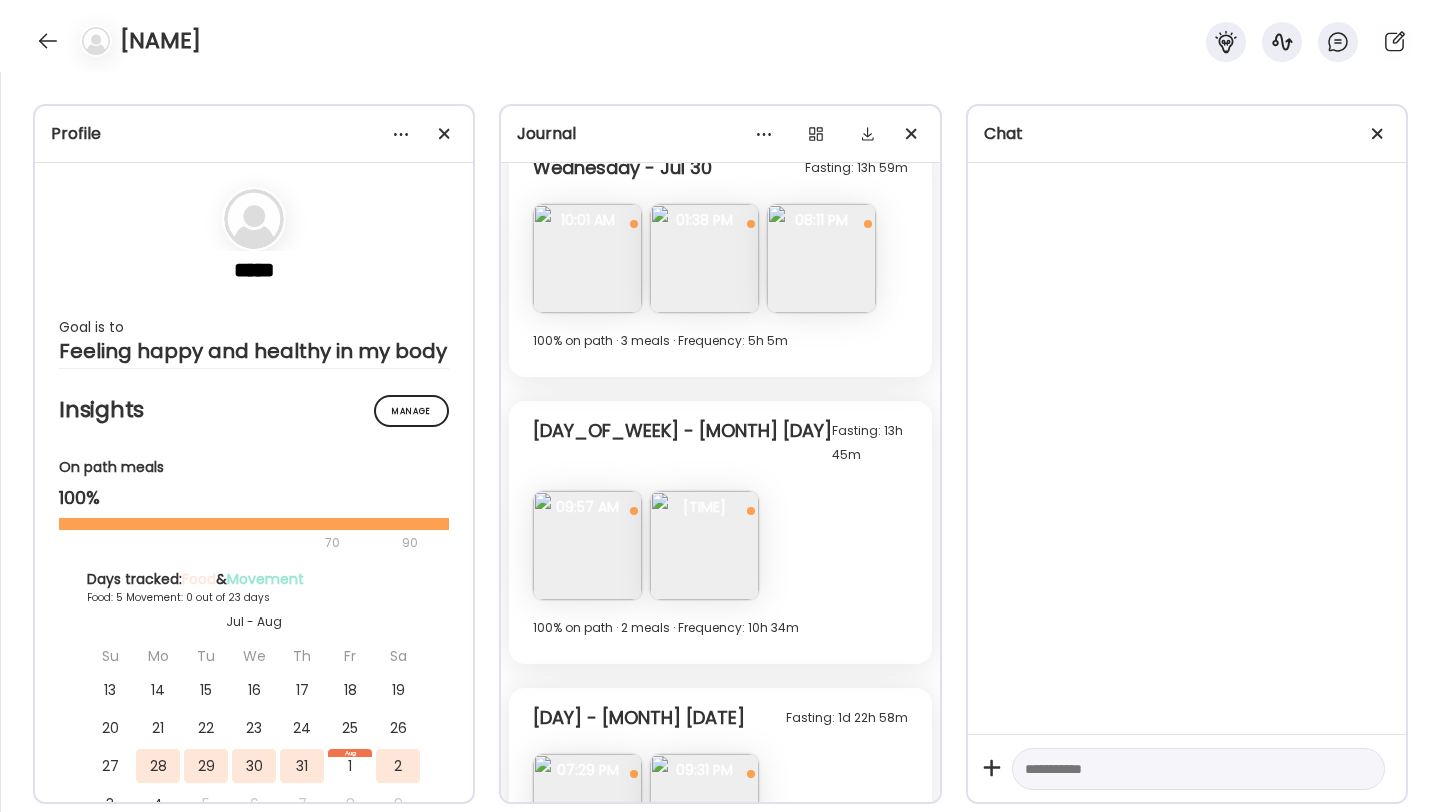 scroll, scrollTop: 686, scrollLeft: 0, axis: vertical 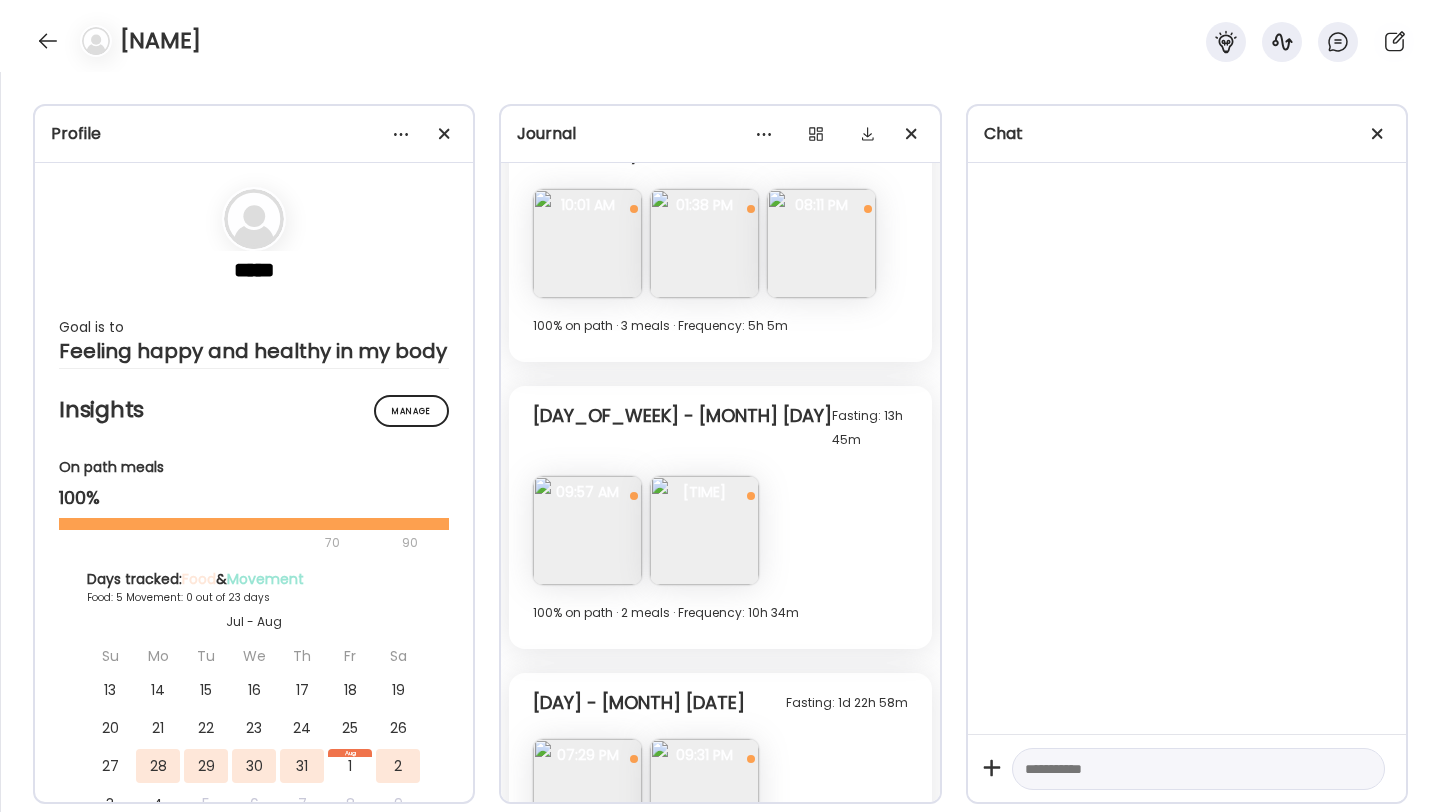click at bounding box center (587, 530) 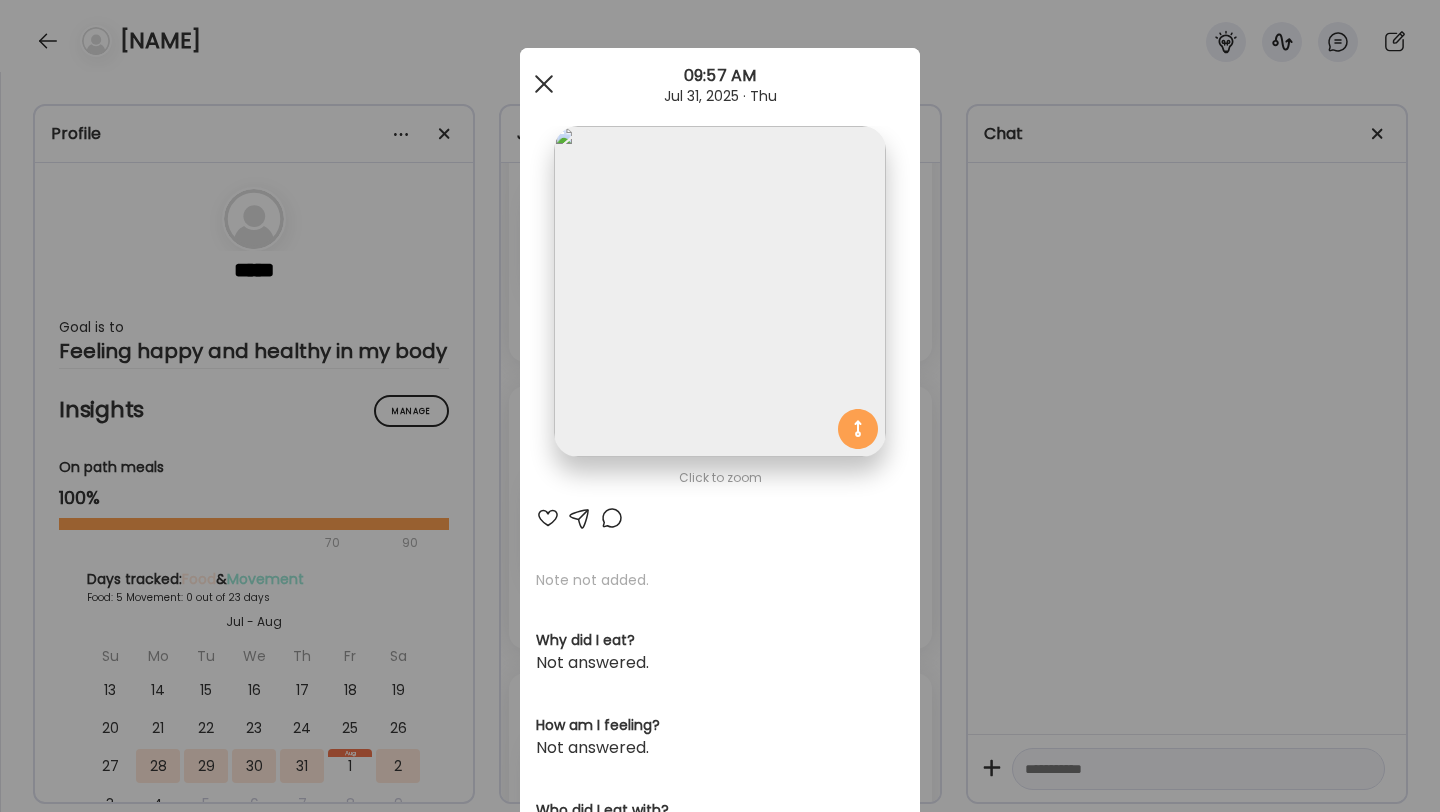 click at bounding box center [544, 84] 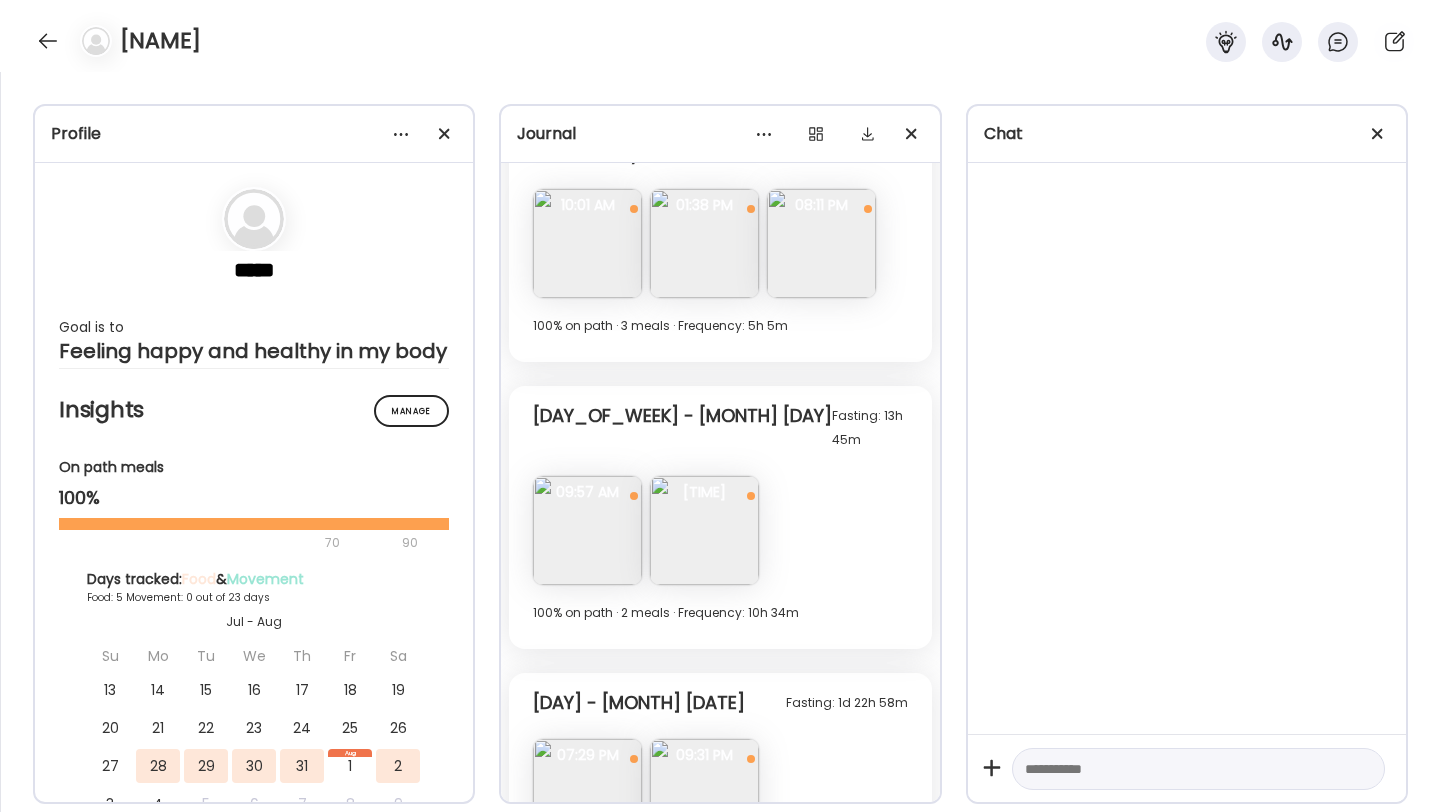 click at bounding box center (704, 530) 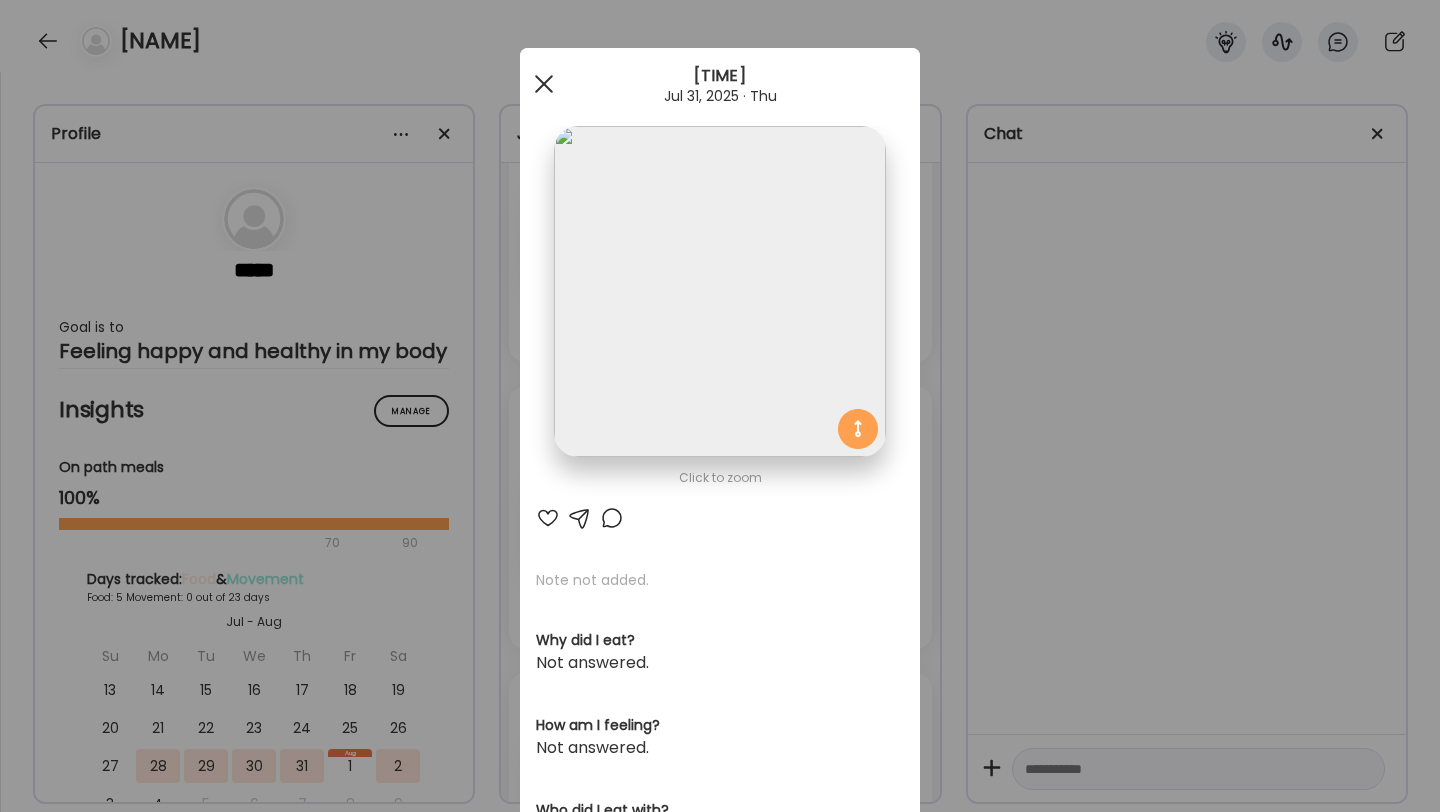 click at bounding box center (544, 84) 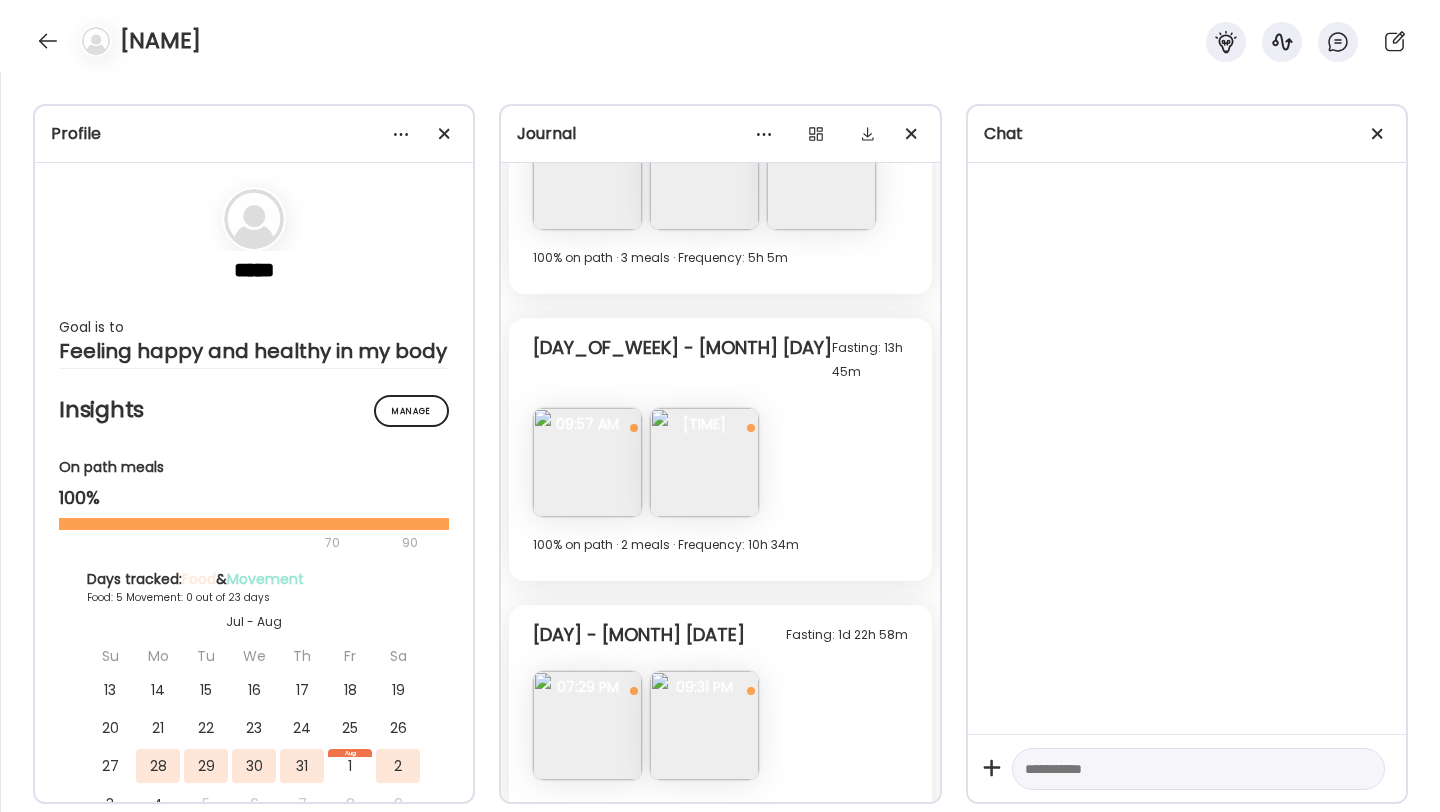 scroll, scrollTop: 756, scrollLeft: 0, axis: vertical 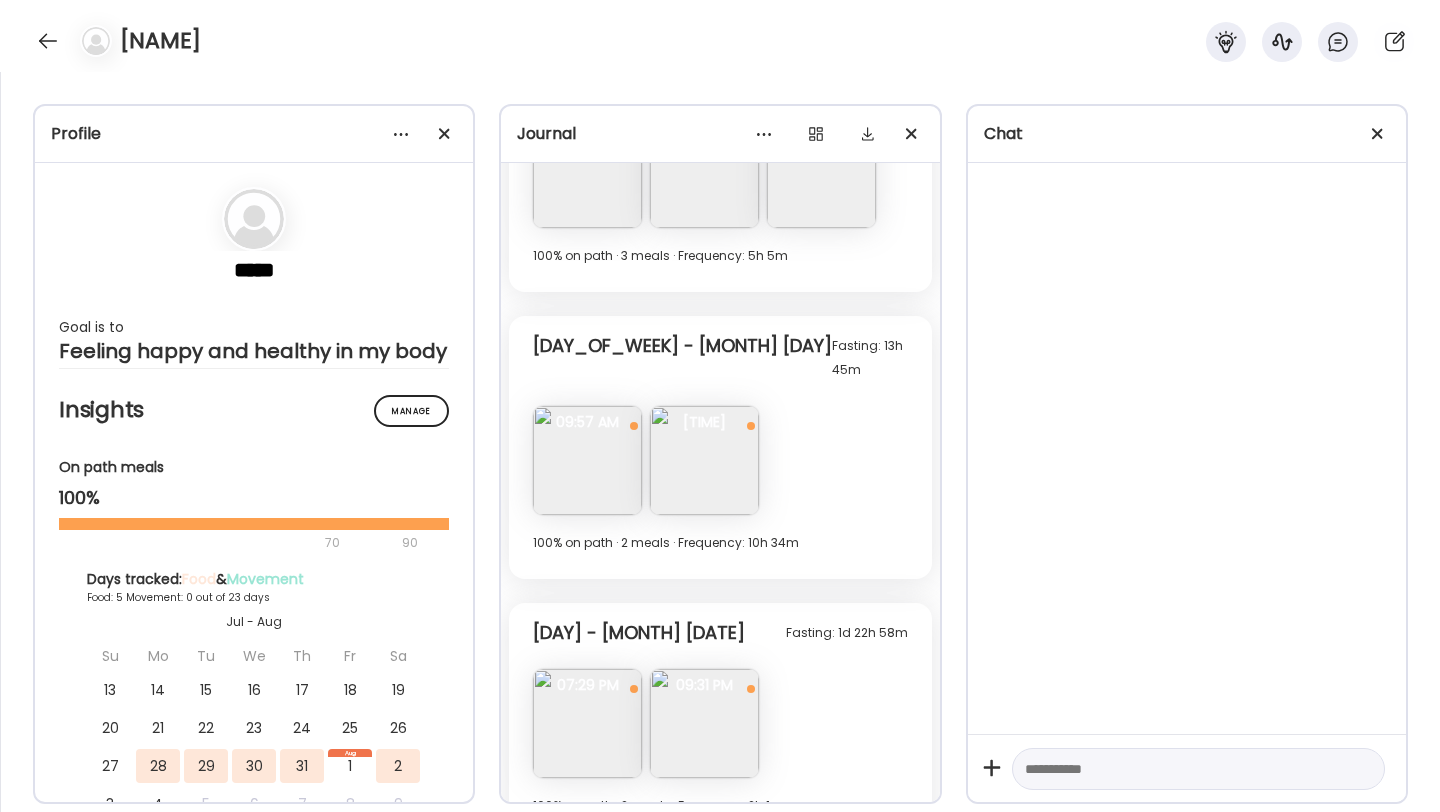 click at bounding box center (587, 723) 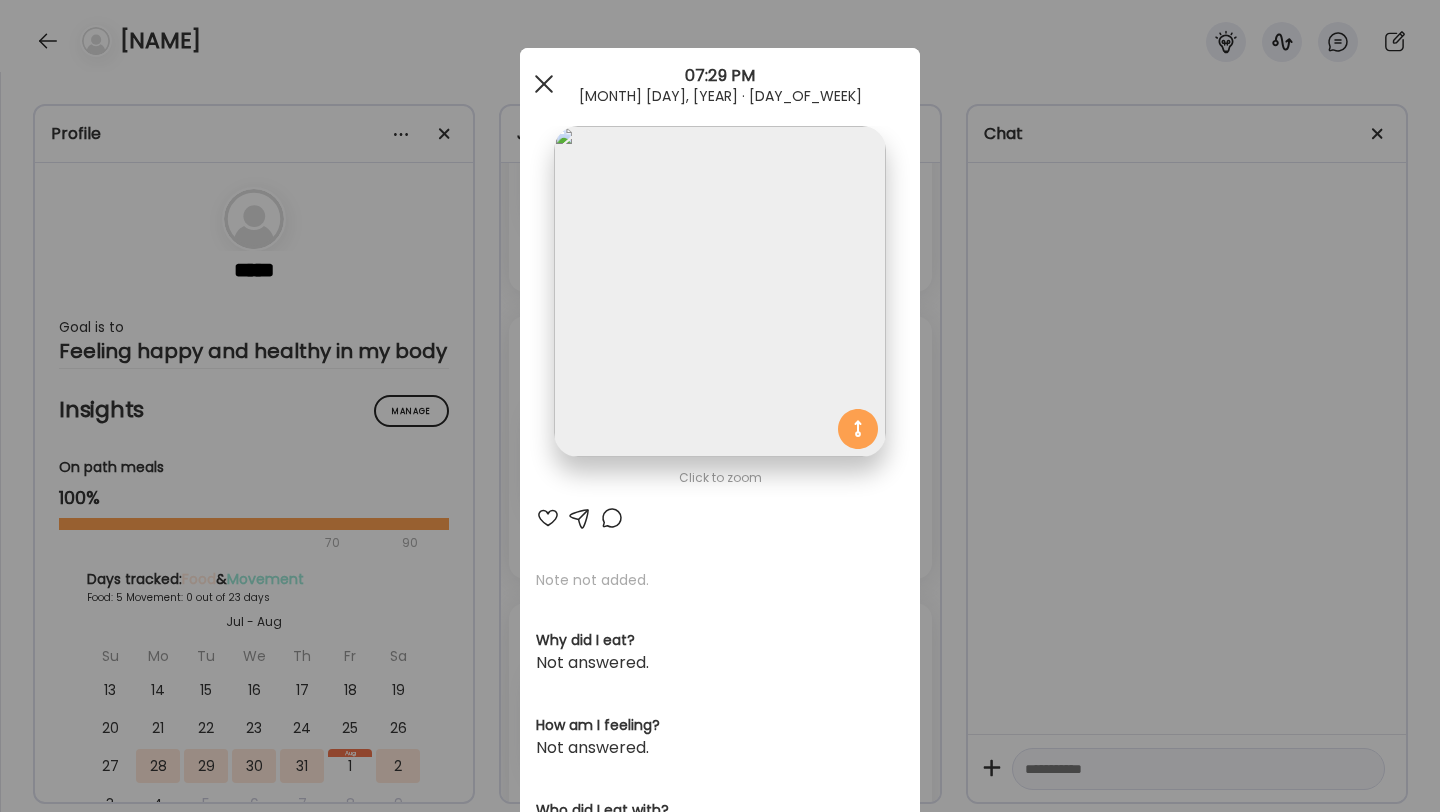click at bounding box center [544, 84] 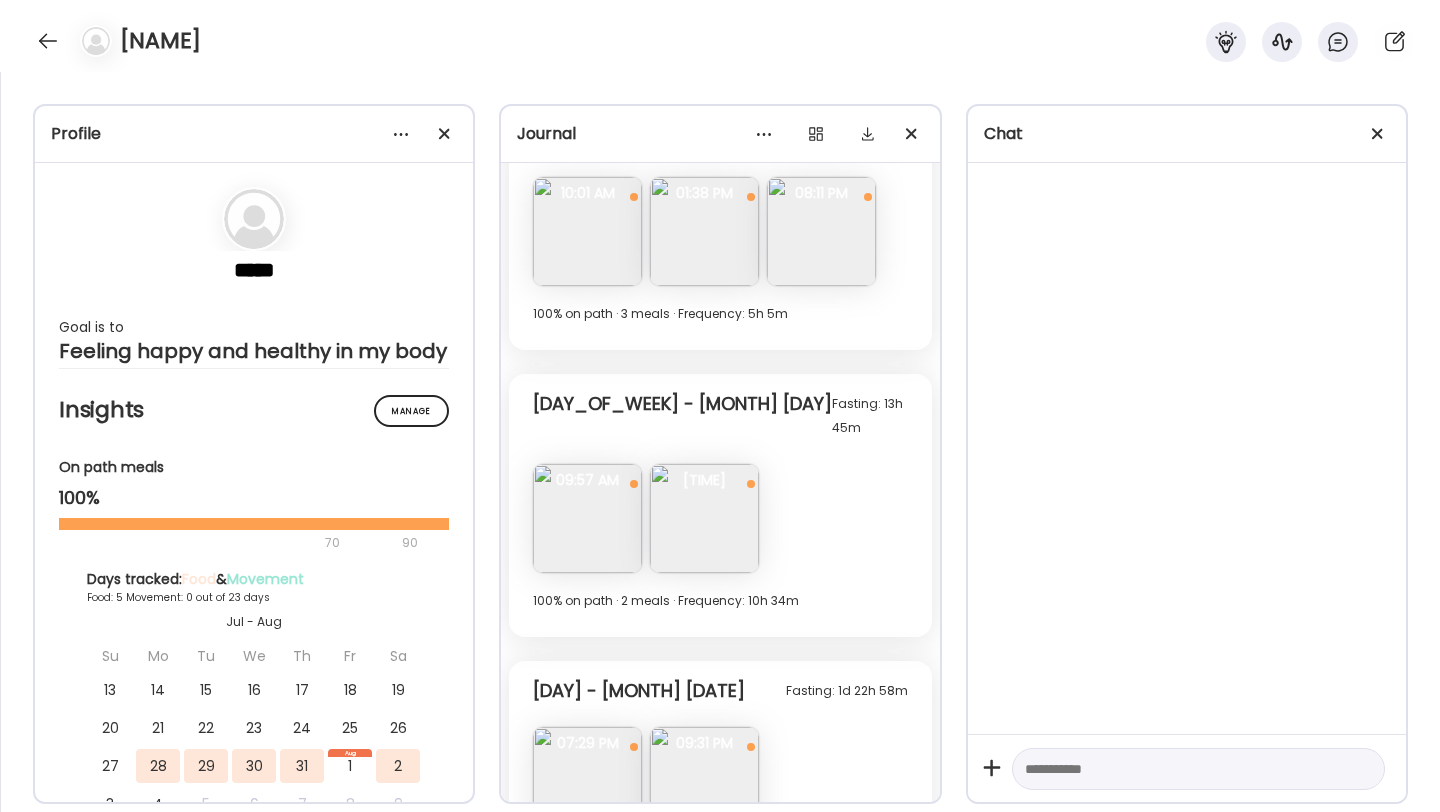 scroll, scrollTop: 756, scrollLeft: 0, axis: vertical 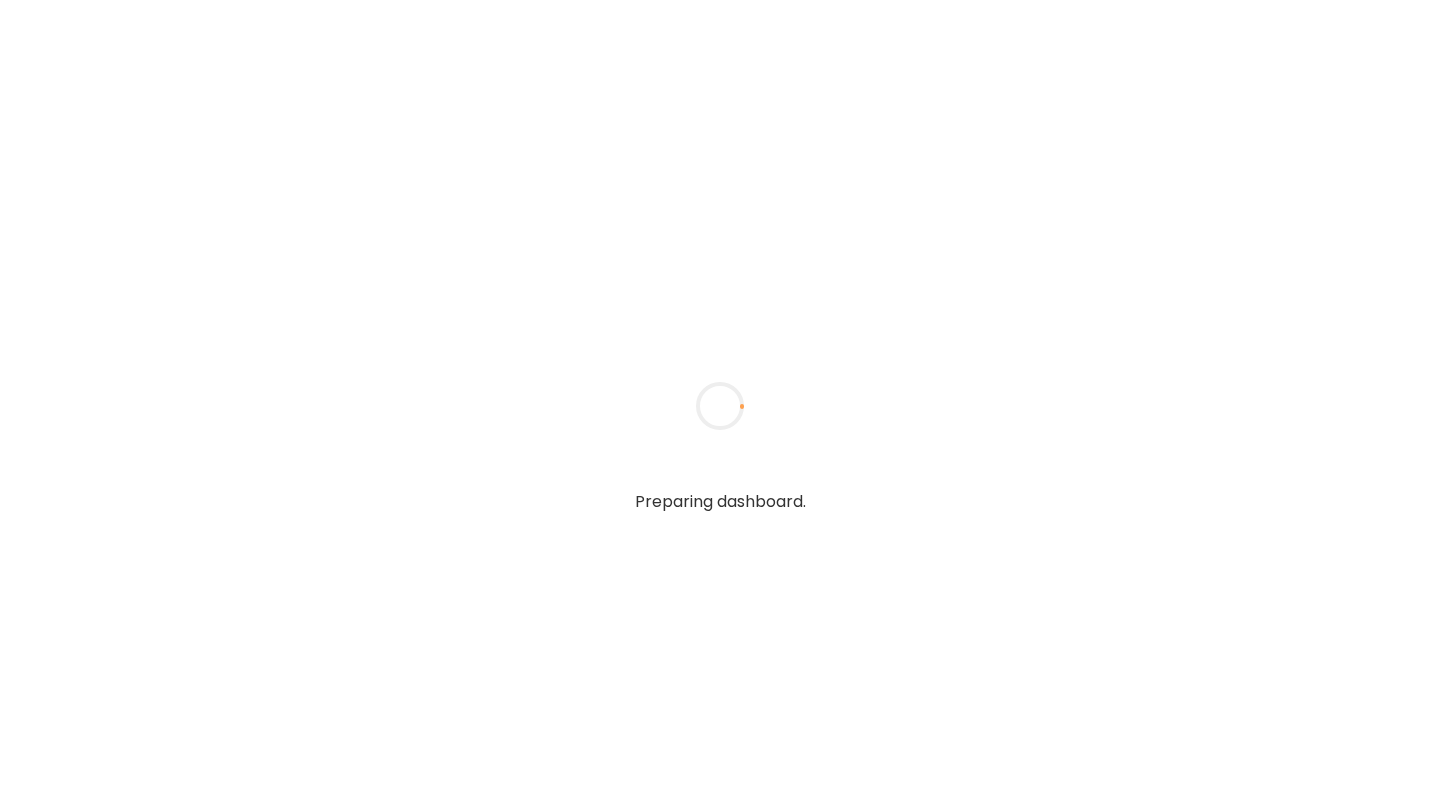 type on "**********" 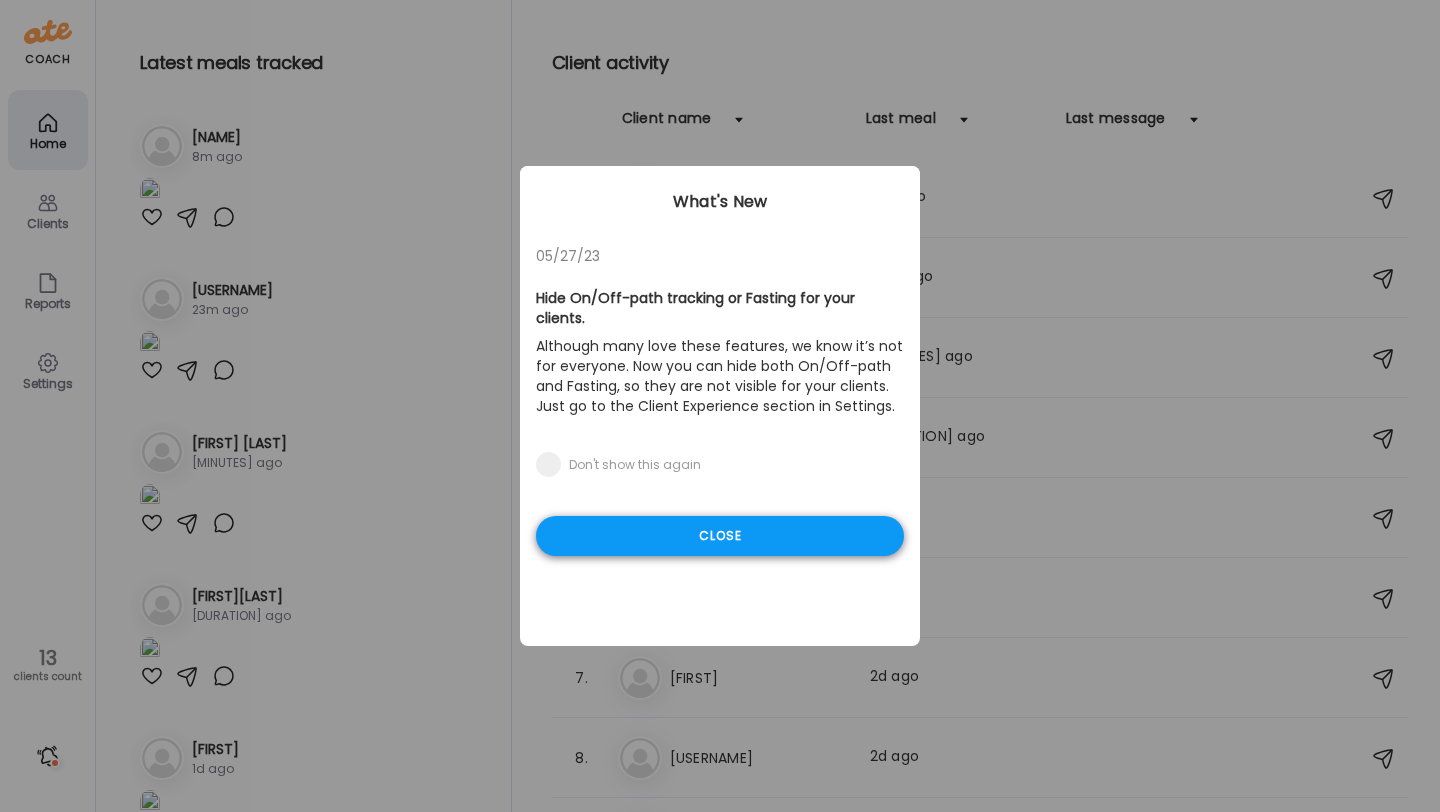 click on "Close" at bounding box center [720, 536] 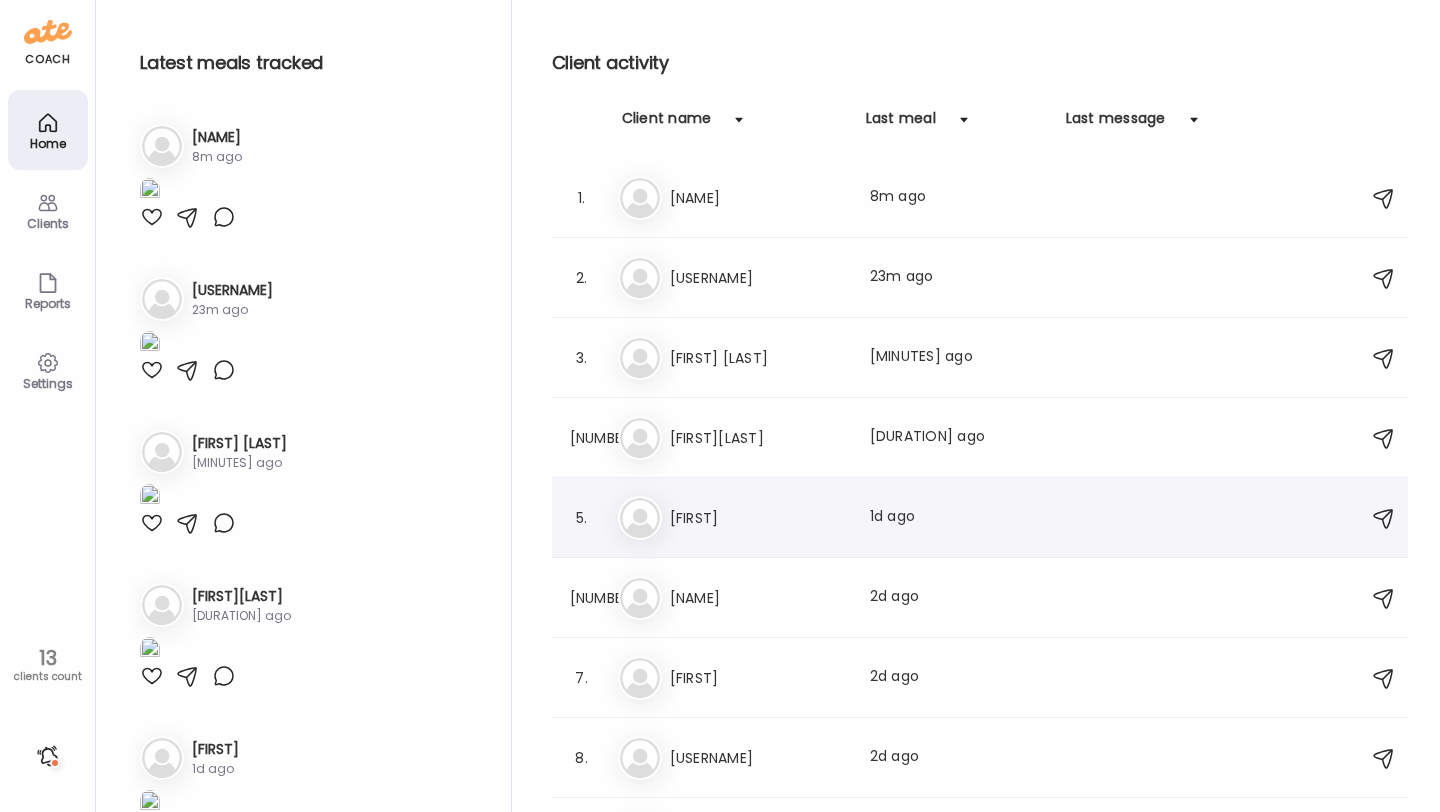click on "[FIRST]" at bounding box center [758, 518] 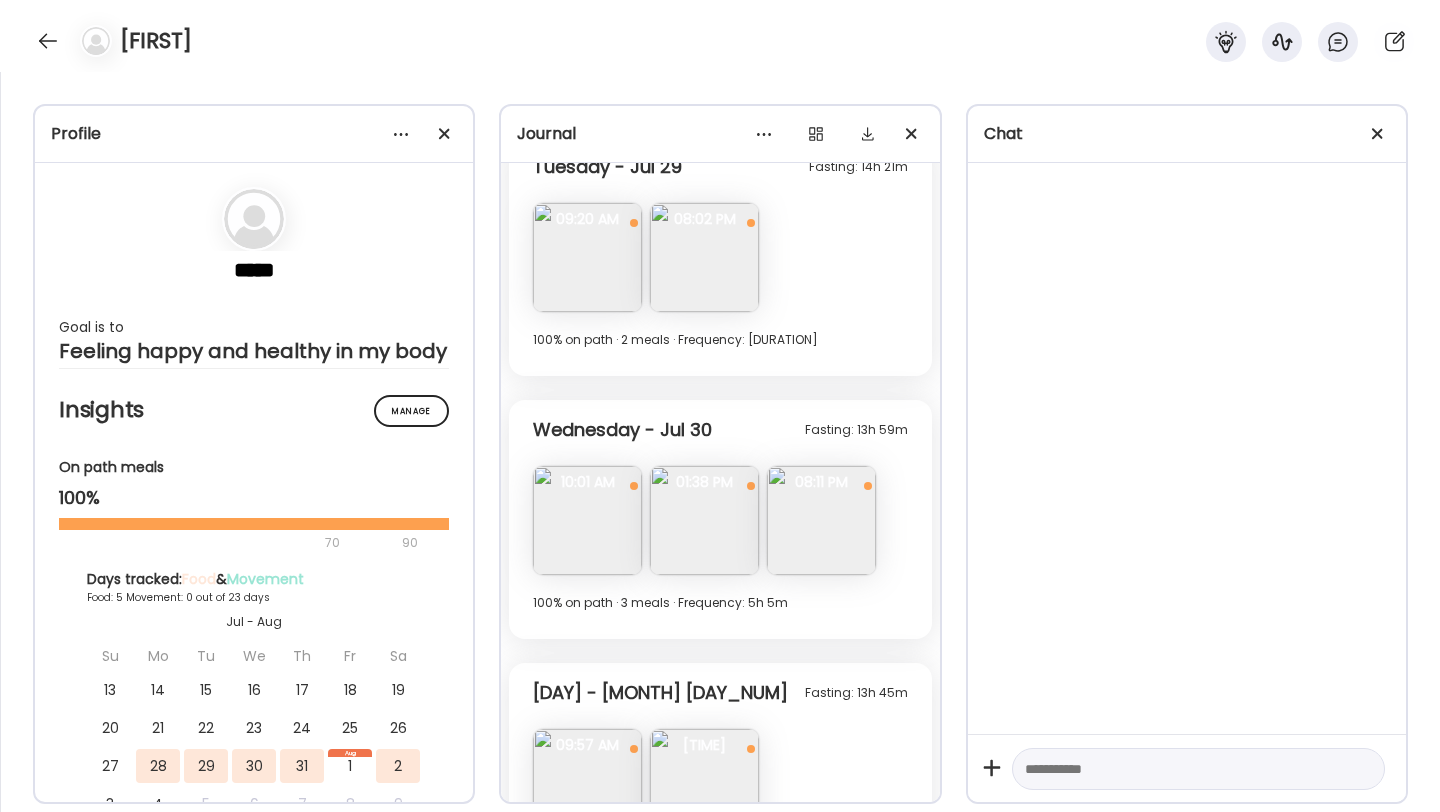 scroll, scrollTop: 384, scrollLeft: 0, axis: vertical 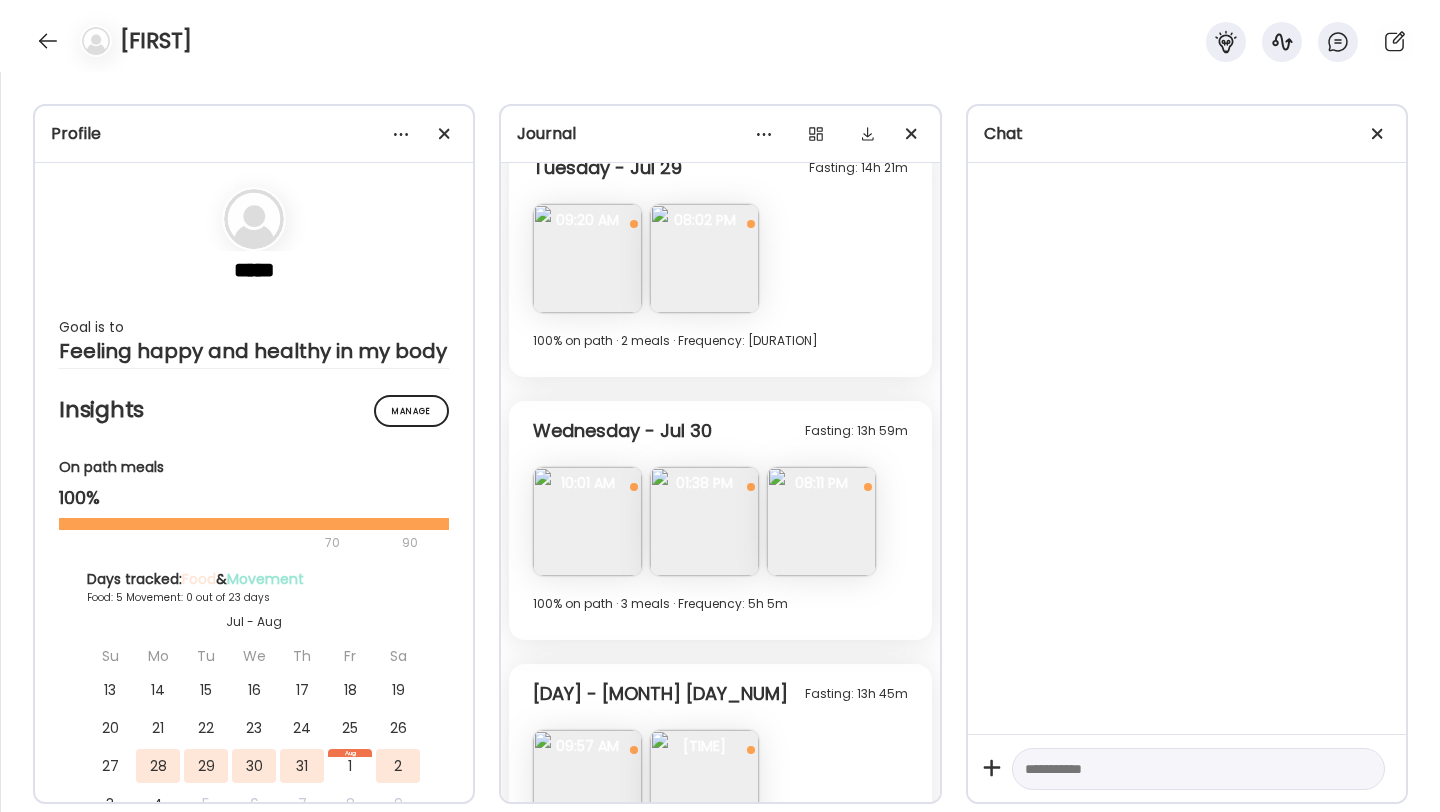 click at bounding box center [704, 258] 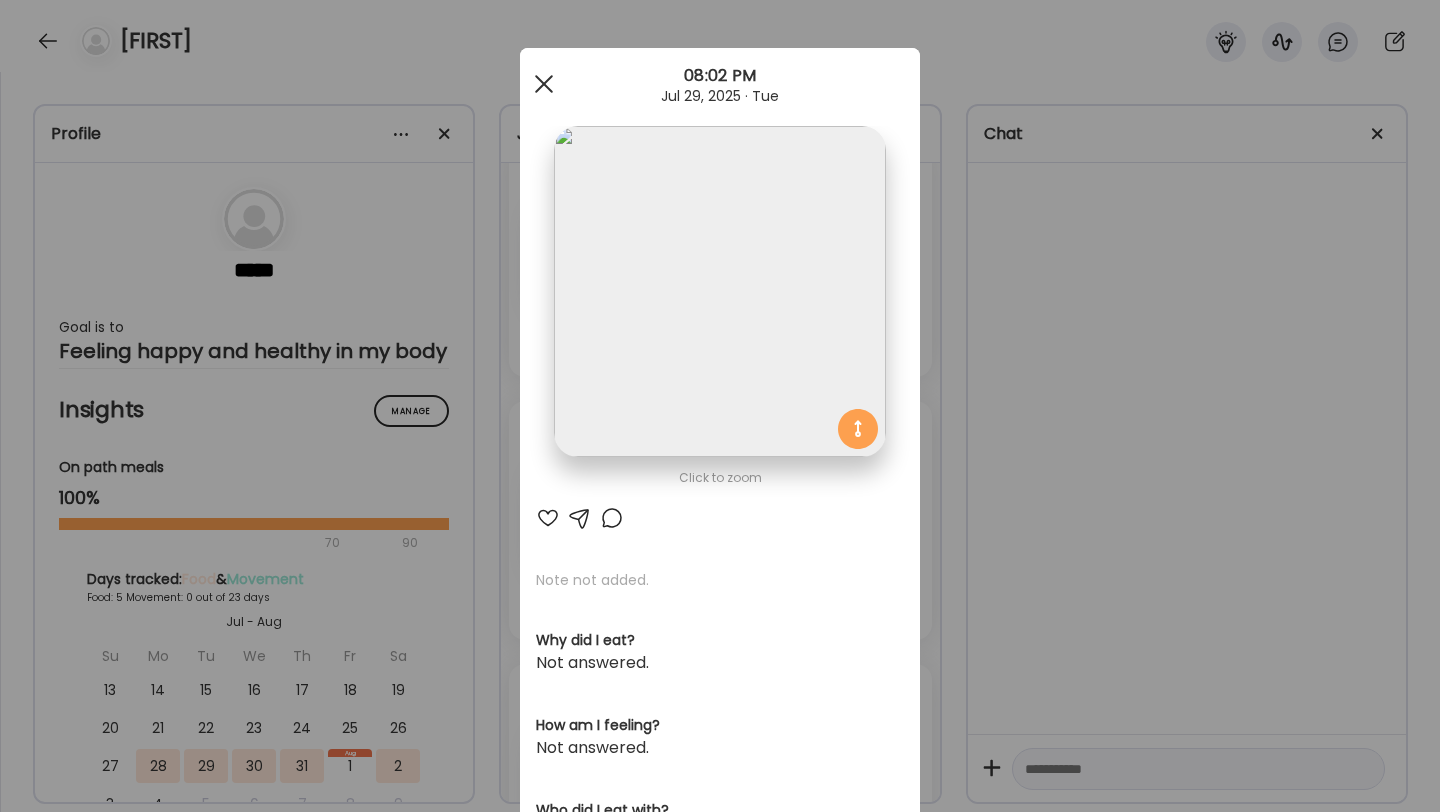 click at bounding box center (544, 84) 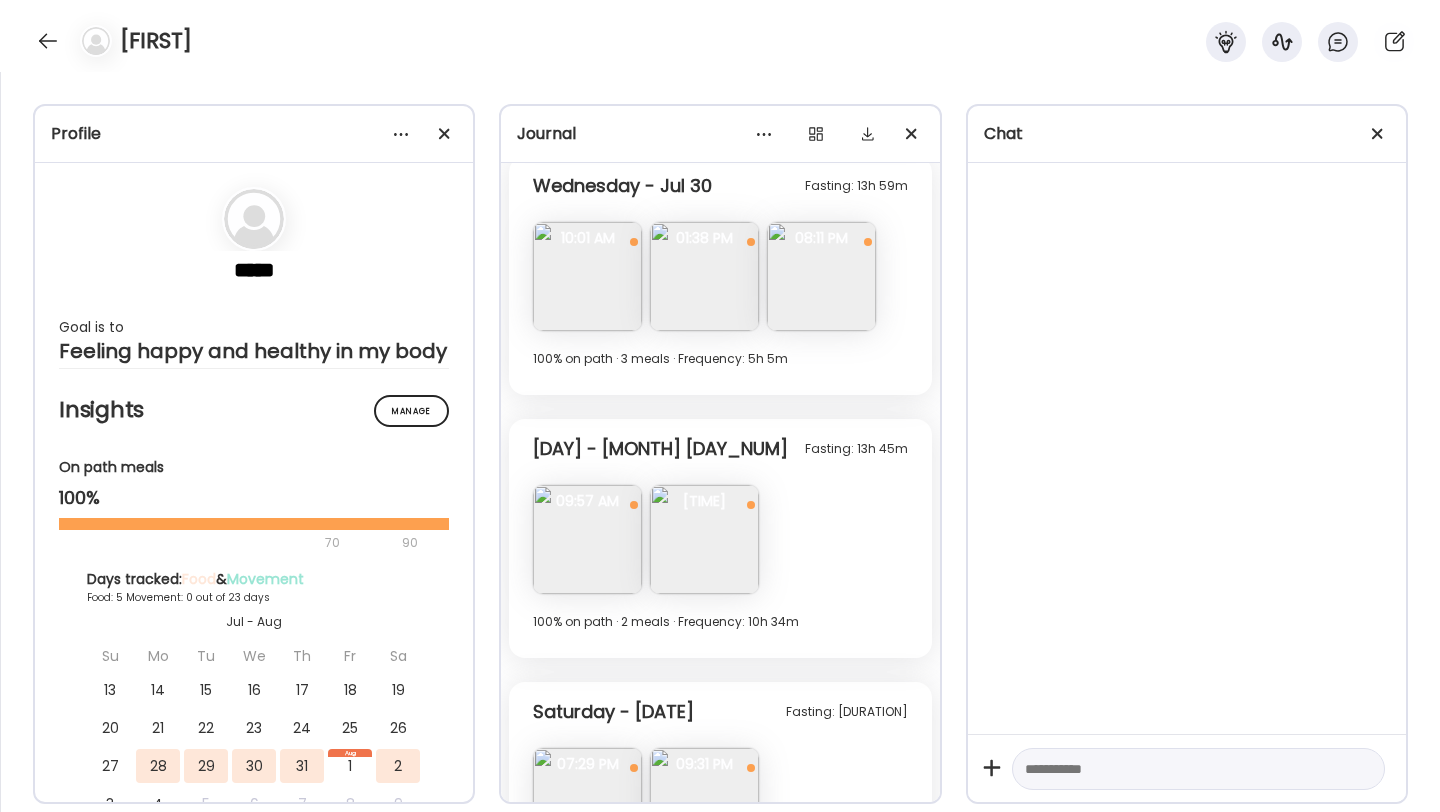scroll, scrollTop: 630, scrollLeft: 0, axis: vertical 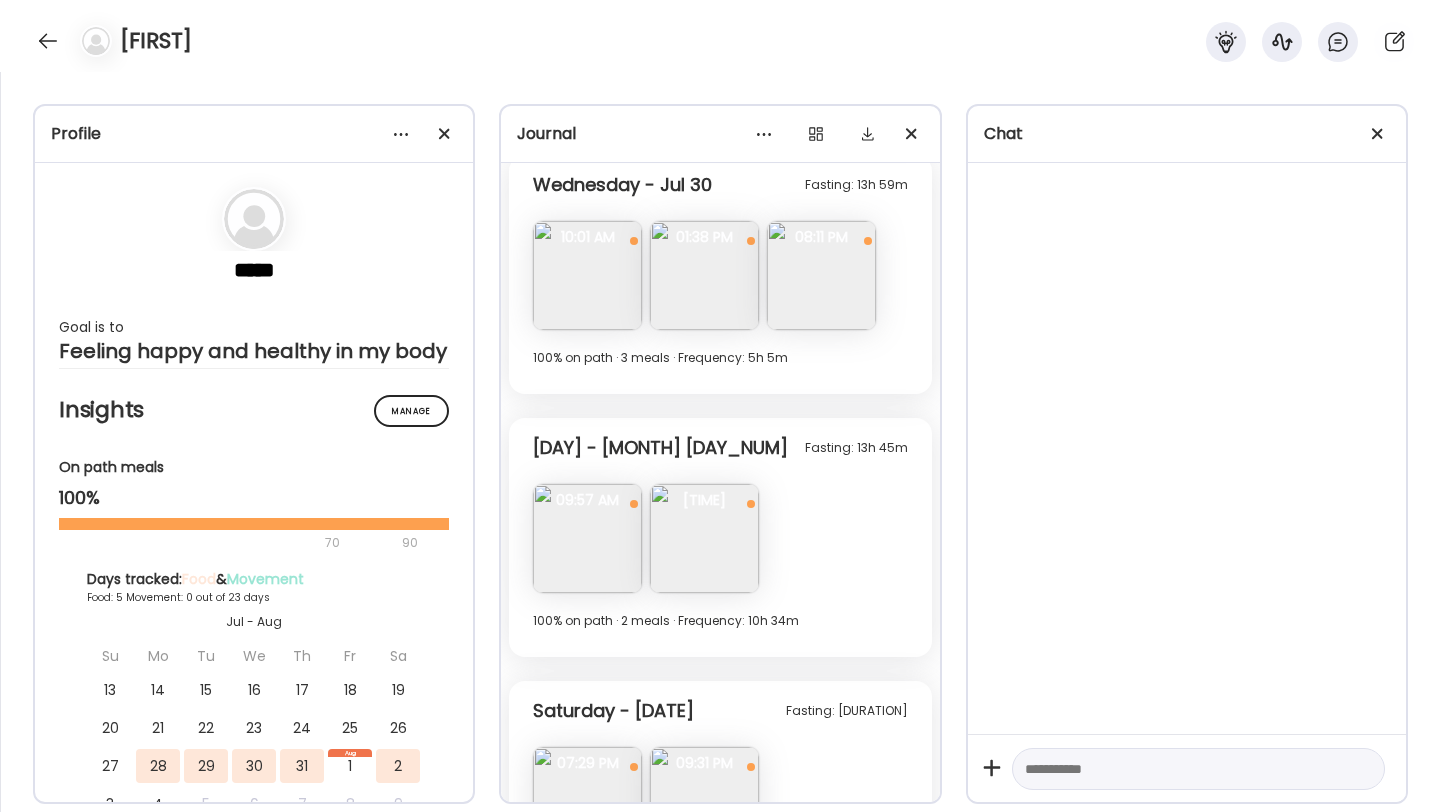click at bounding box center [704, 538] 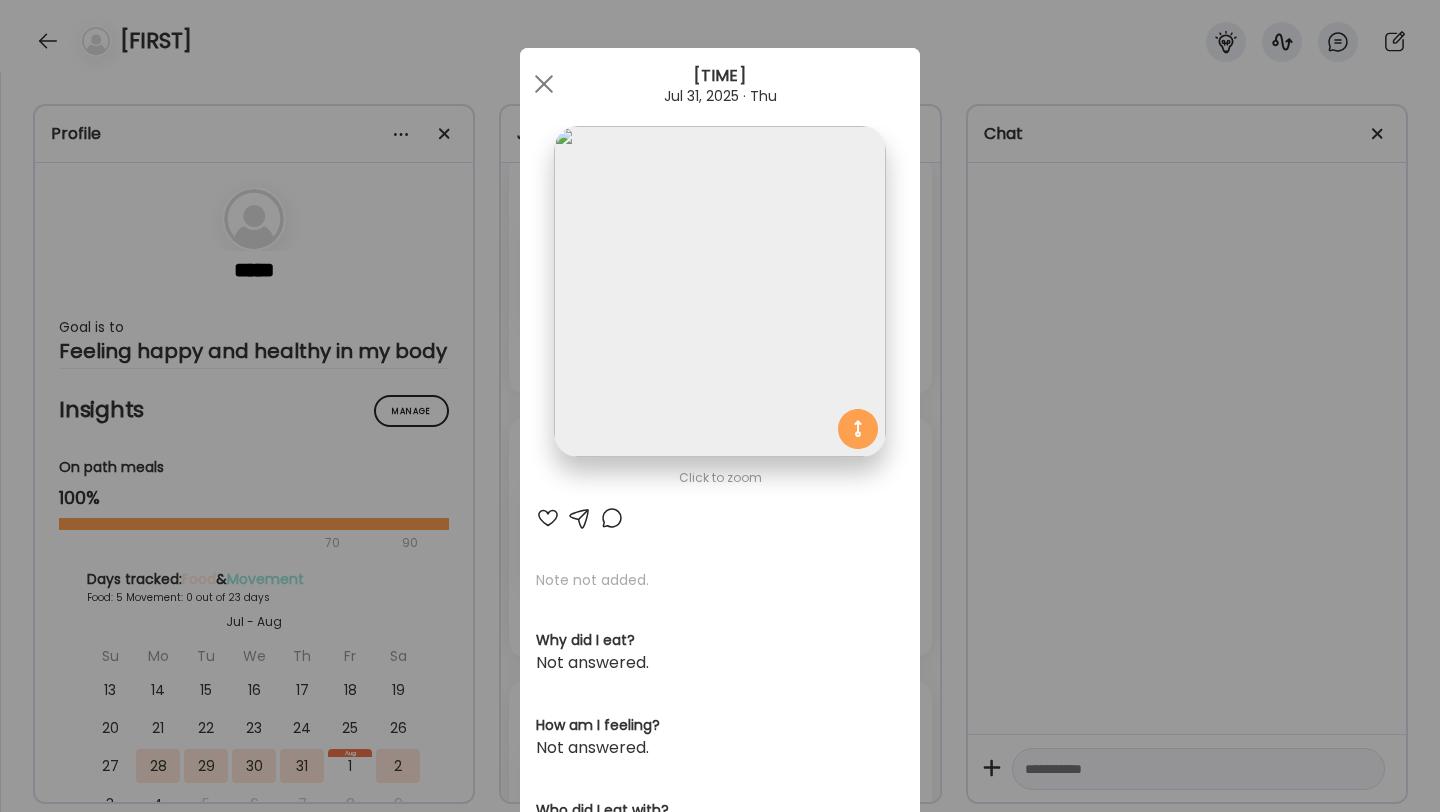 click on "Jul 31, 2025 · Thu" at bounding box center [720, 96] 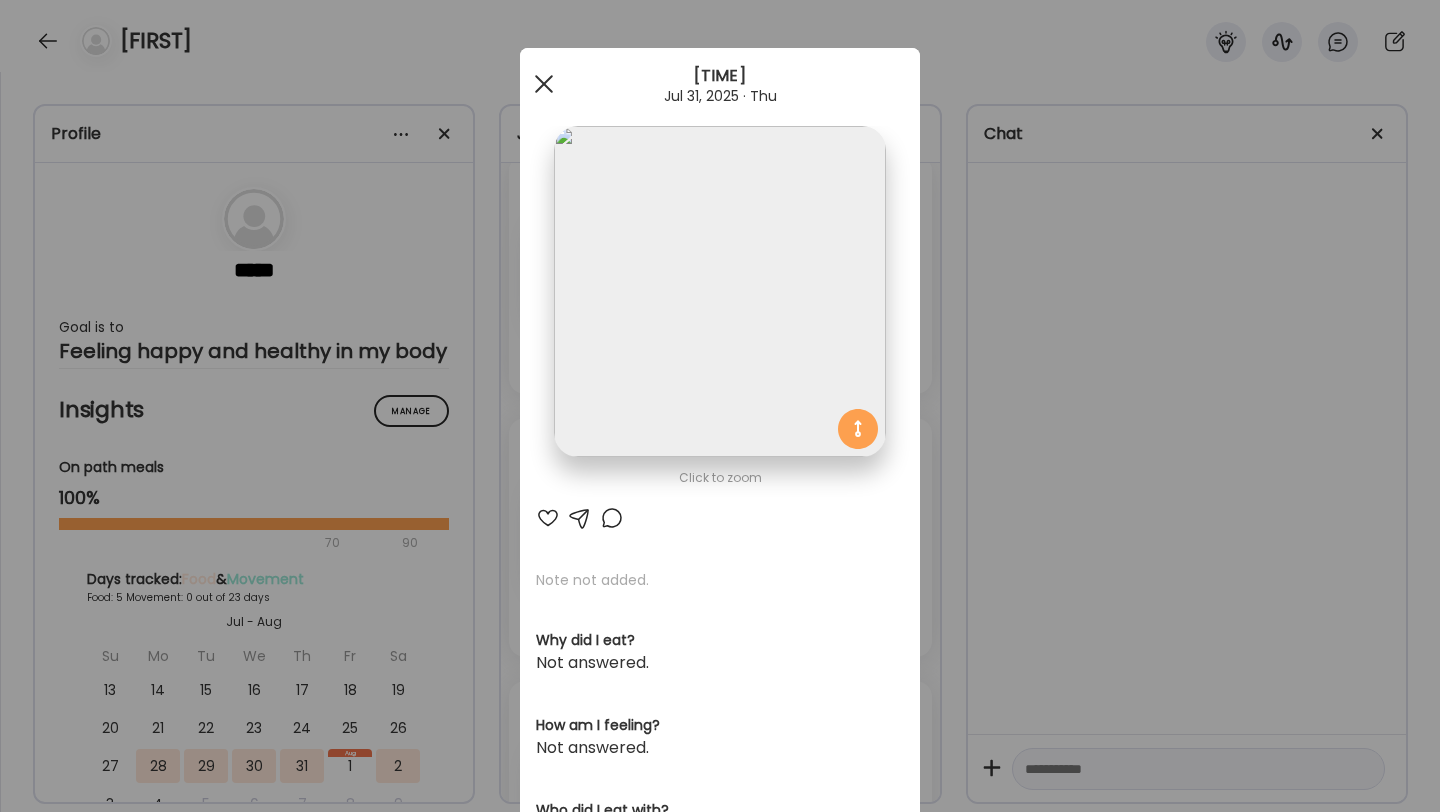 click at bounding box center [544, 84] 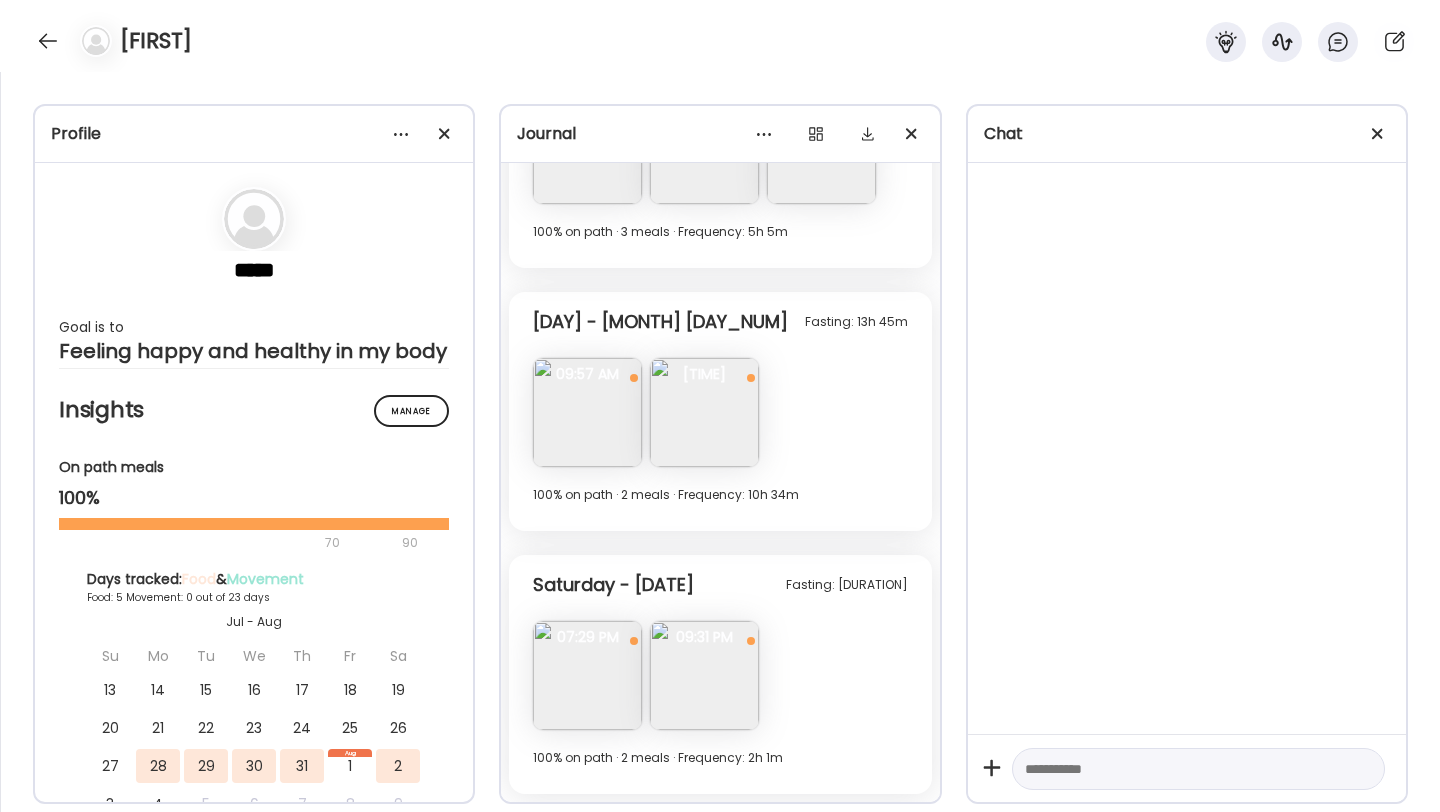 scroll, scrollTop: 755, scrollLeft: 0, axis: vertical 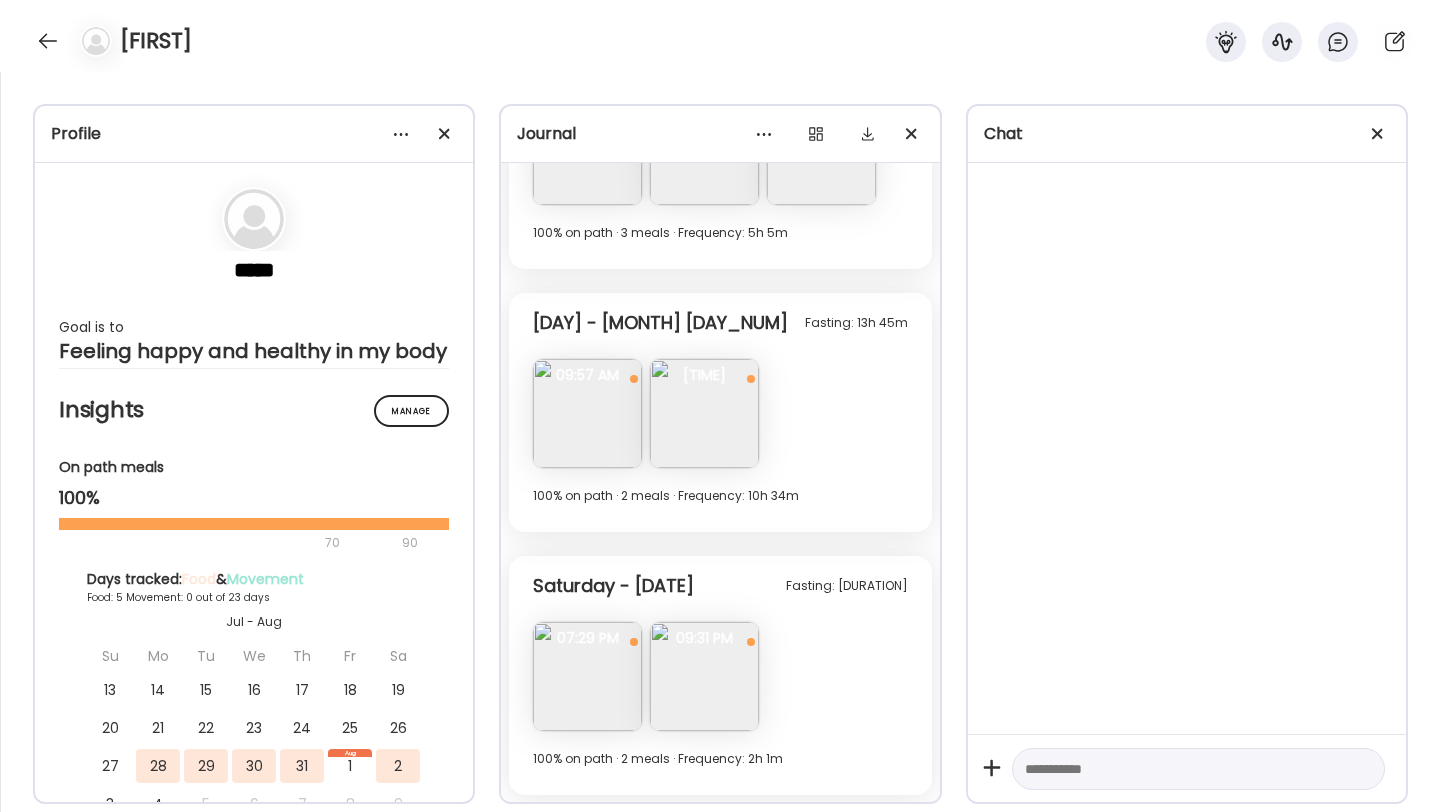 click at bounding box center (587, 676) 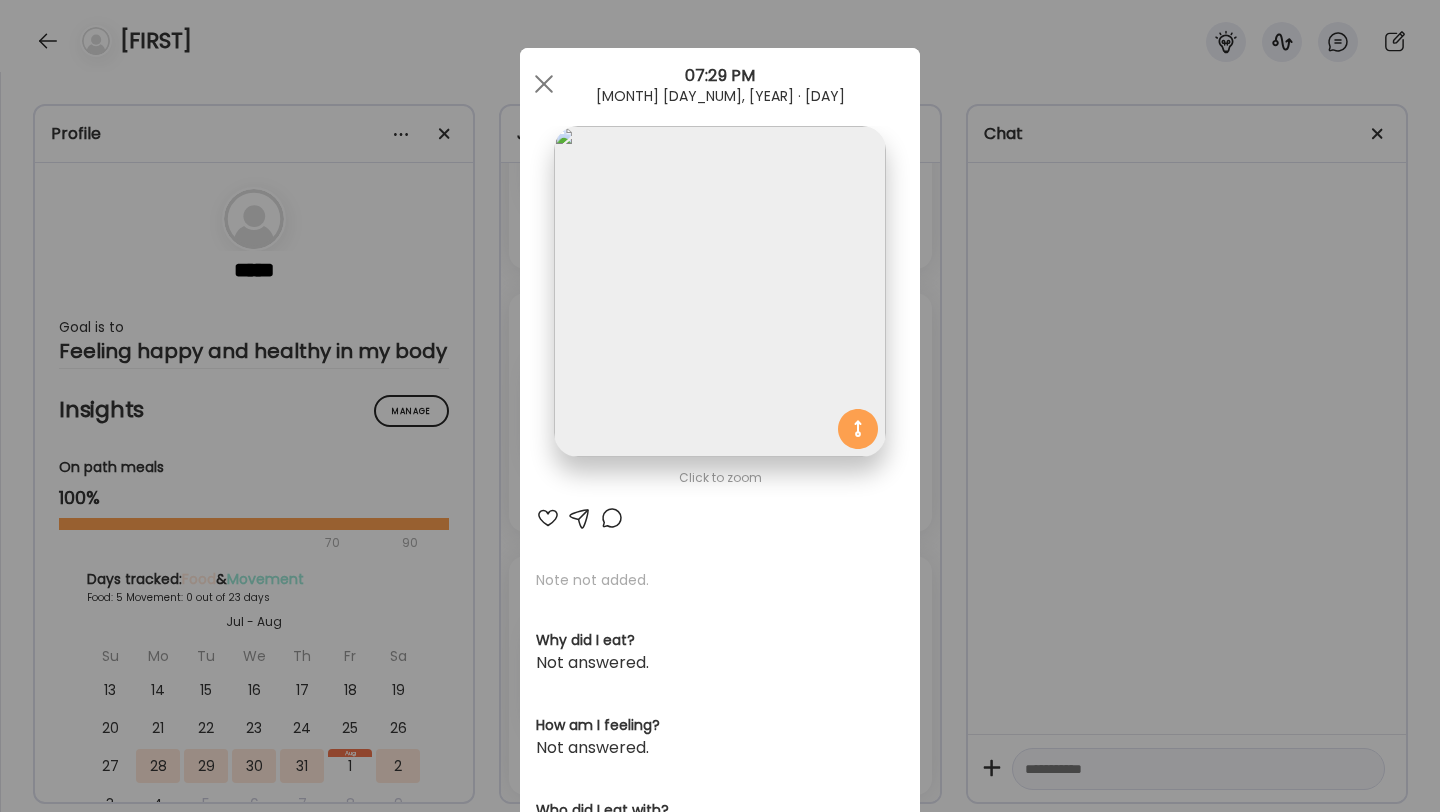 click at bounding box center [719, 291] 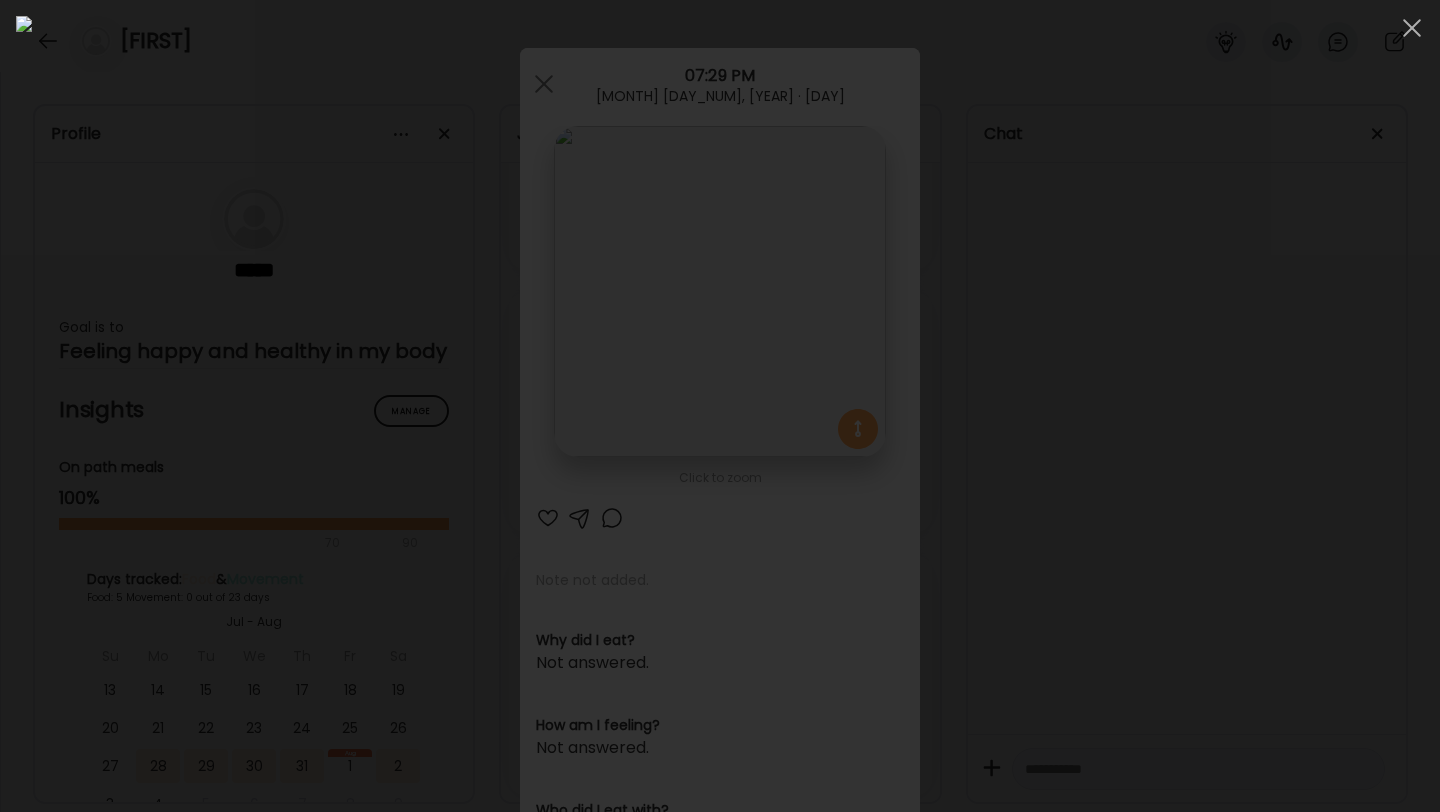 click at bounding box center (720, 406) 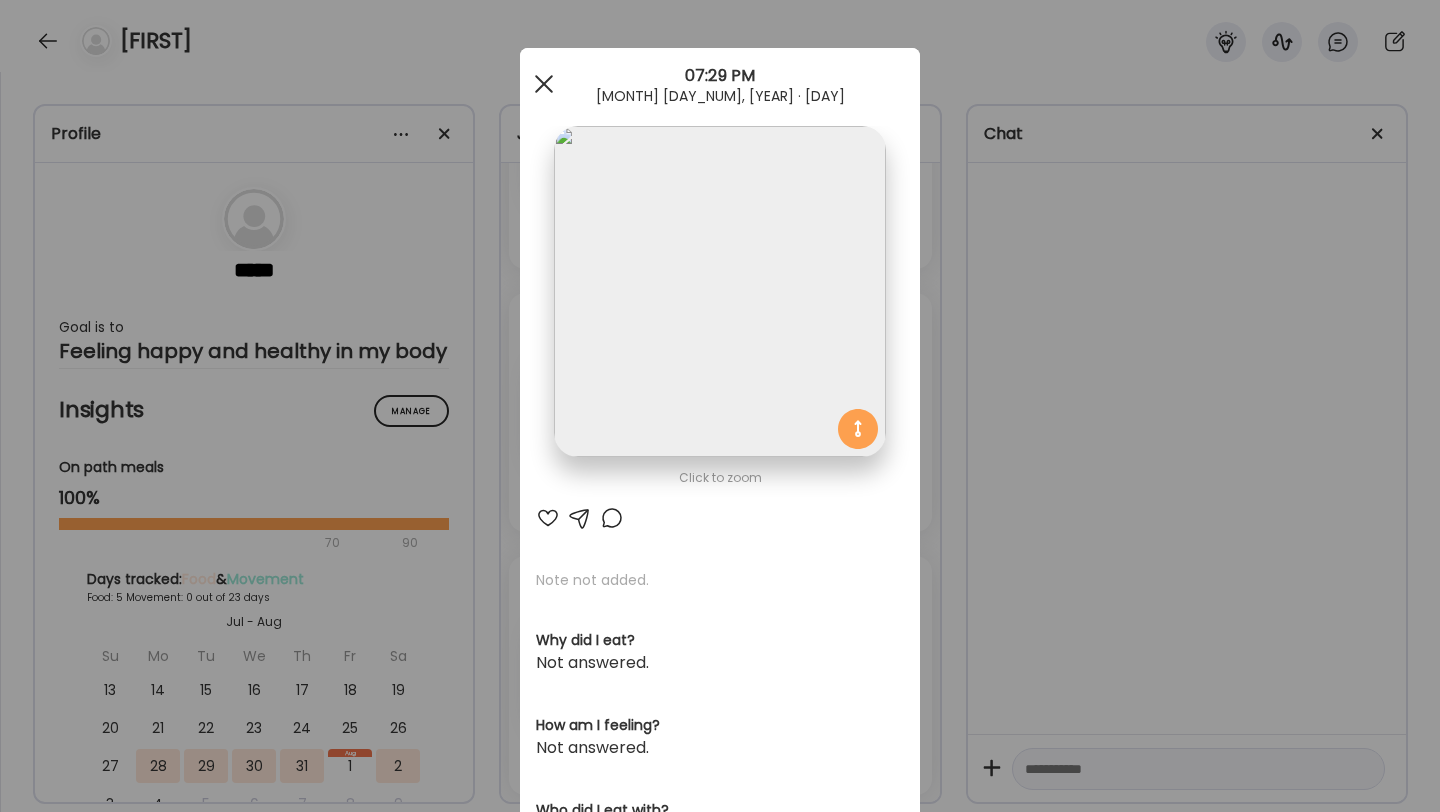 click at bounding box center [544, 84] 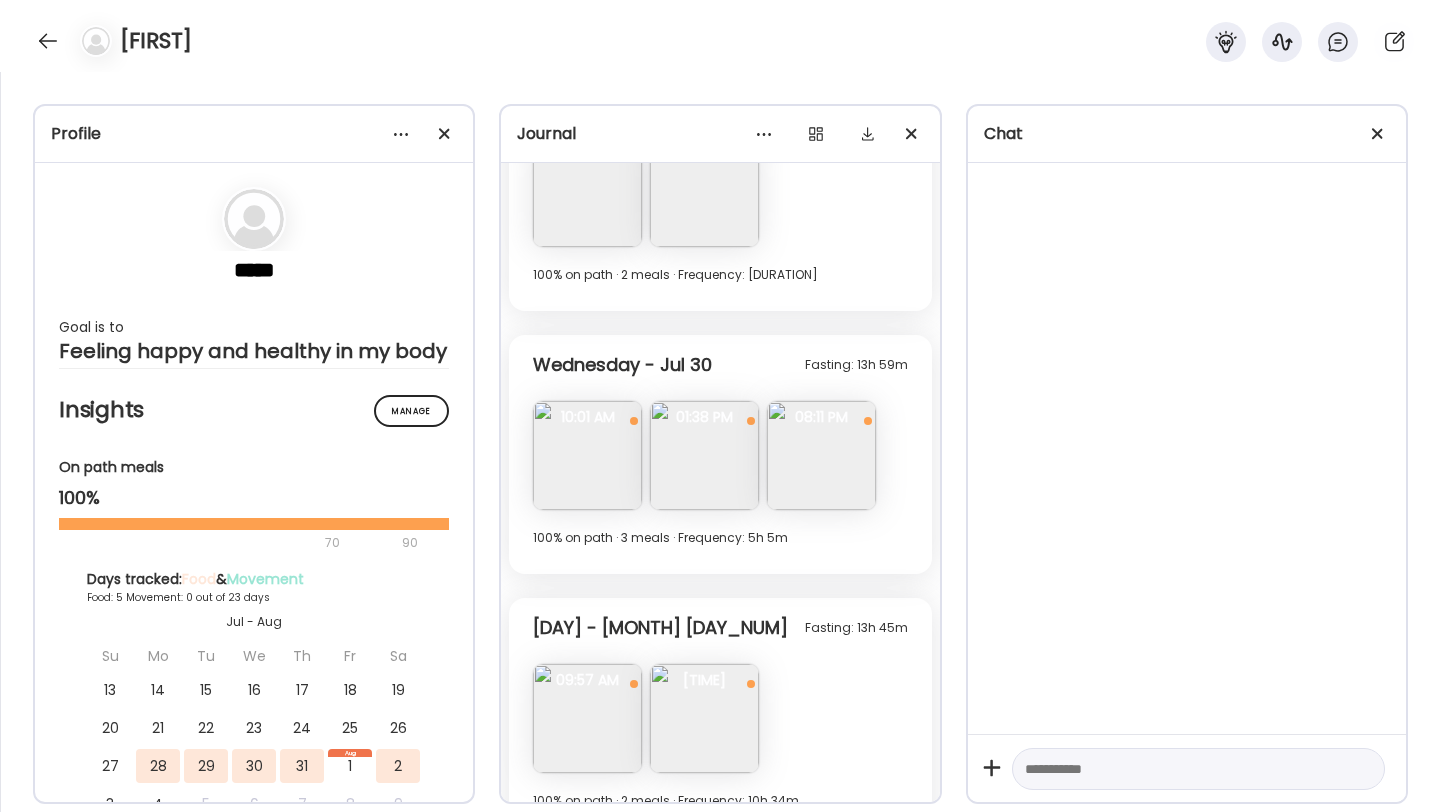 scroll, scrollTop: 756, scrollLeft: 0, axis: vertical 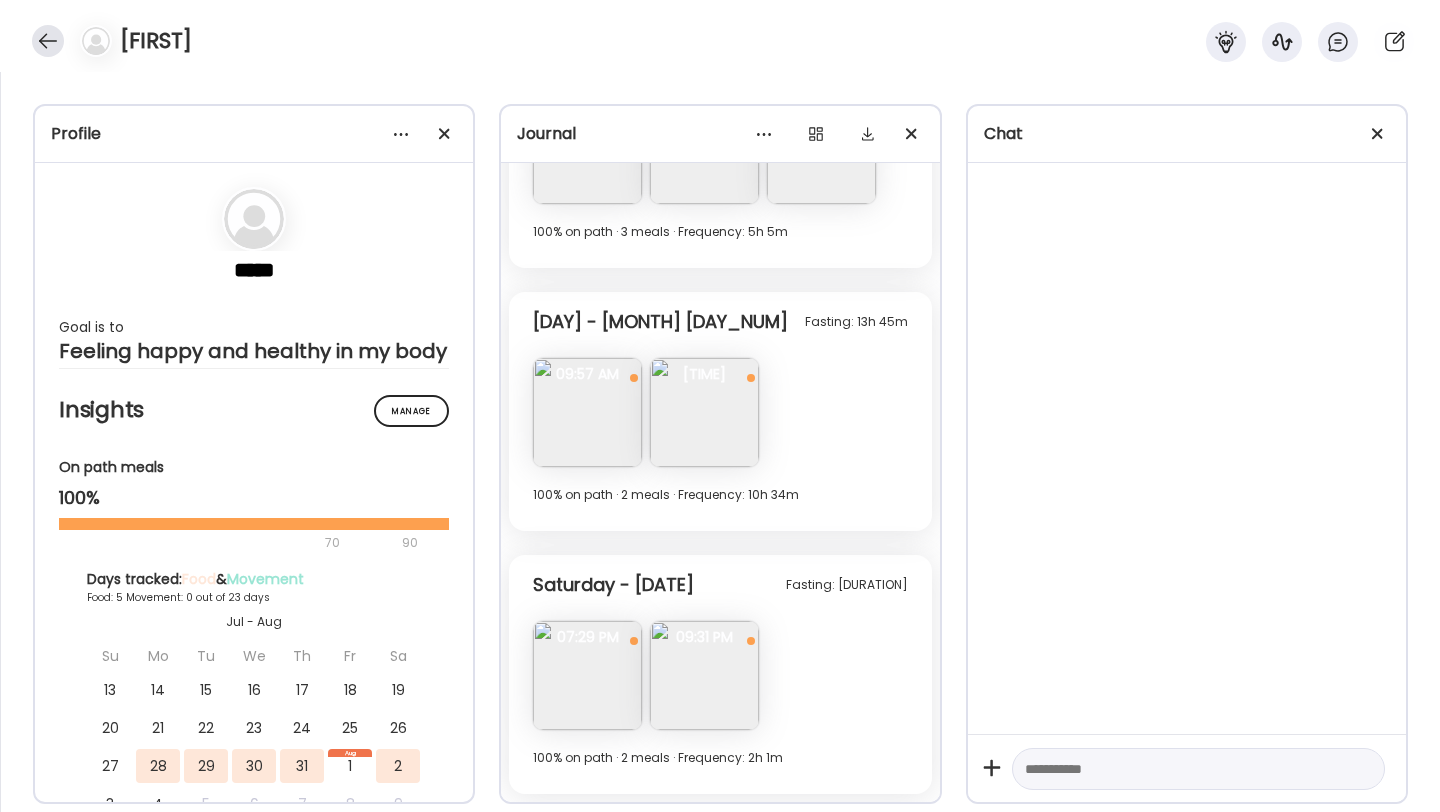 click at bounding box center [48, 41] 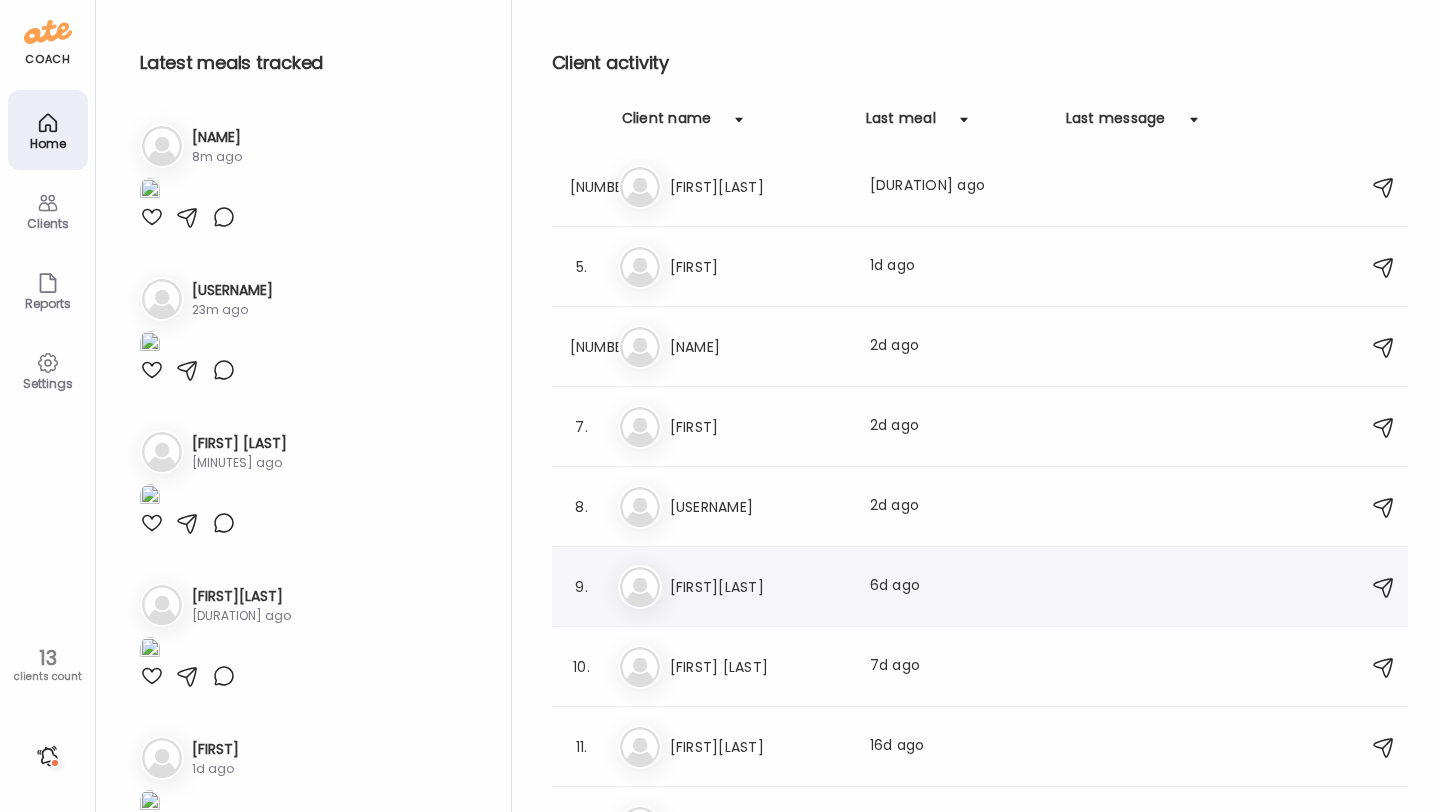 scroll, scrollTop: 0, scrollLeft: 0, axis: both 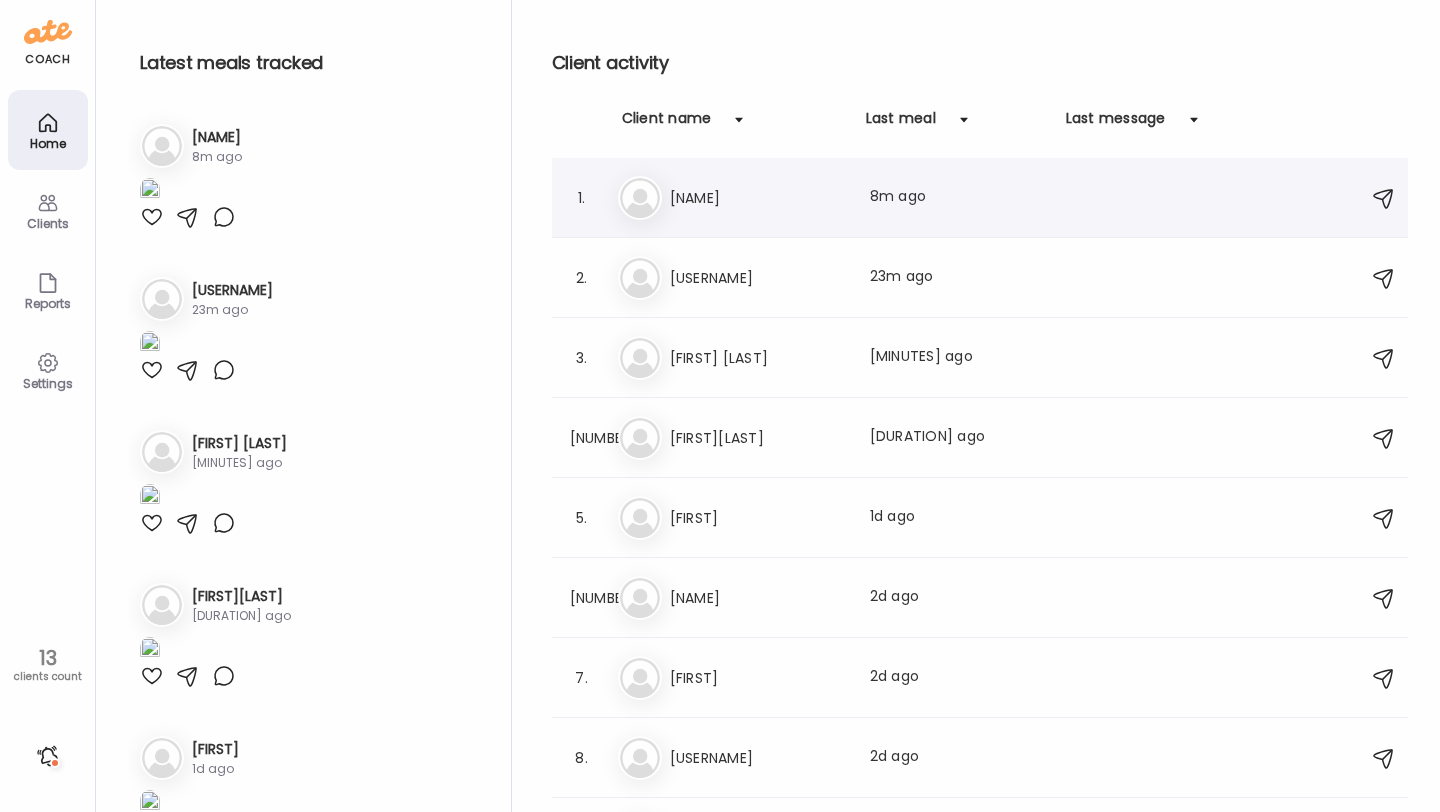 click on "Ki
[NAME]
Last meal:  [DURATION] ago" at bounding box center (983, 198) 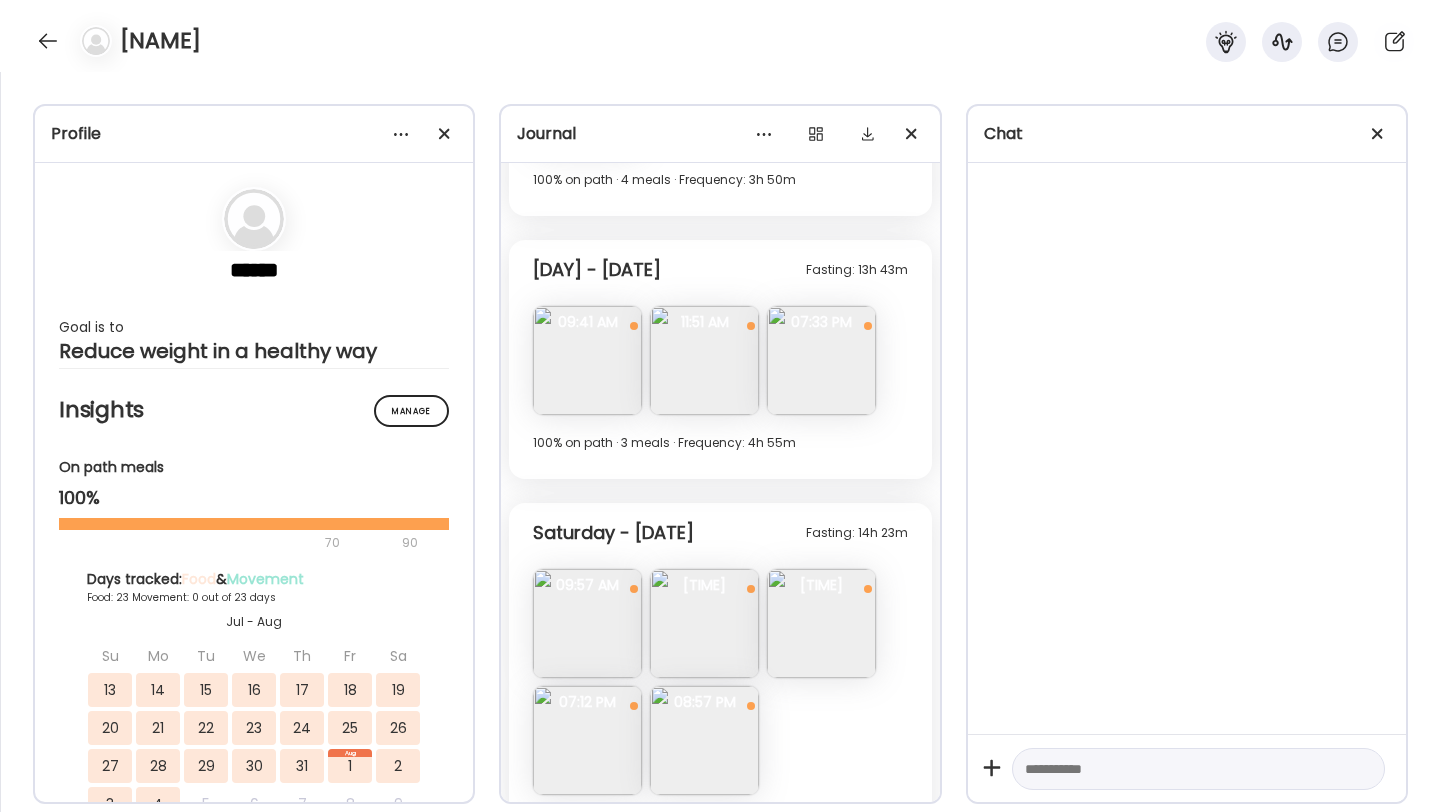 scroll, scrollTop: 11652, scrollLeft: 0, axis: vertical 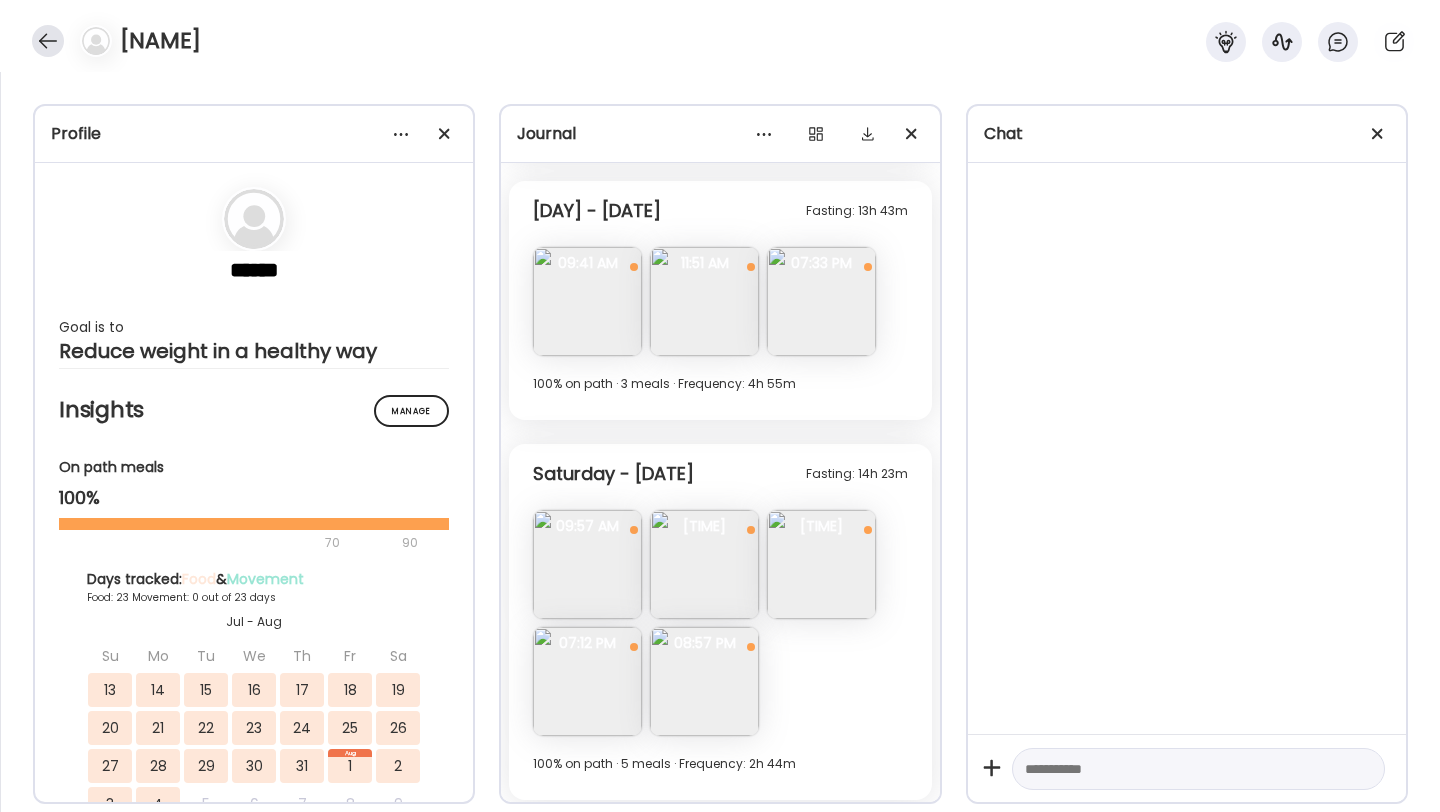 click at bounding box center (48, 41) 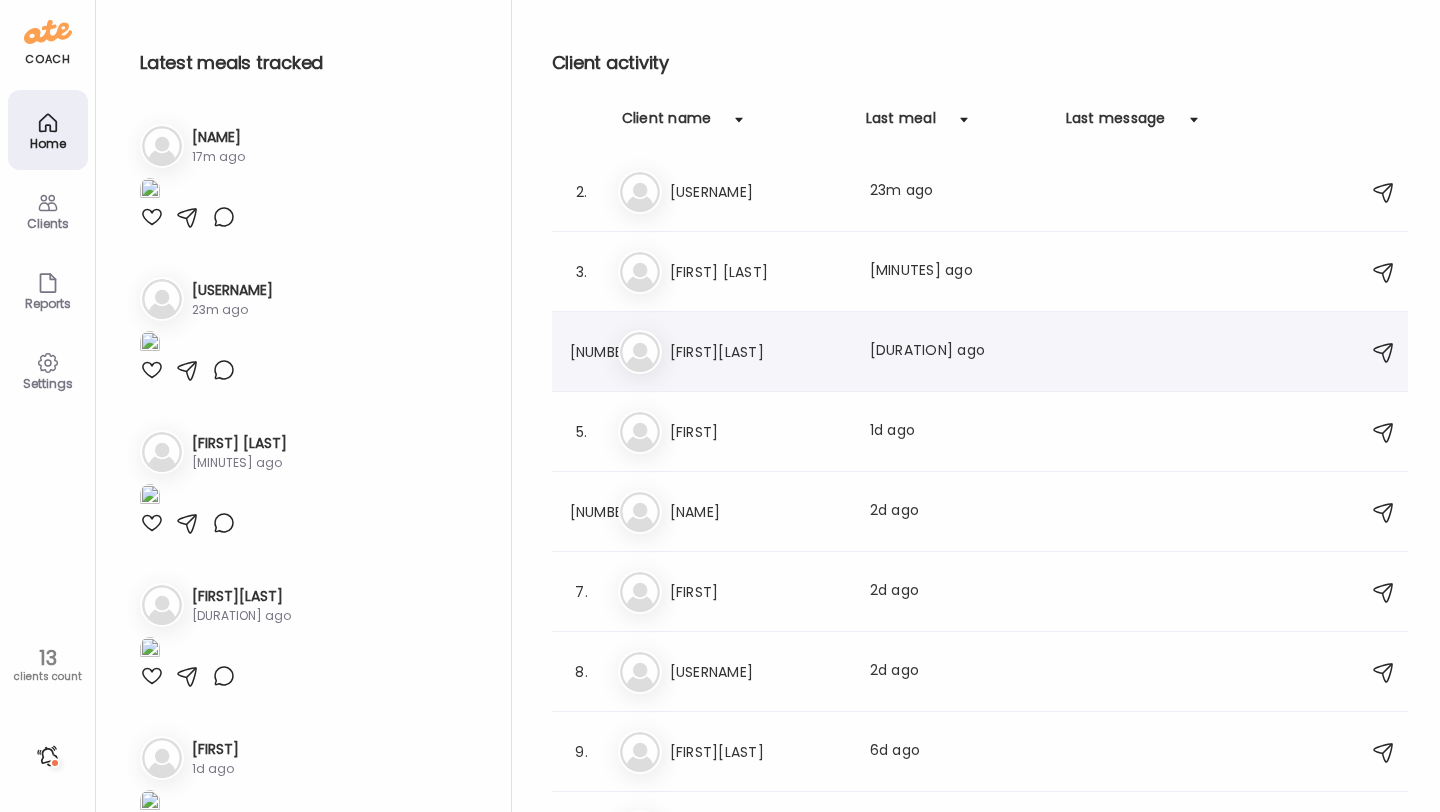 scroll, scrollTop: 99, scrollLeft: 0, axis: vertical 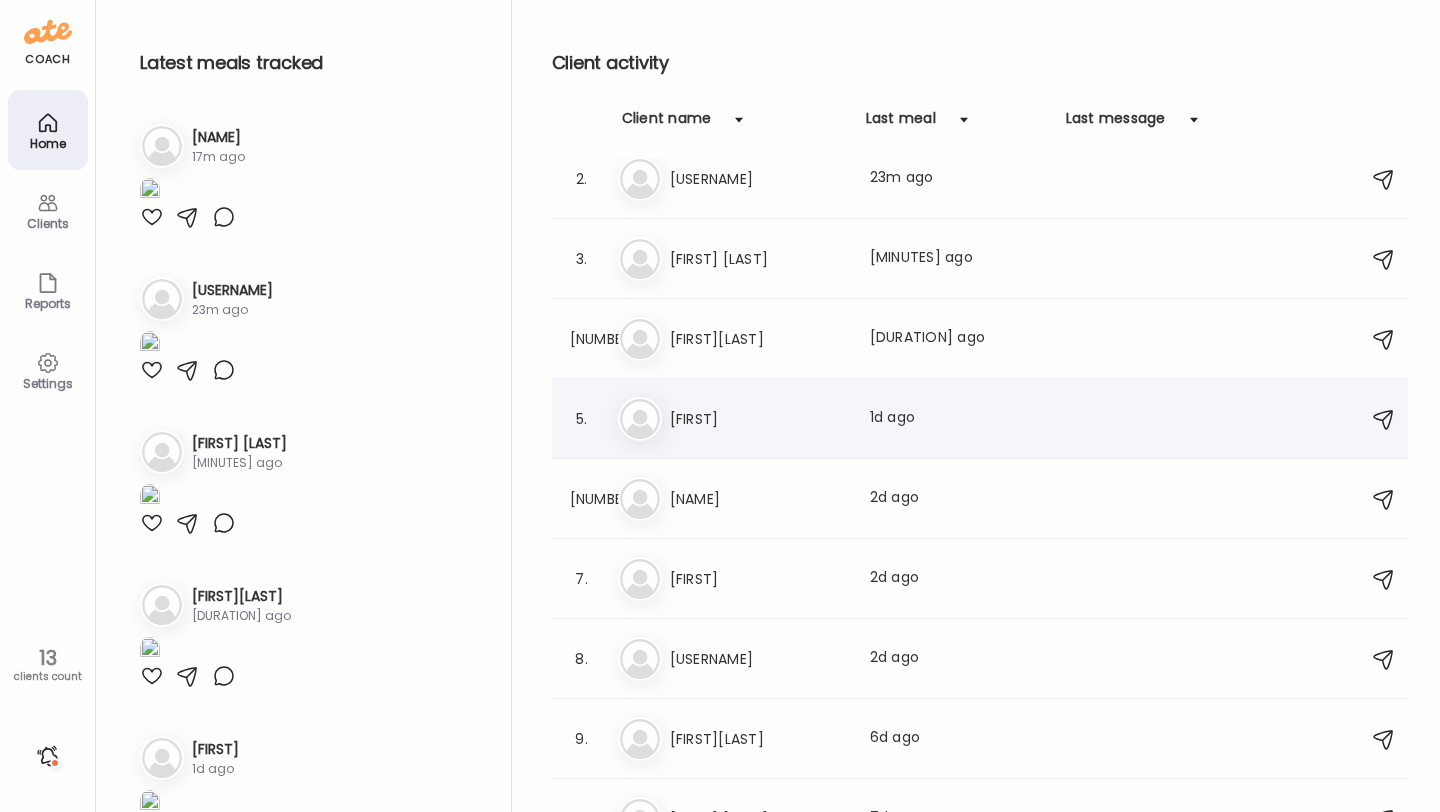 click on "[FIRST]" at bounding box center [758, 419] 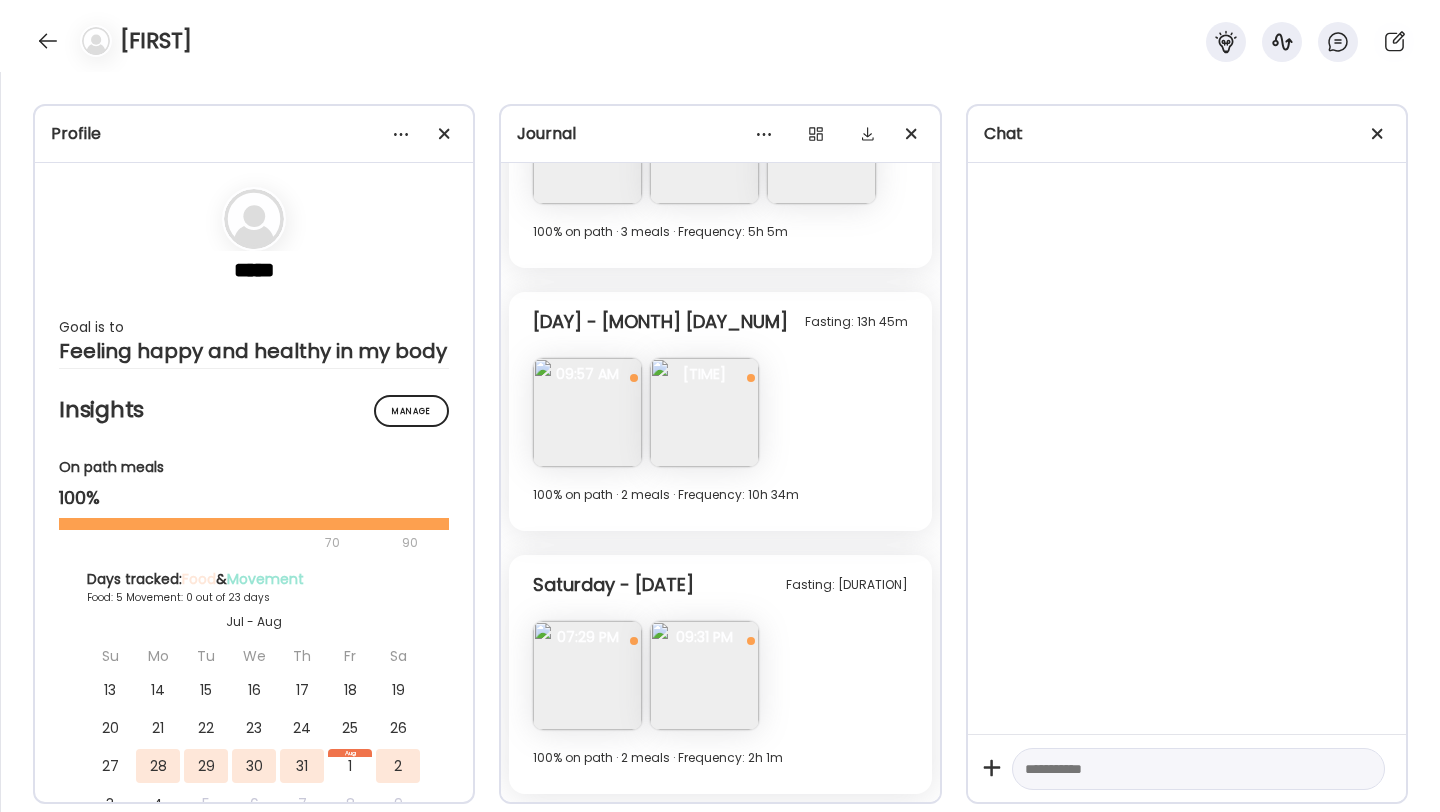 scroll, scrollTop: 756, scrollLeft: 0, axis: vertical 